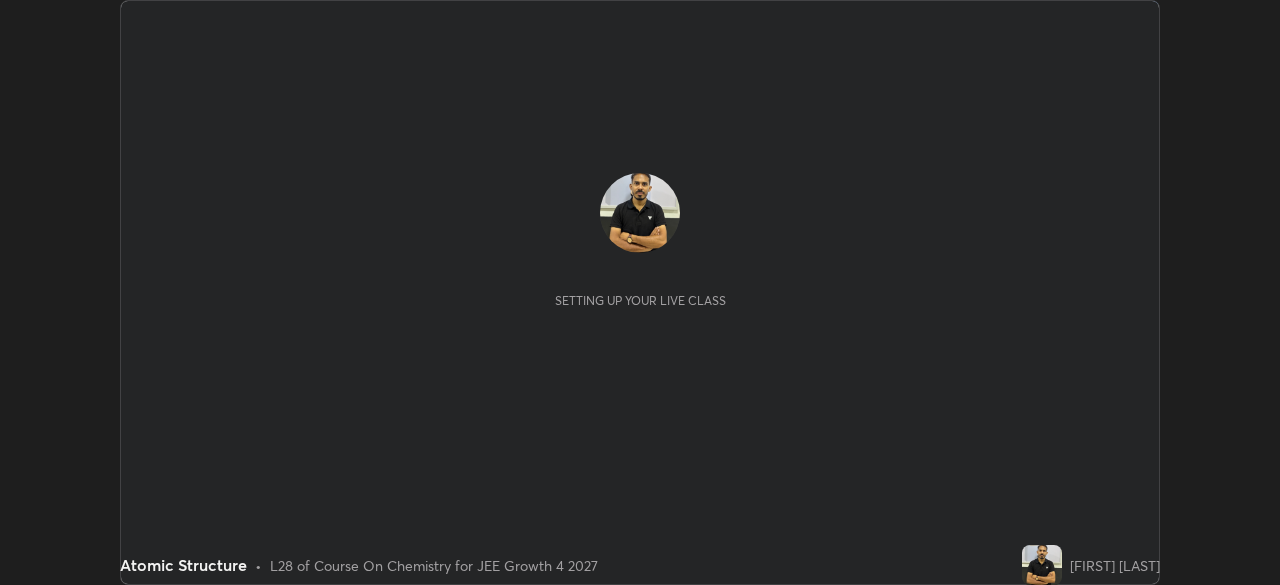 scroll, scrollTop: 0, scrollLeft: 0, axis: both 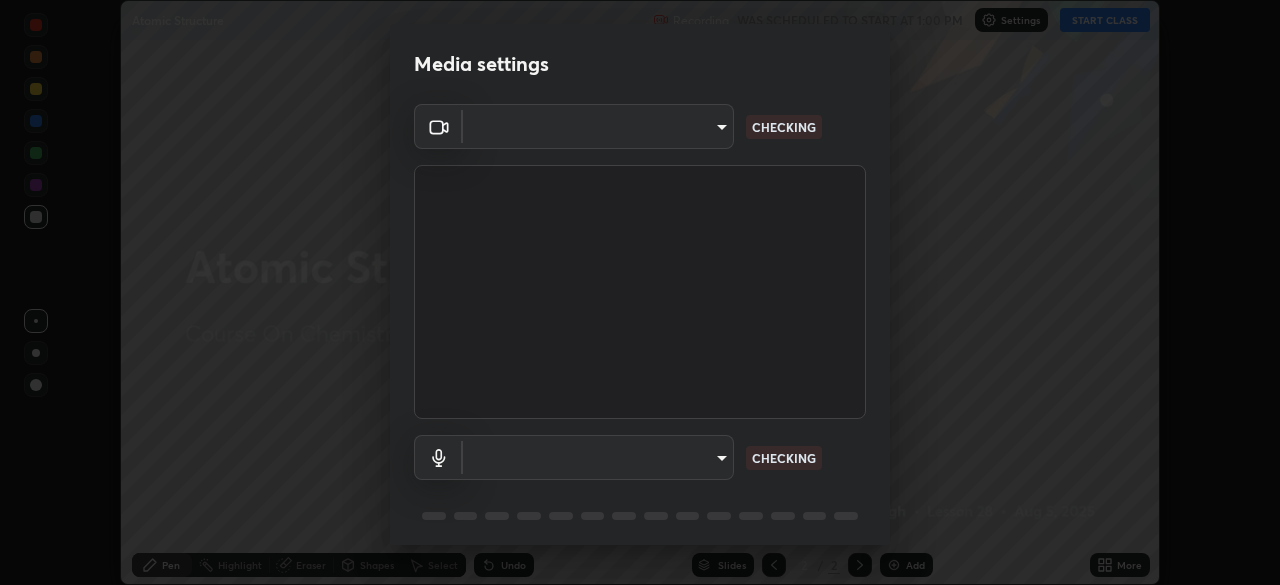 type on "f44939252cec670a7c81aafead478e6b9f15b20a1b8f1ae8dba2619045631b1c" 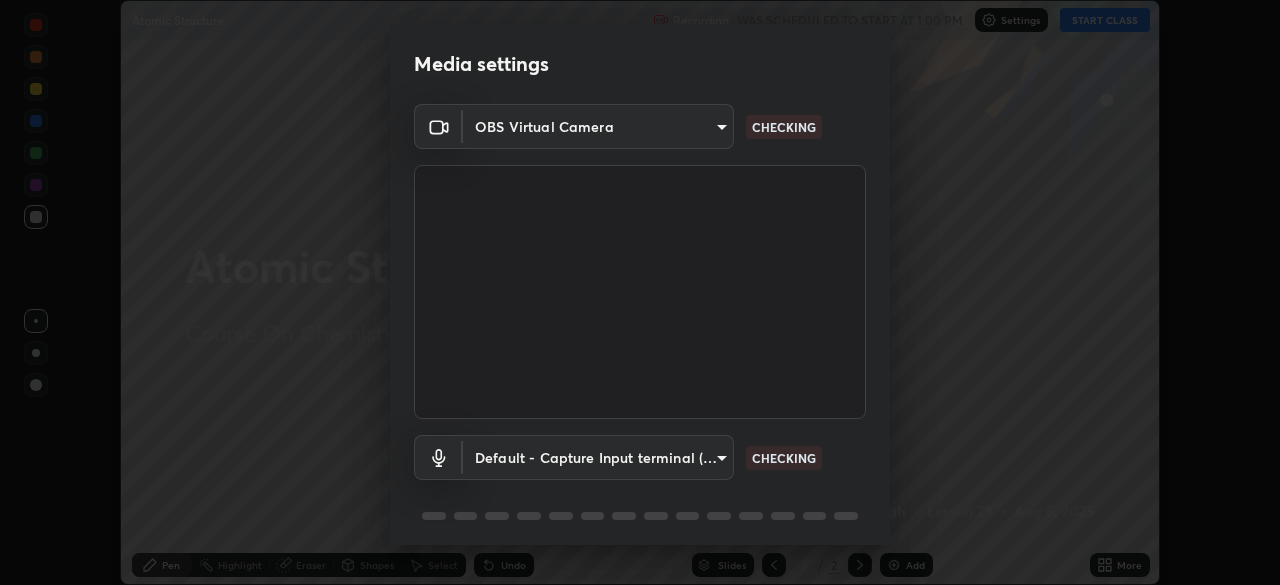 scroll, scrollTop: 71, scrollLeft: 0, axis: vertical 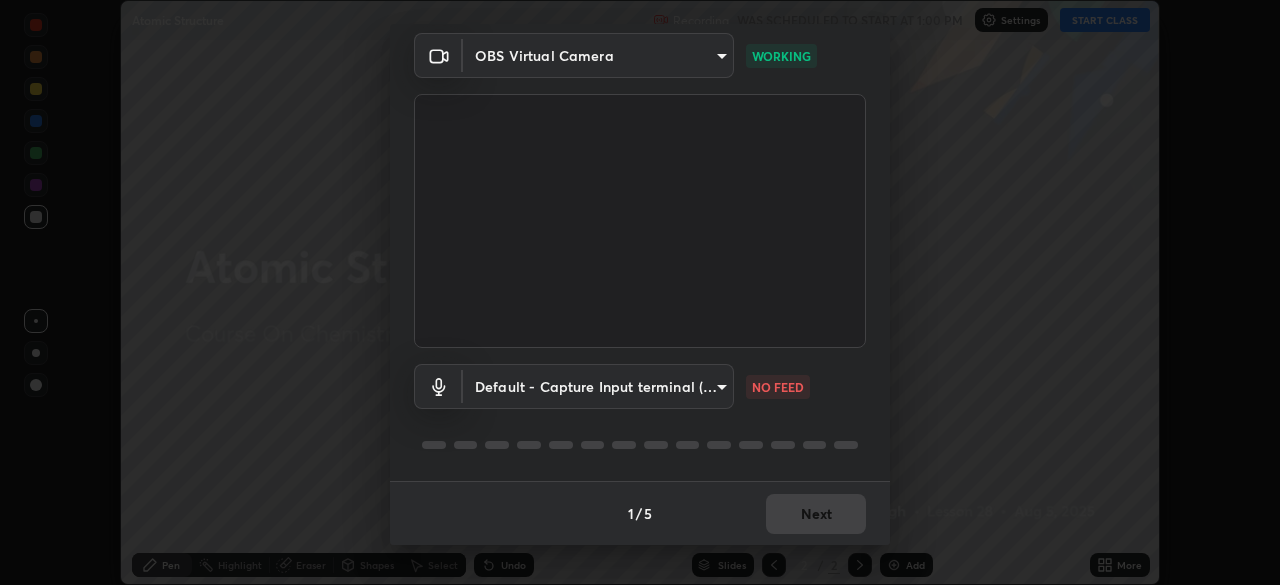 click on "Erase all Atomic Structure Recording WAS SCHEDULED TO START AT  1:00 PM Settings START CLASS Setting up your live class Atomic Structure • L28 of Course On Chemistry for JEE Growth 4 2027 [FIRST] [LAST] Pen Highlight Eraser Shapes Select Undo Slides 2 / 2 Add More No doubts shared Encourage your learners to ask a doubt for better clarity Report an issue Reason for reporting Buffering Chat not working Audio - Video sync issue Educator video quality low ​ Attach an image Report Media settings OBS Virtual Camera [HASH] WORKING Default - Capture Input terminal (Digital Array MIC) default NO FEED 1 / 5 Next" at bounding box center (640, 292) 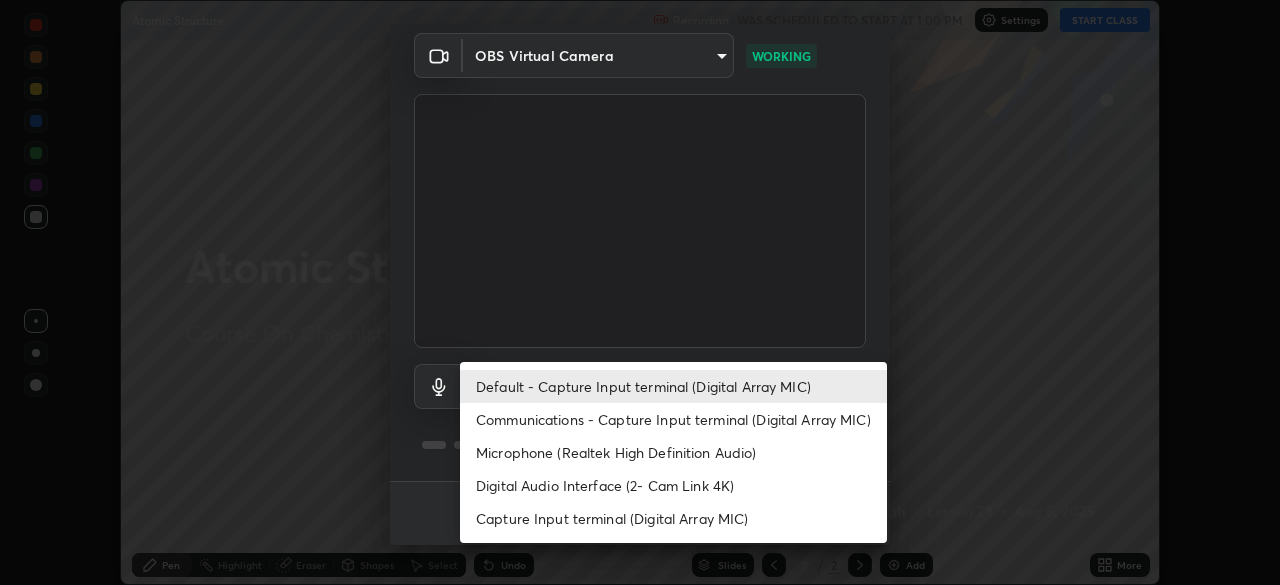 click on "Communications - Capture Input terminal (Digital Array MIC)" at bounding box center [673, 419] 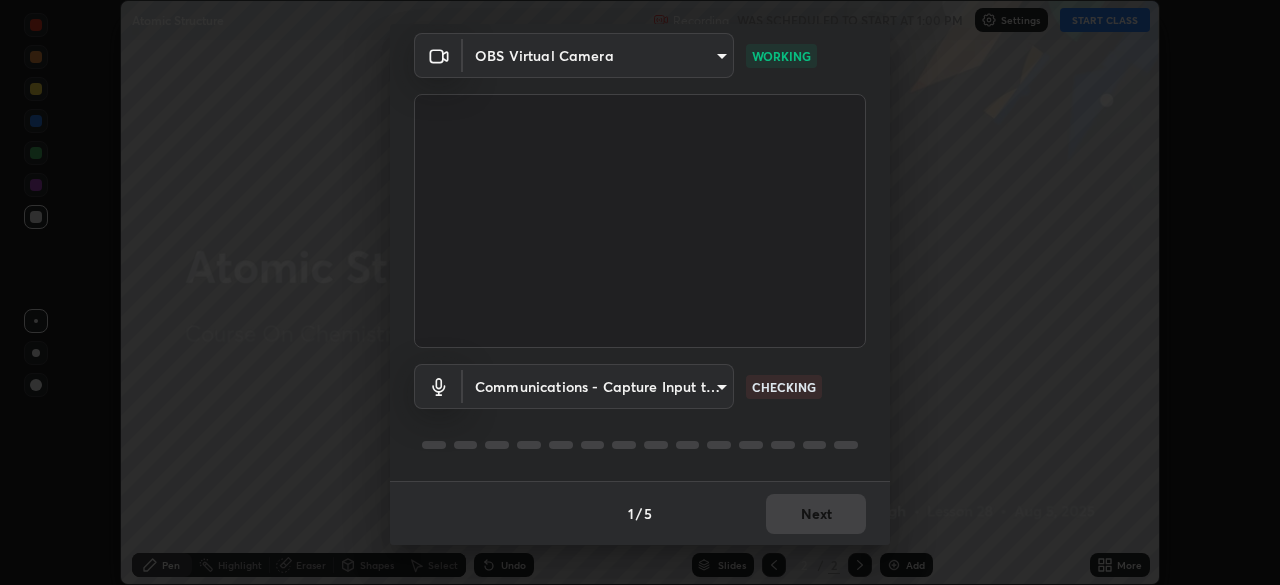 click on "Erase all Atomic Structure Recording WAS SCHEDULED TO START AT  1:00 PM Settings START CLASS Setting up your live class Atomic Structure • L28 of Course On Chemistry for JEE Growth 4 2027 [FIRST] [LAST] Pen Highlight Eraser Shapes Select Undo Slides 2 / 2 Add More No doubts shared Encourage your learners to ask a doubt for better clarity Report an issue Reason for reporting Buffering Chat not working Audio - Video sync issue Educator video quality low ​ Attach an image Report Media settings OBS Virtual Camera [HASH] WORKING Communications - Capture Input terminal (Digital Array MIC) communications CHECKING 1 / 5 Next Default - Capture Input terminal (Digital Array MIC) Communications - Capture Input terminal (Digital Array MIC) Microphone (Realtek High Definition Audio) Digital Audio Interface (2- Cam Link 4K) Capture Input terminal (Digital Array MIC)" at bounding box center [640, 292] 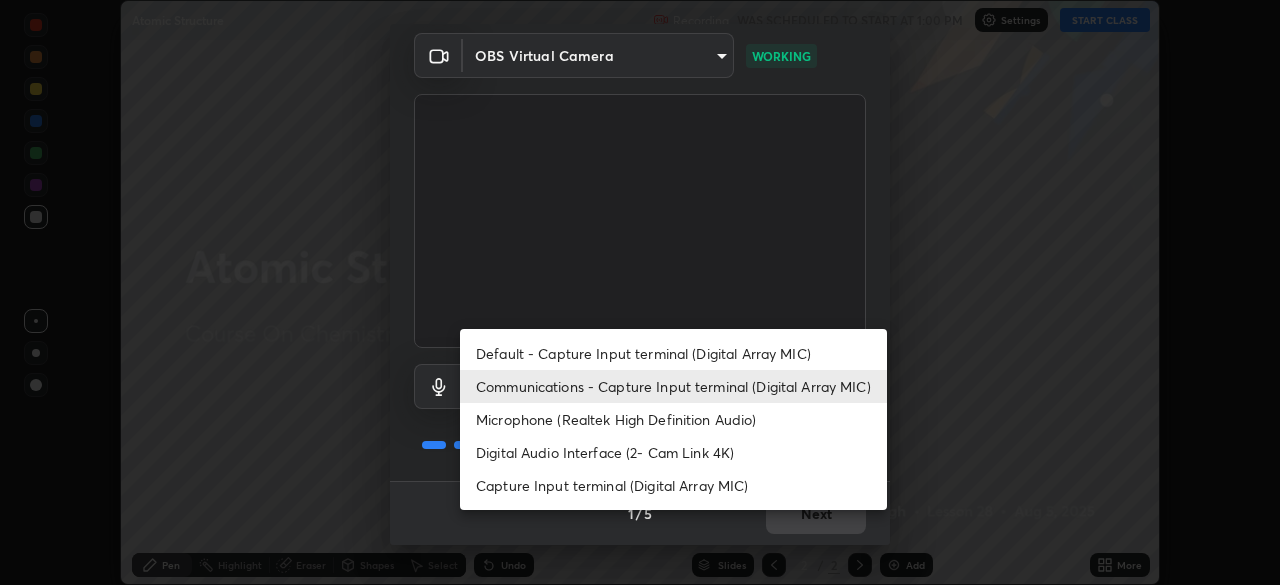 click on "Default - Capture Input terminal (Digital Array MIC)" at bounding box center [673, 353] 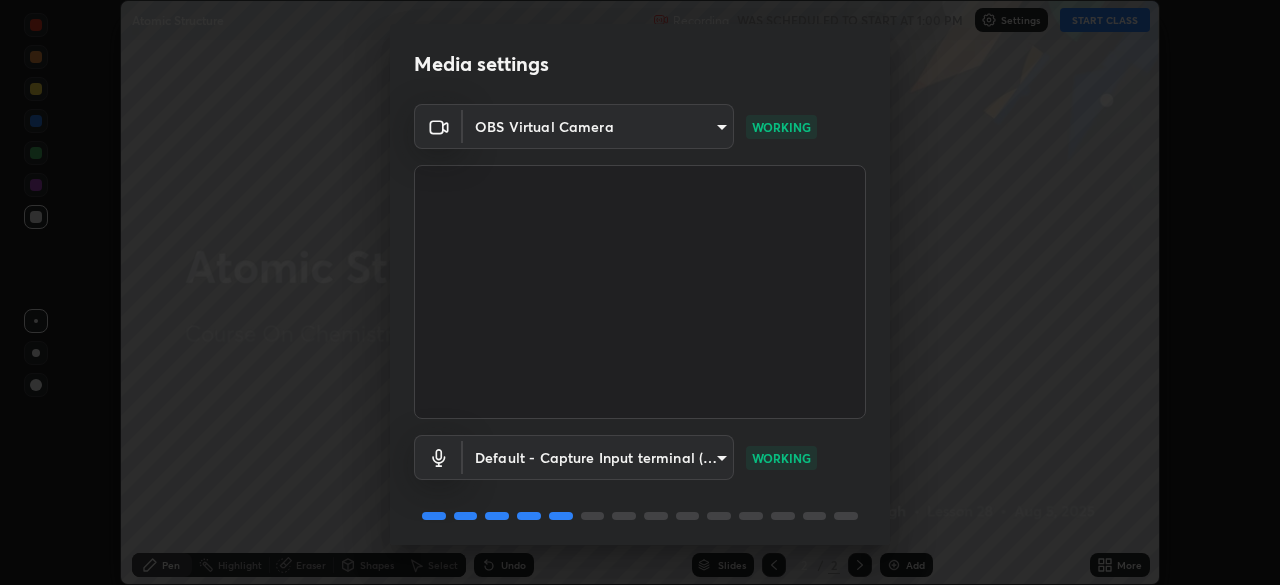 scroll, scrollTop: 71, scrollLeft: 0, axis: vertical 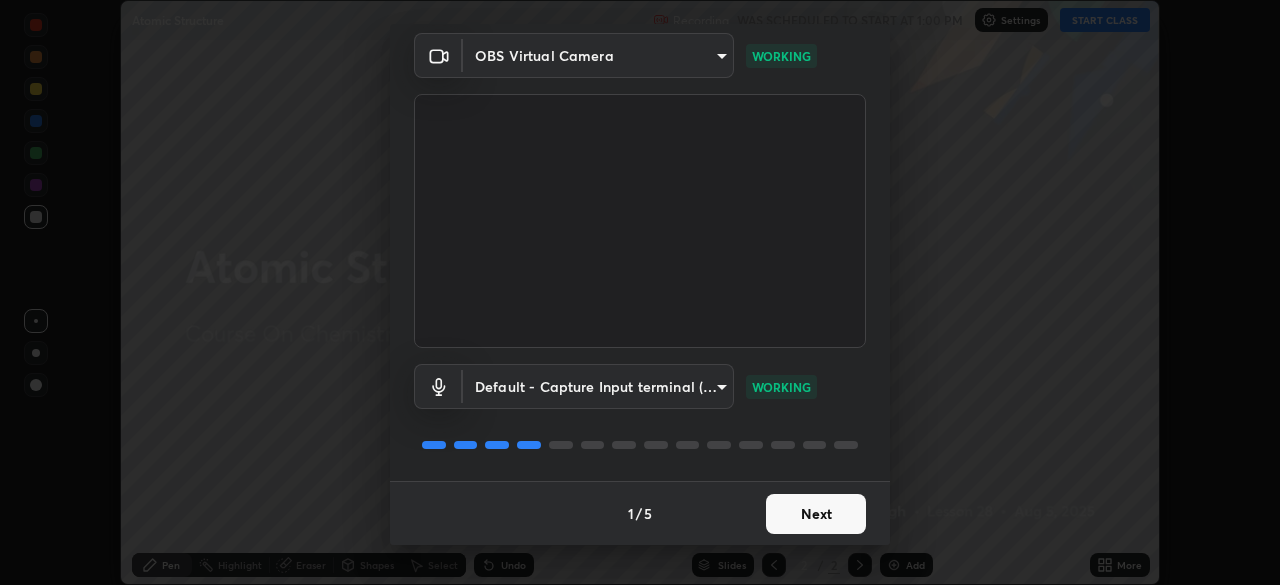 click on "Next" at bounding box center (816, 514) 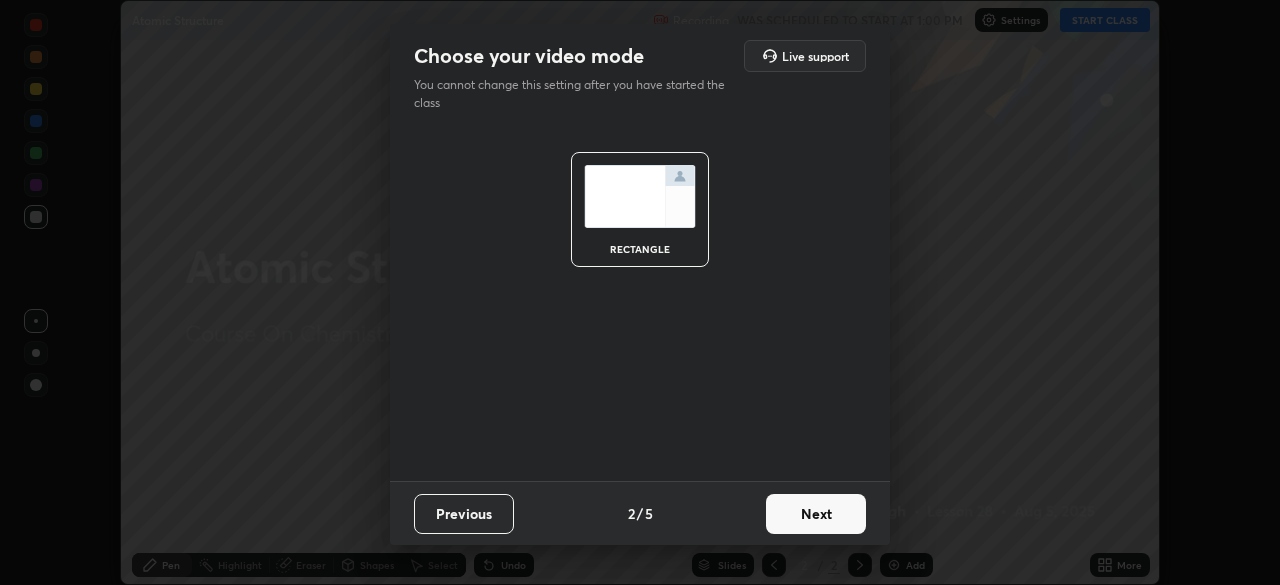 scroll, scrollTop: 0, scrollLeft: 0, axis: both 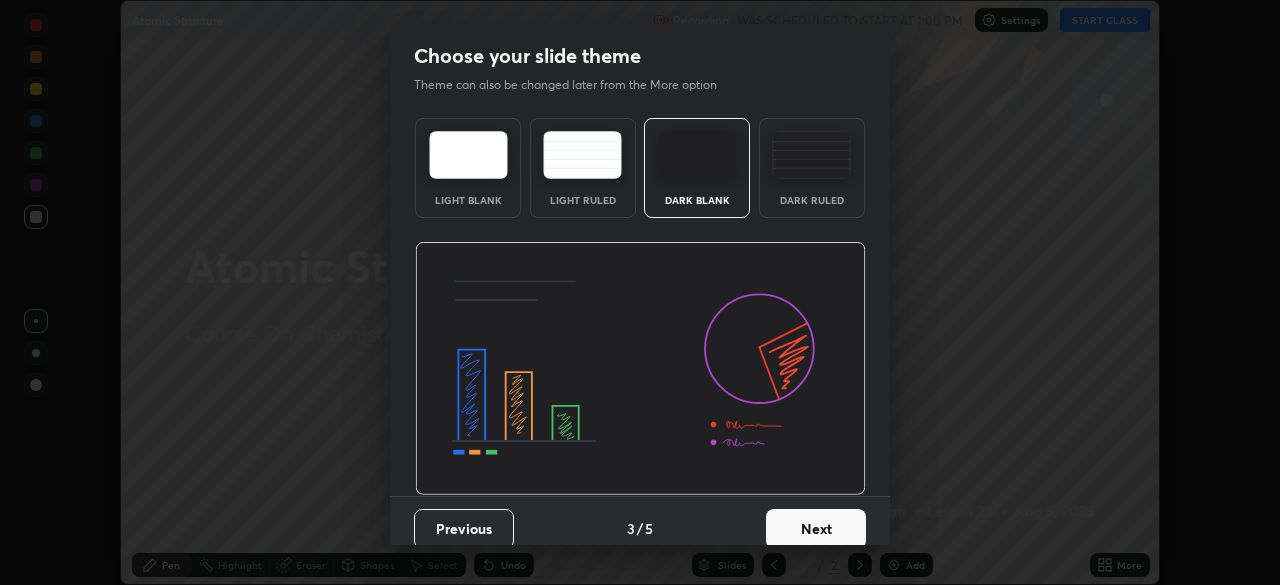 click on "Next" at bounding box center [816, 529] 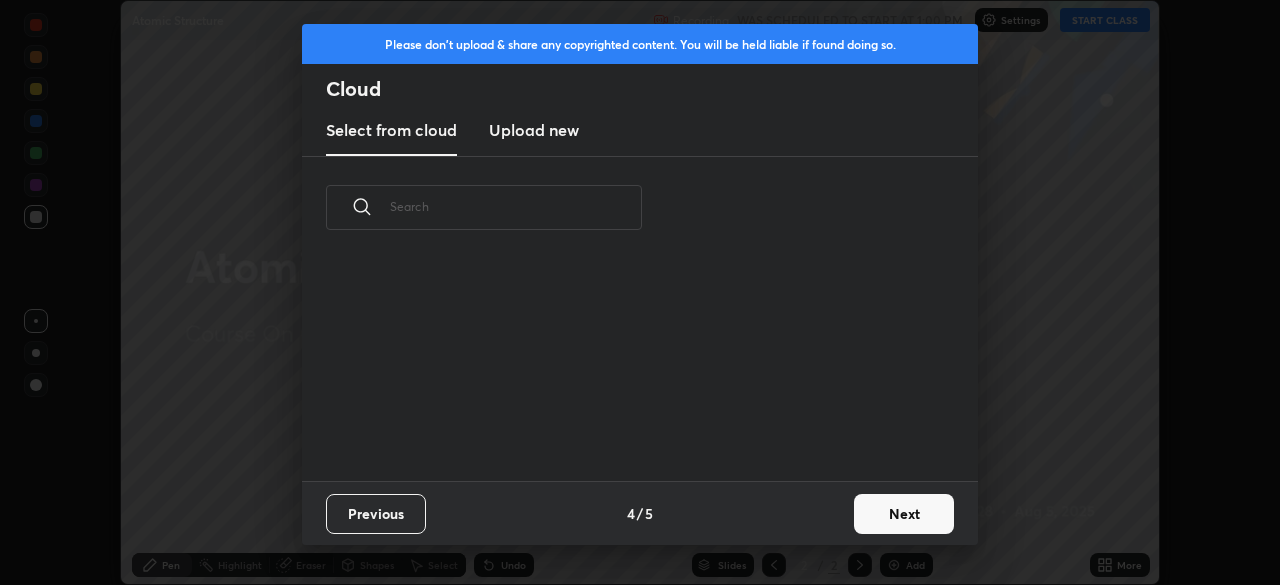 click on "Next" at bounding box center [904, 514] 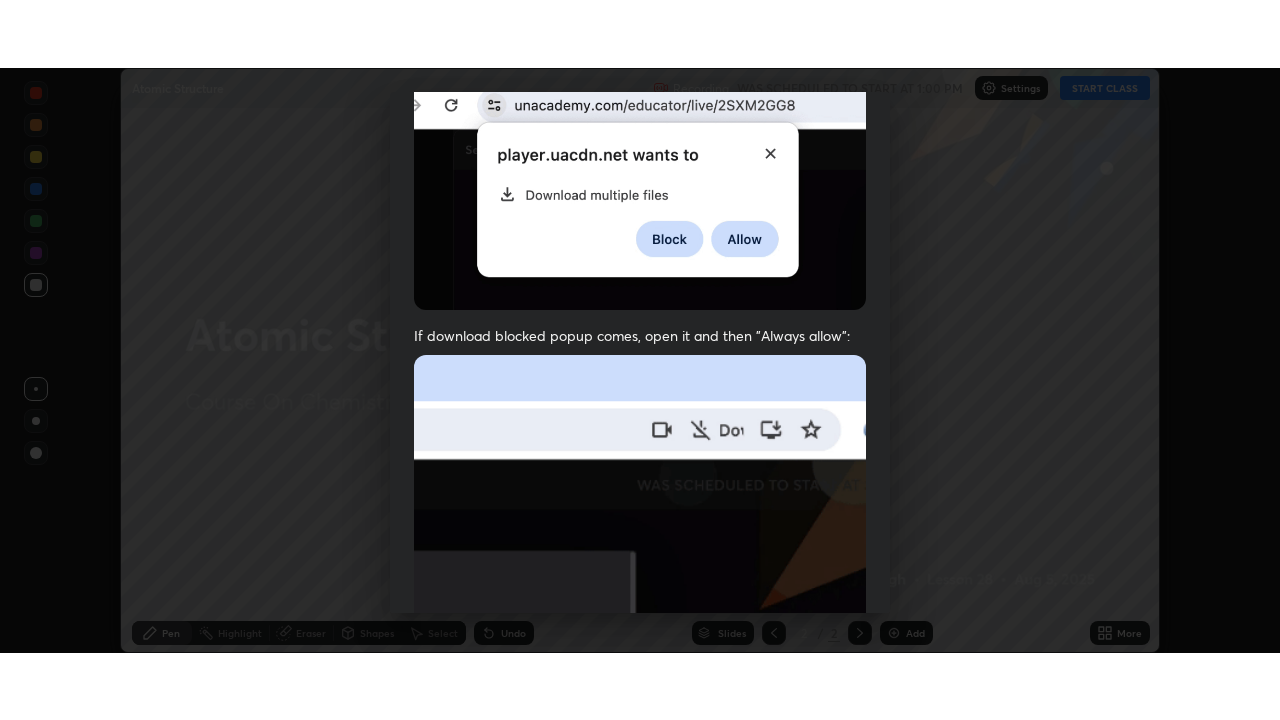 scroll, scrollTop: 479, scrollLeft: 0, axis: vertical 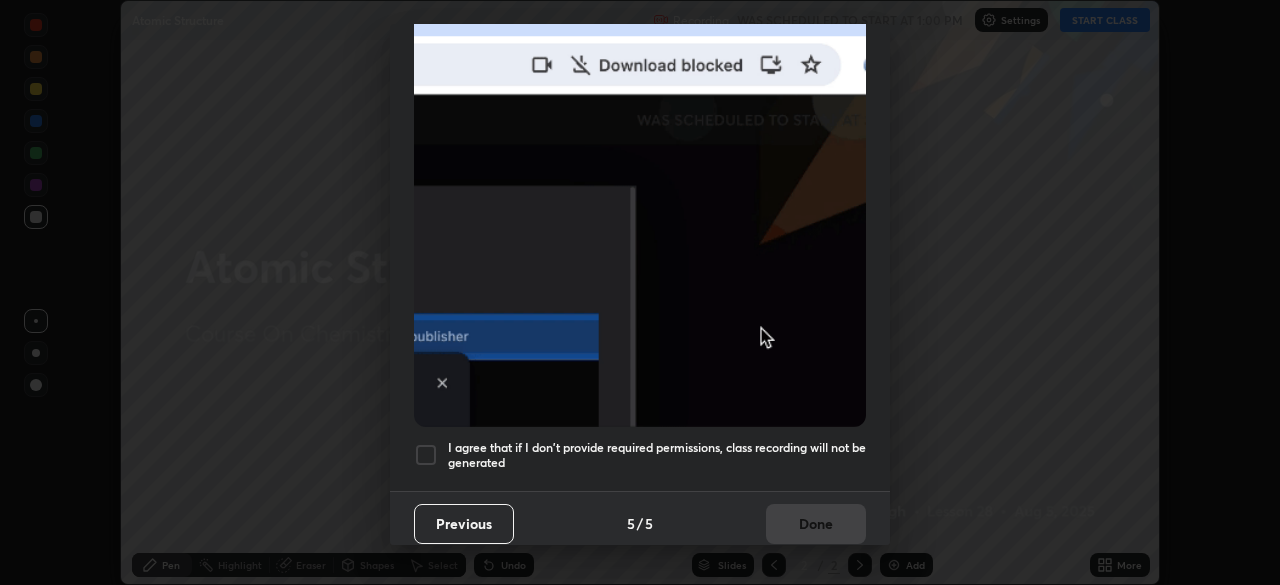 click at bounding box center [426, 455] 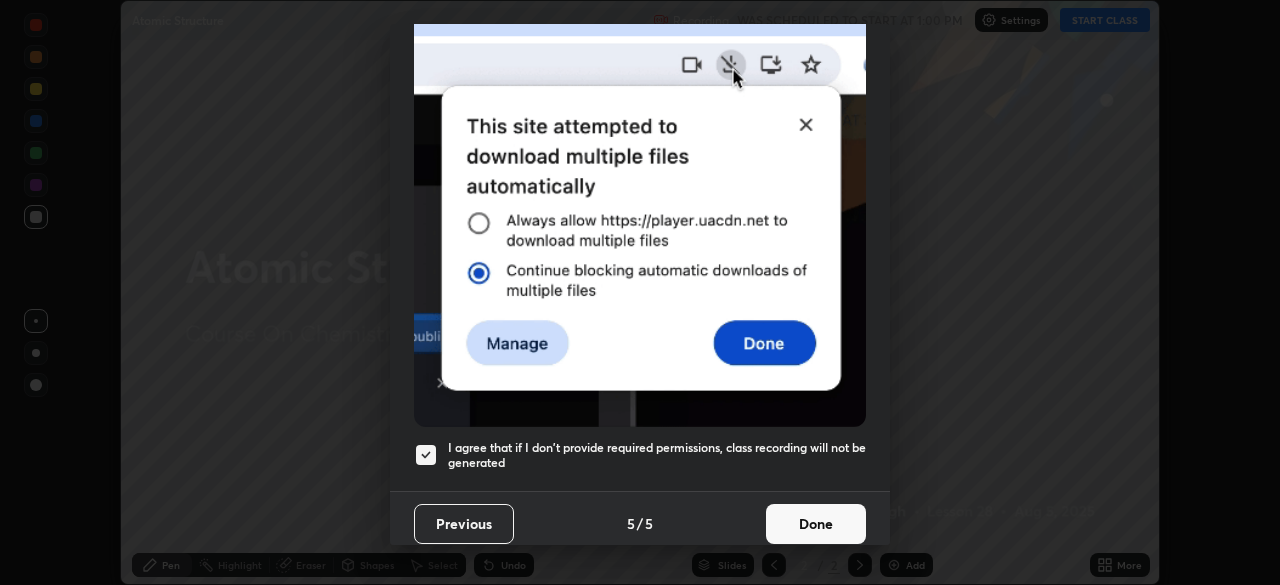 click on "Done" at bounding box center [816, 524] 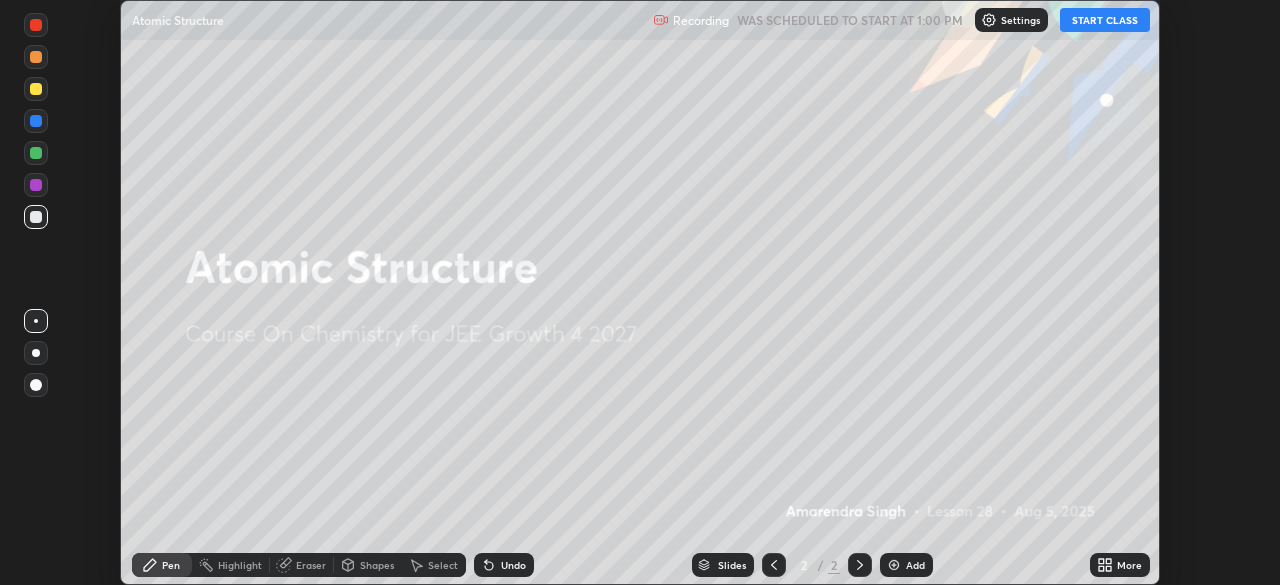 click 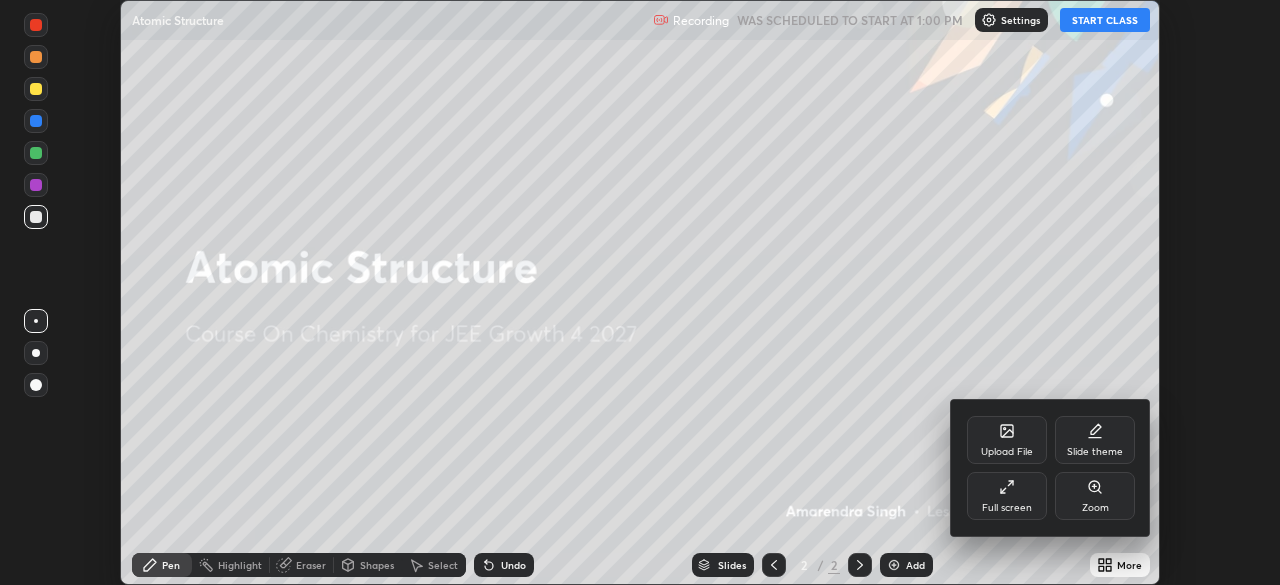 click on "Full screen" at bounding box center [1007, 496] 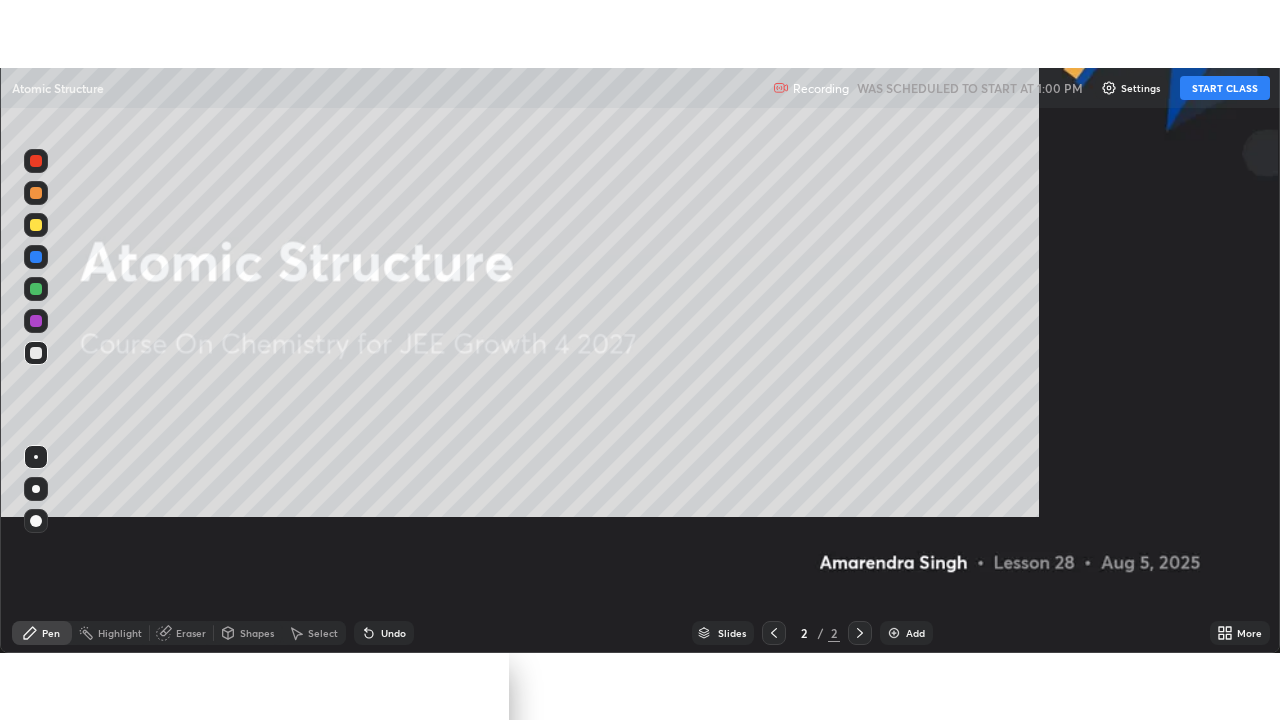 scroll, scrollTop: 99280, scrollLeft: 98720, axis: both 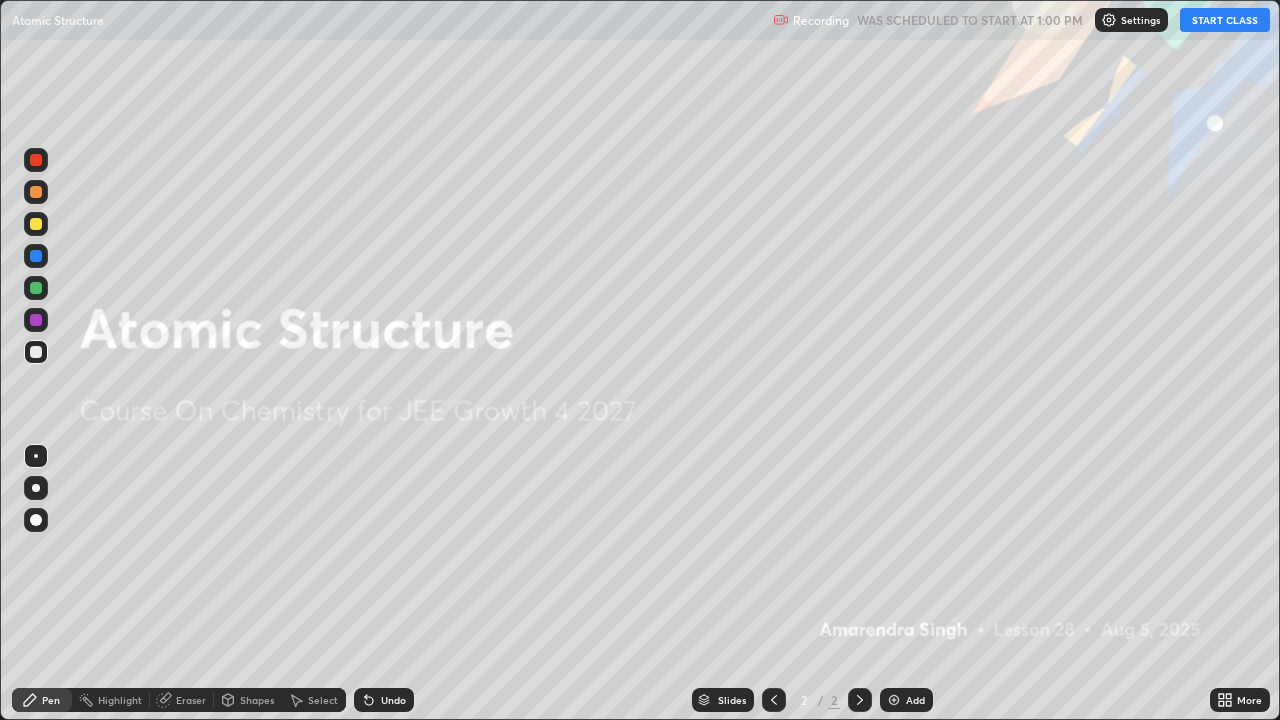 click on "START CLASS" at bounding box center (1225, 20) 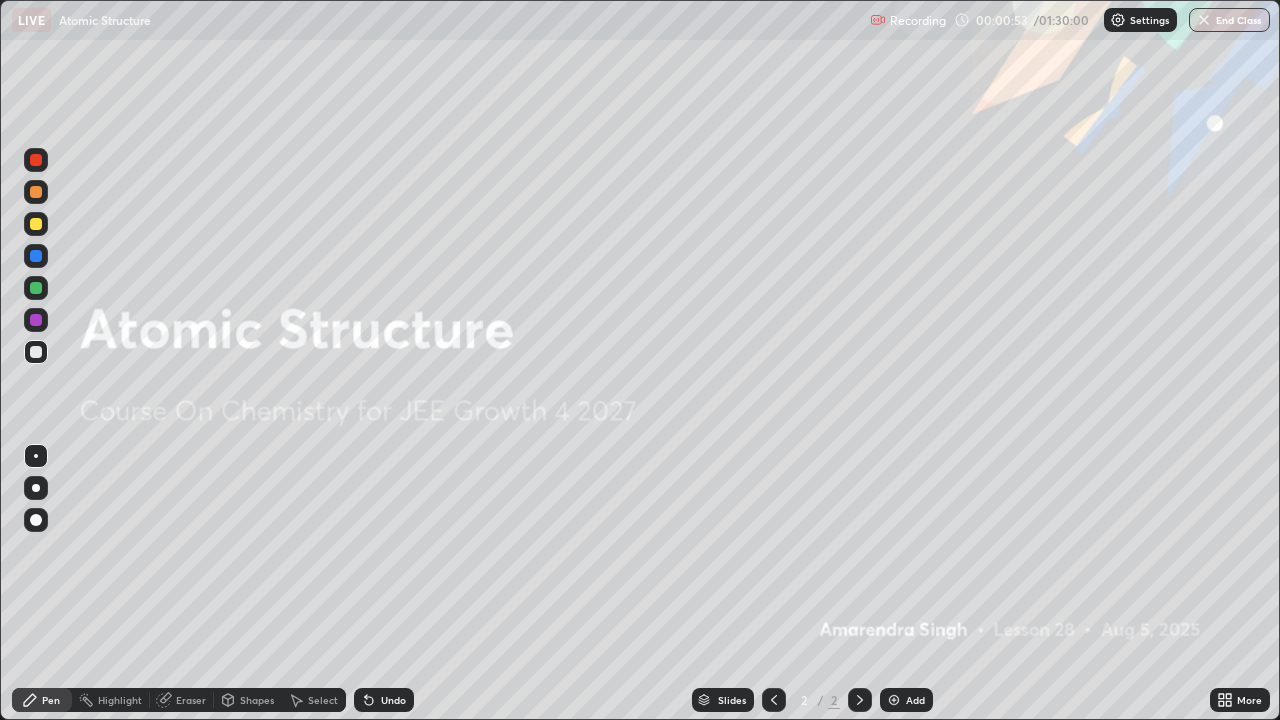 click at bounding box center (894, 700) 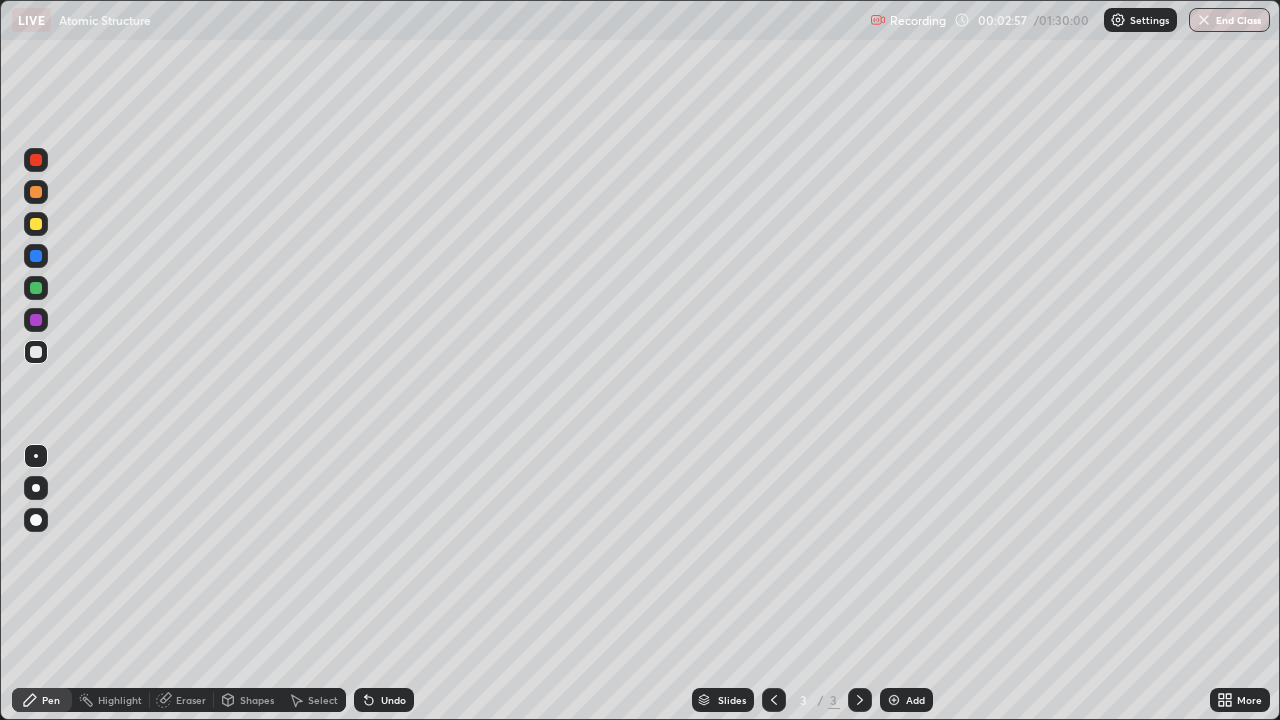 click at bounding box center (36, 288) 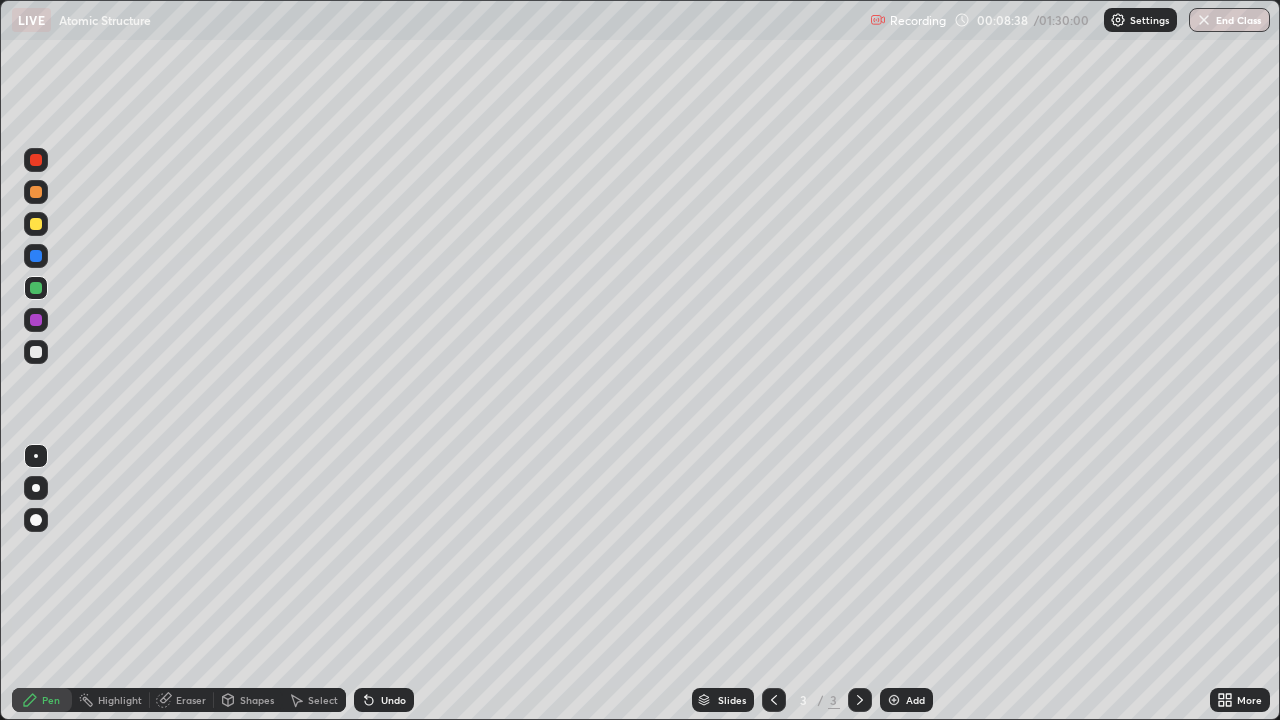 click at bounding box center [894, 700] 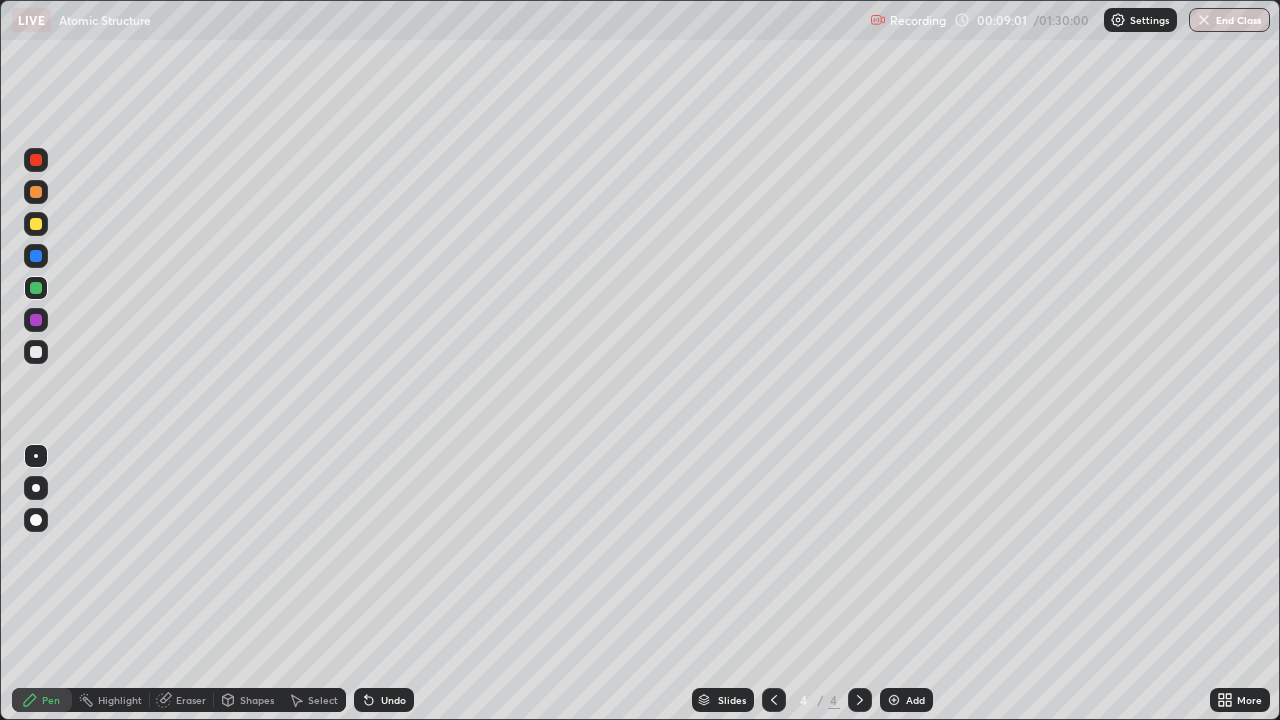 click on "Undo" at bounding box center (393, 700) 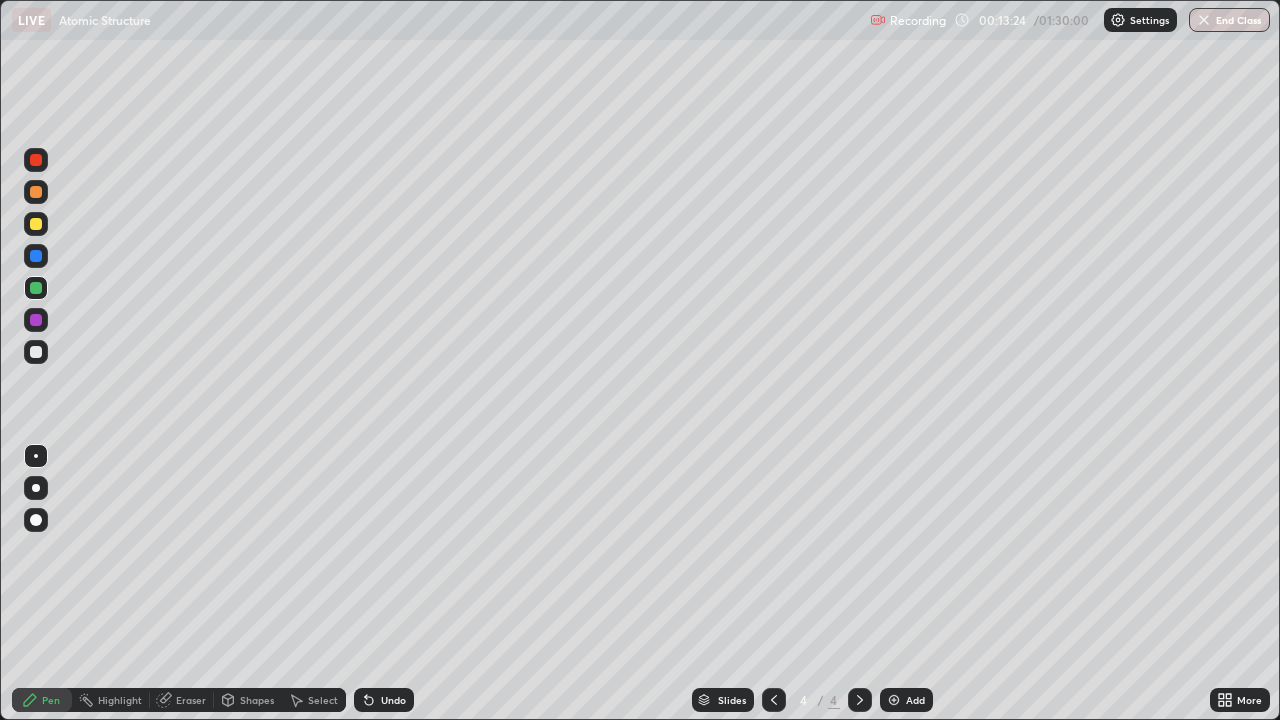 click at bounding box center (36, 352) 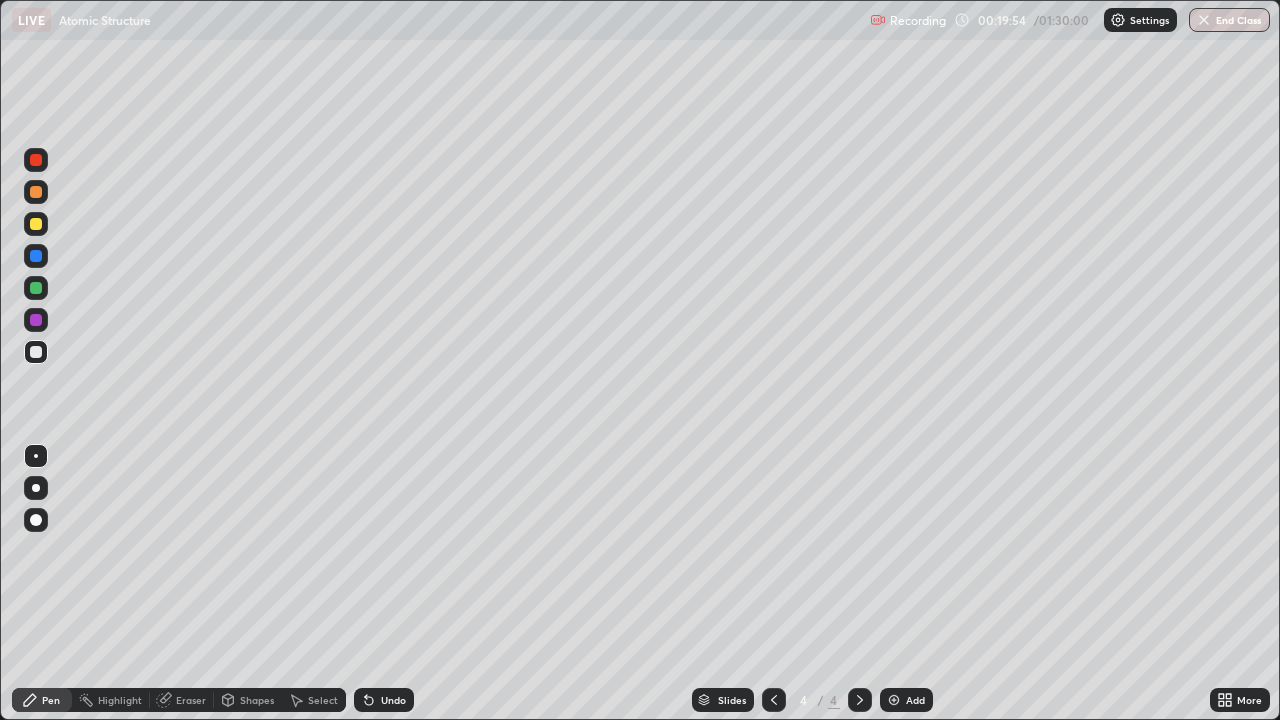 click at bounding box center [894, 700] 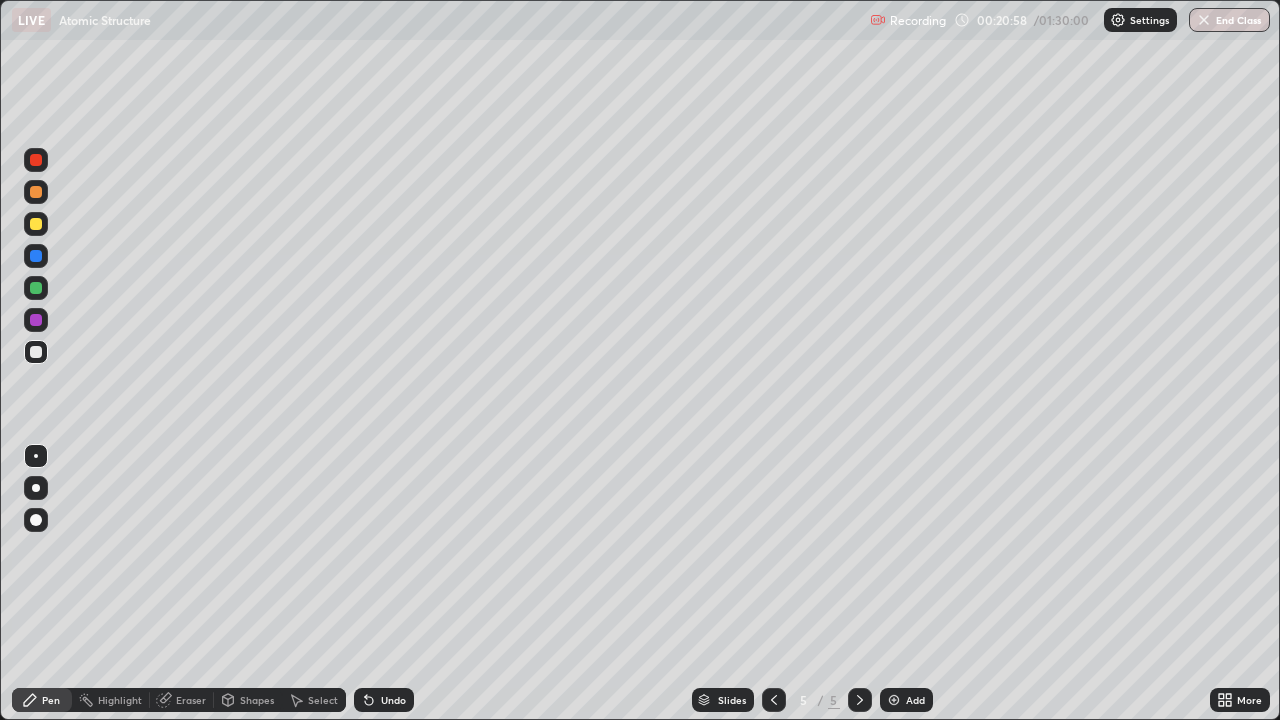 click at bounding box center (36, 288) 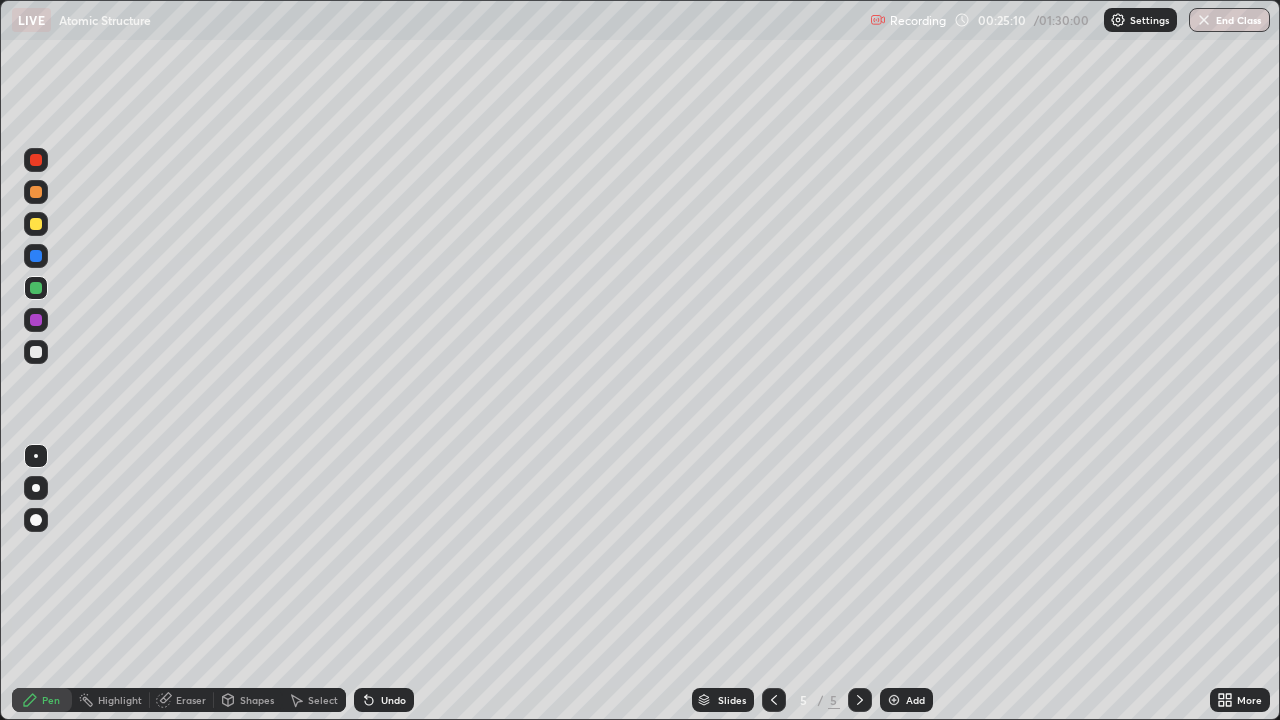 click at bounding box center [894, 700] 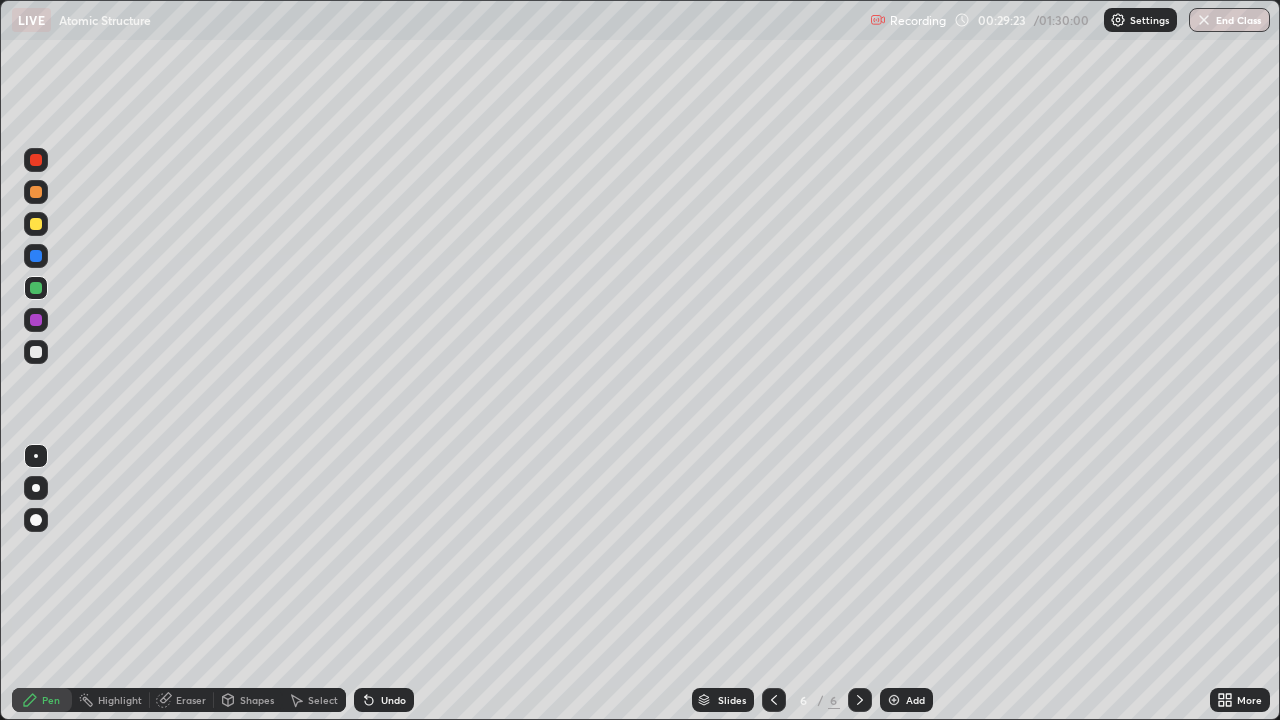 click at bounding box center [894, 700] 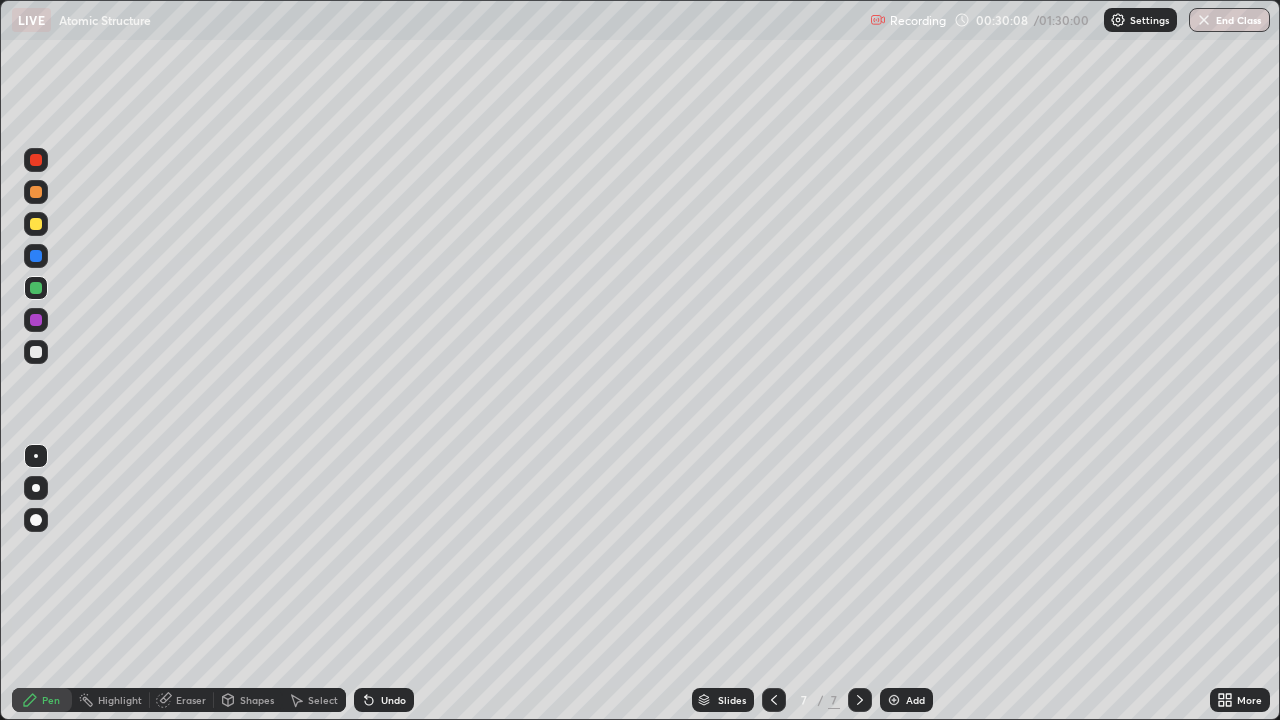 click at bounding box center [36, 320] 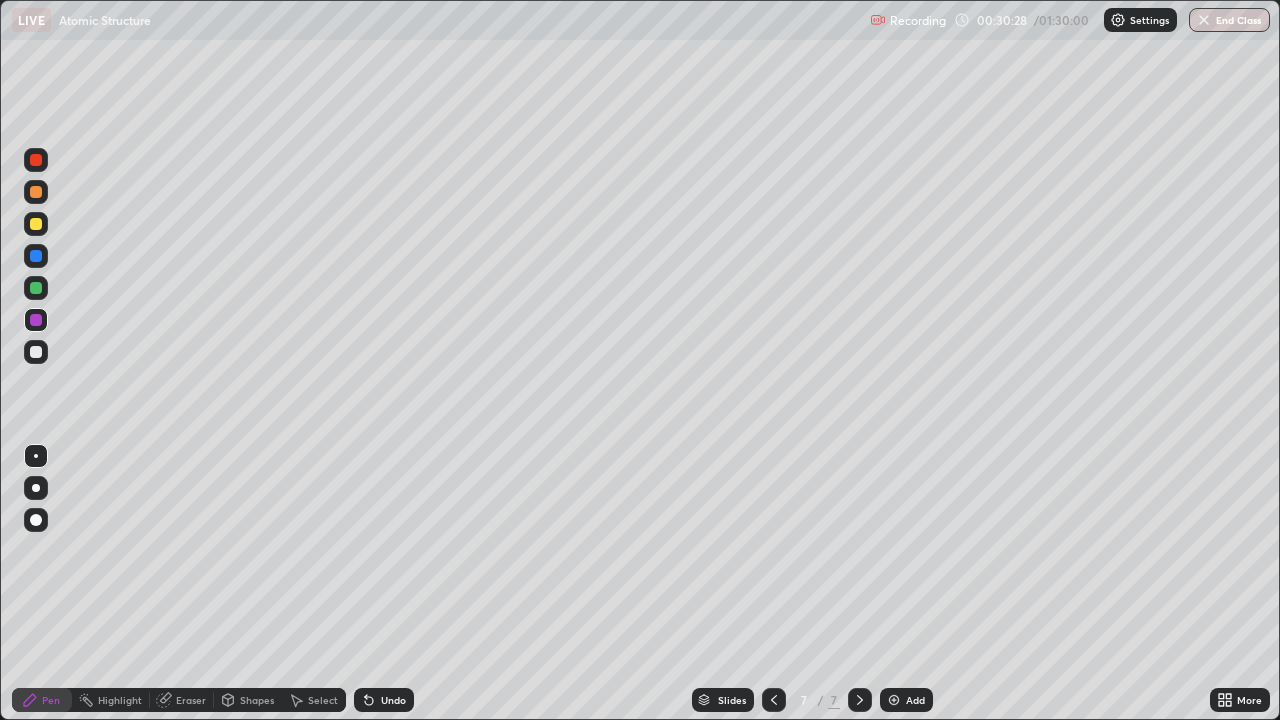 click at bounding box center (36, 352) 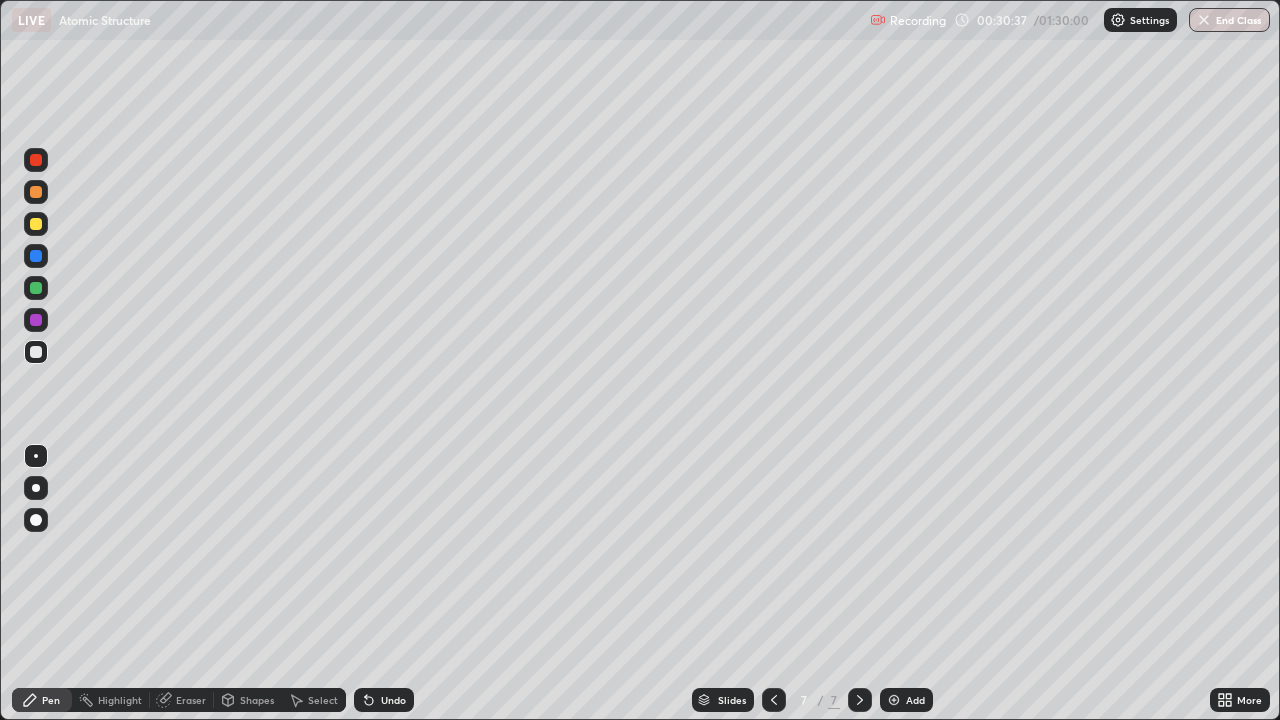 click on "Eraser" at bounding box center (191, 700) 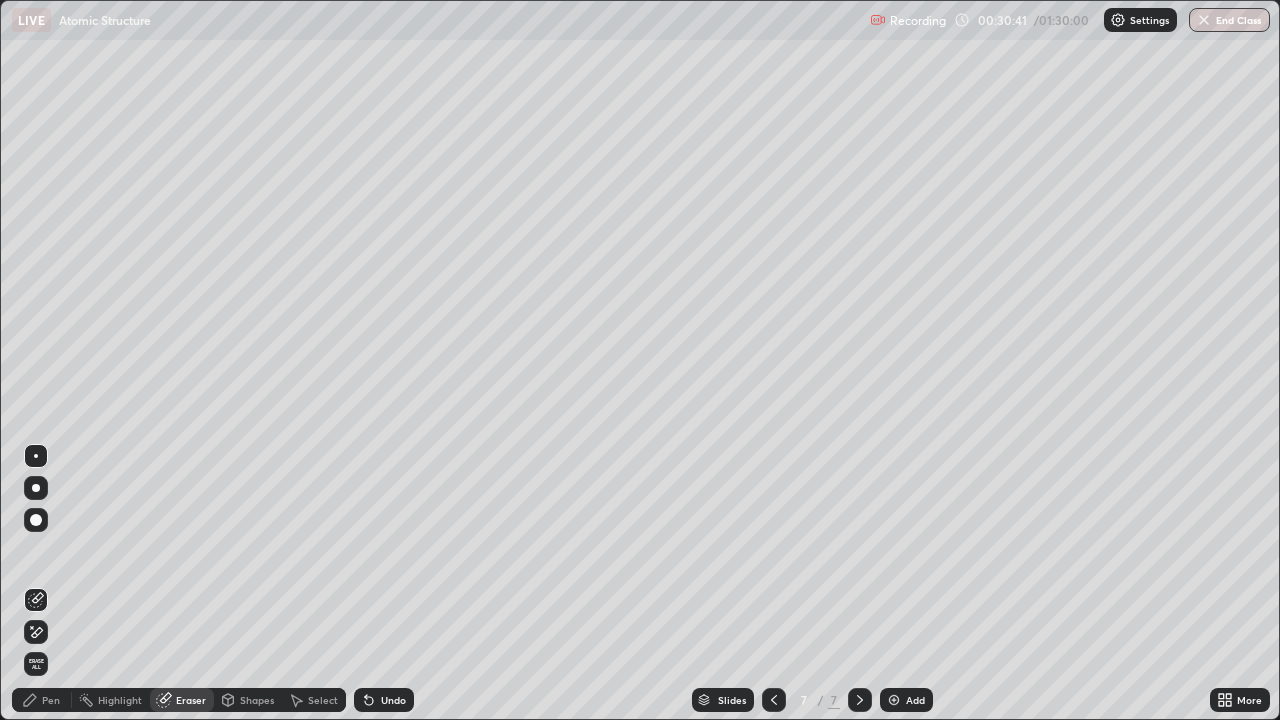click on "Pen" at bounding box center (51, 700) 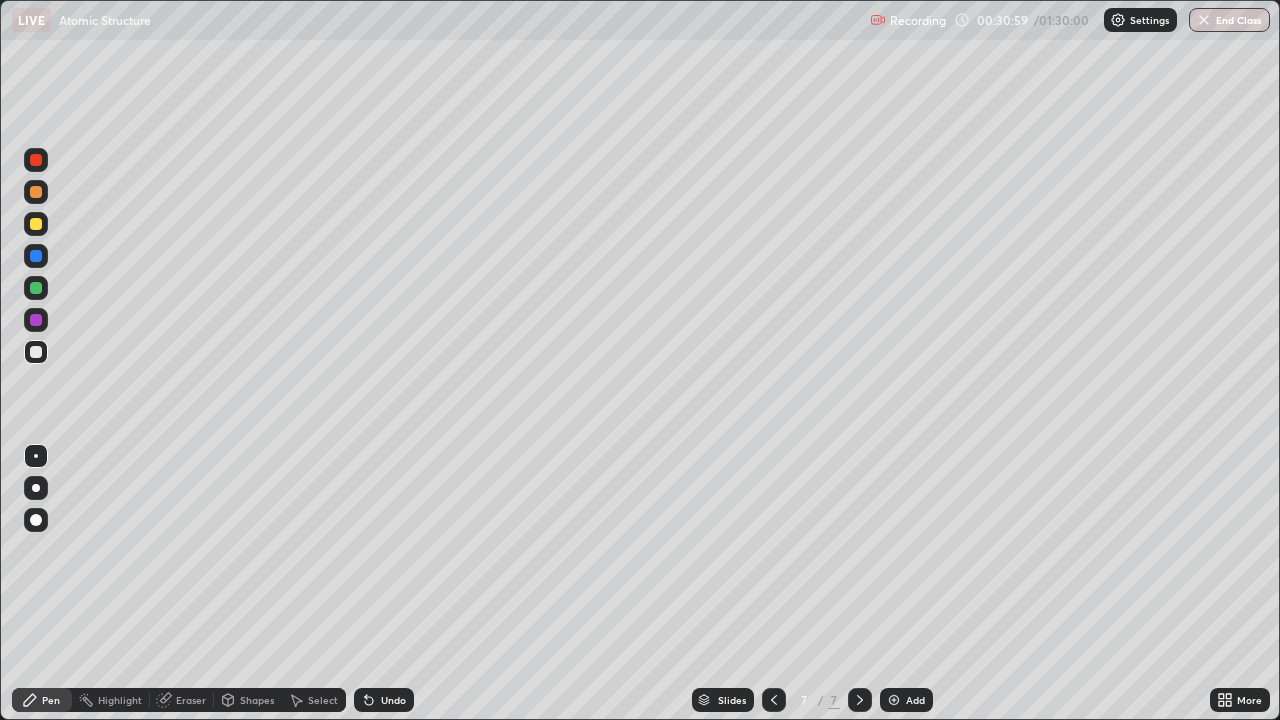 click at bounding box center [36, 256] 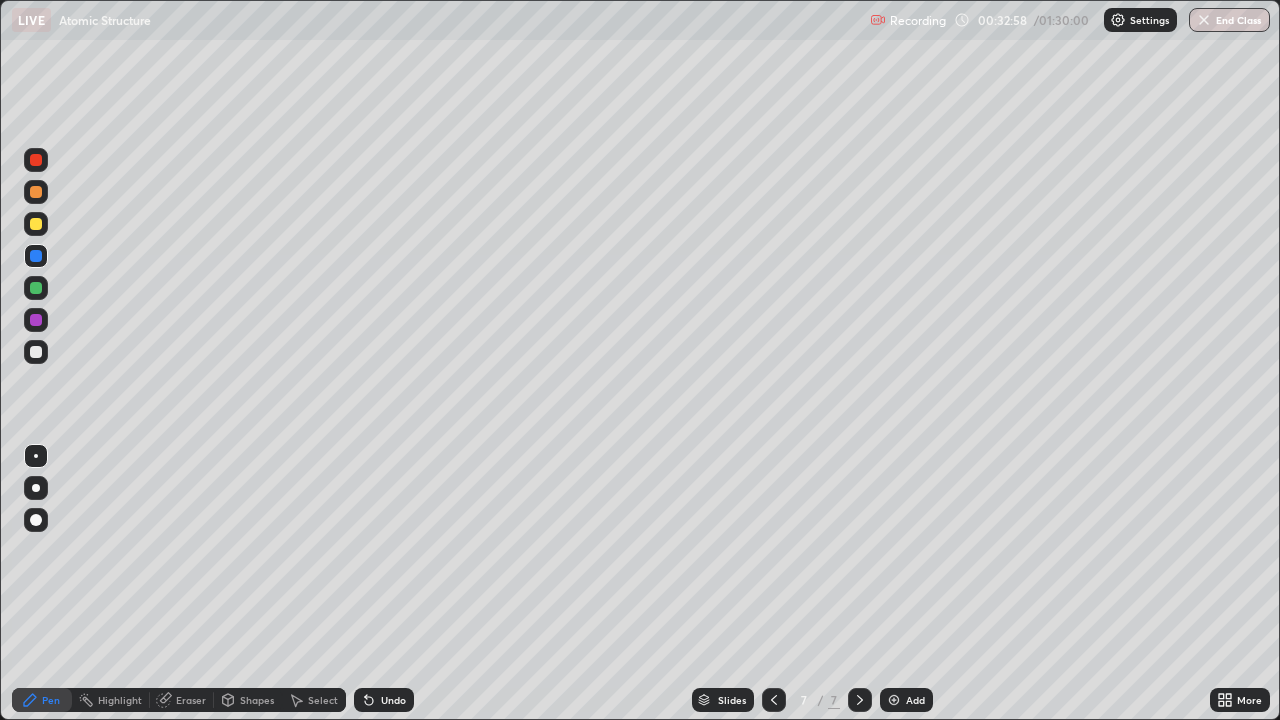 click on "Undo" at bounding box center [393, 700] 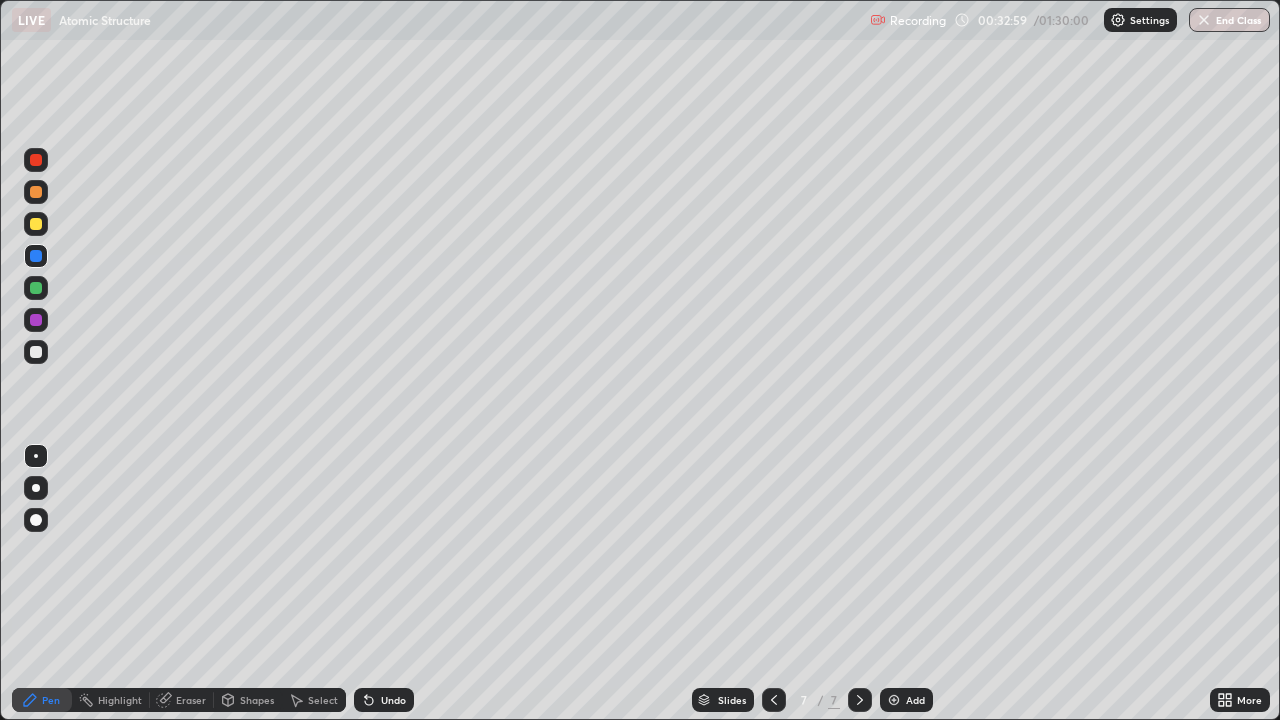 click on "Undo" at bounding box center (393, 700) 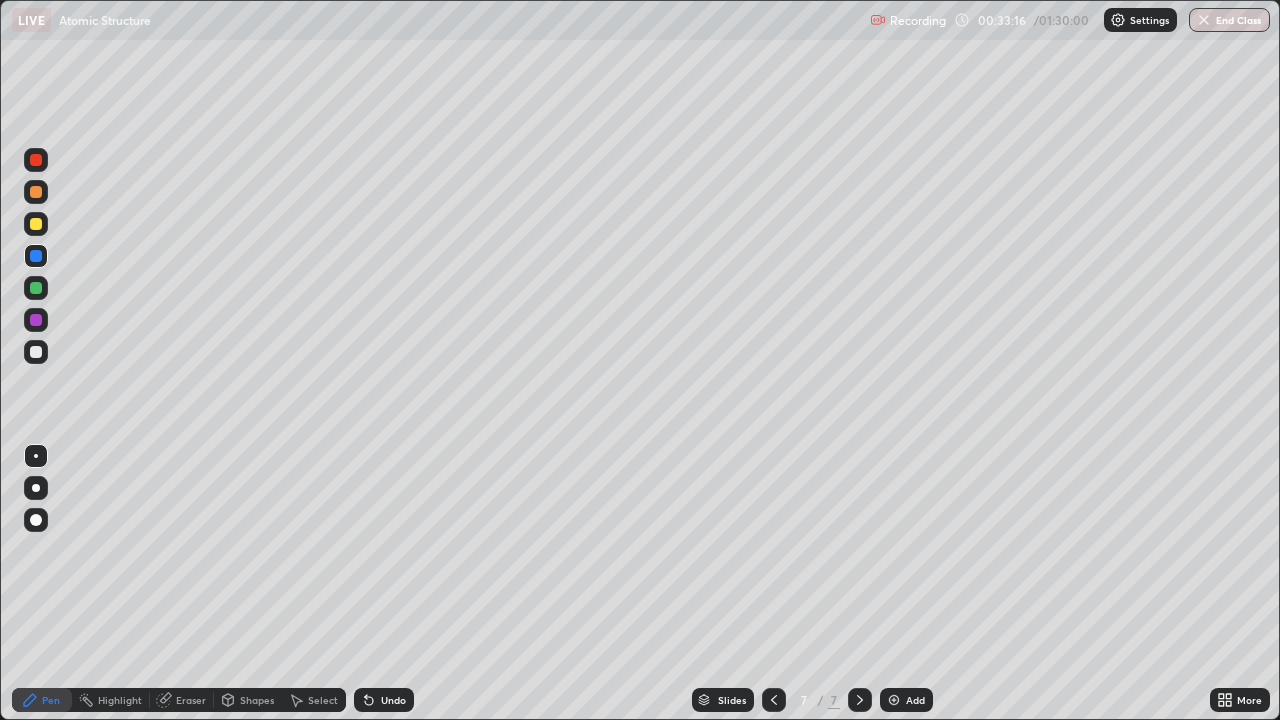 click on "Undo" at bounding box center (384, 700) 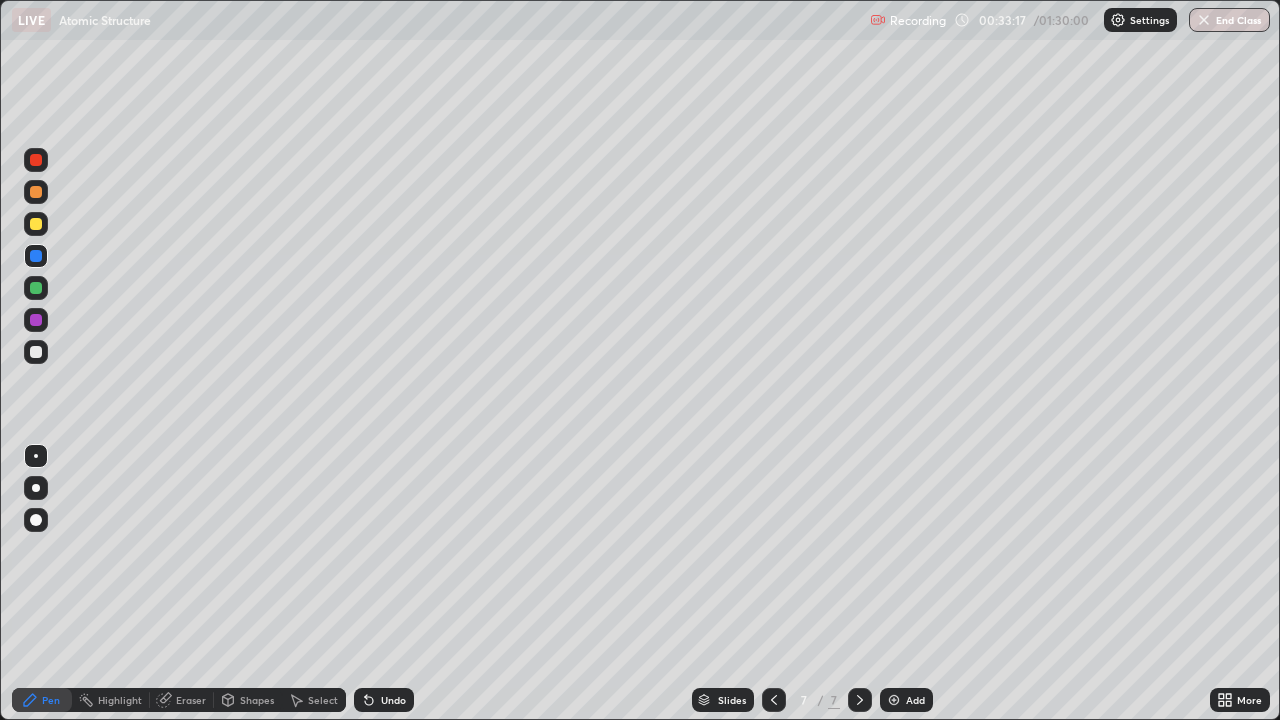 click on "Undo" at bounding box center (384, 700) 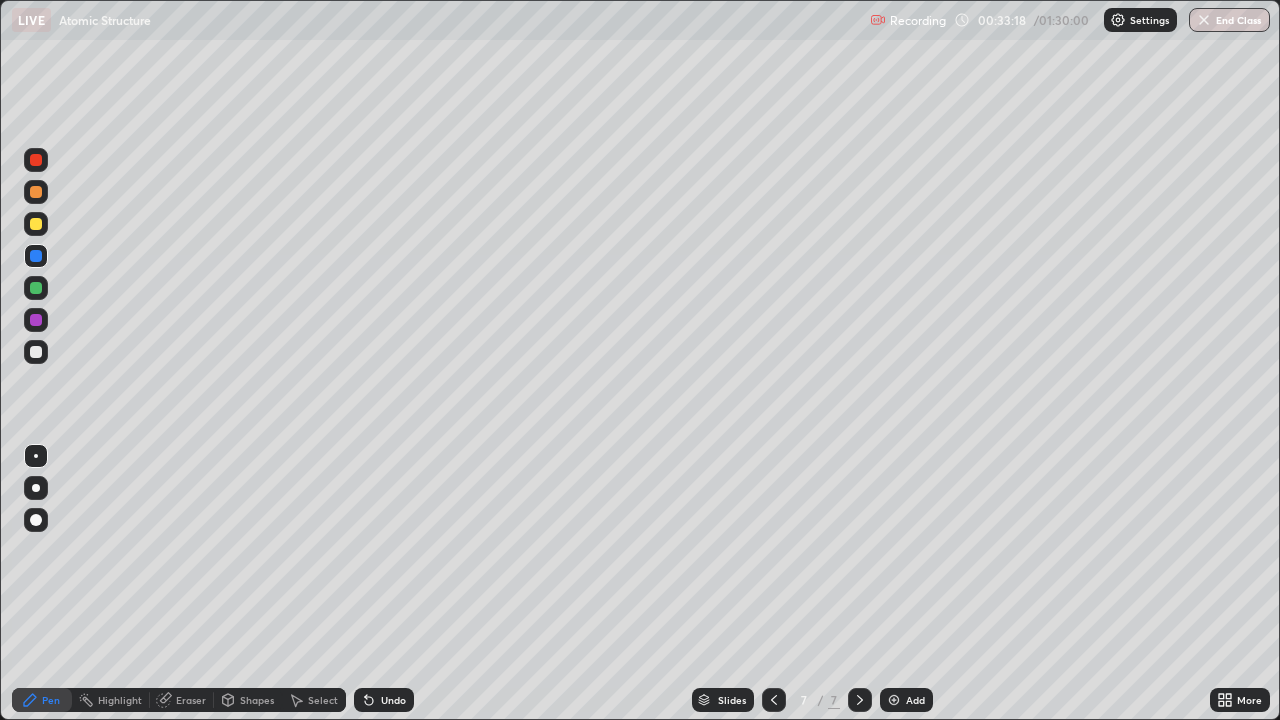 click on "Undo" at bounding box center [384, 700] 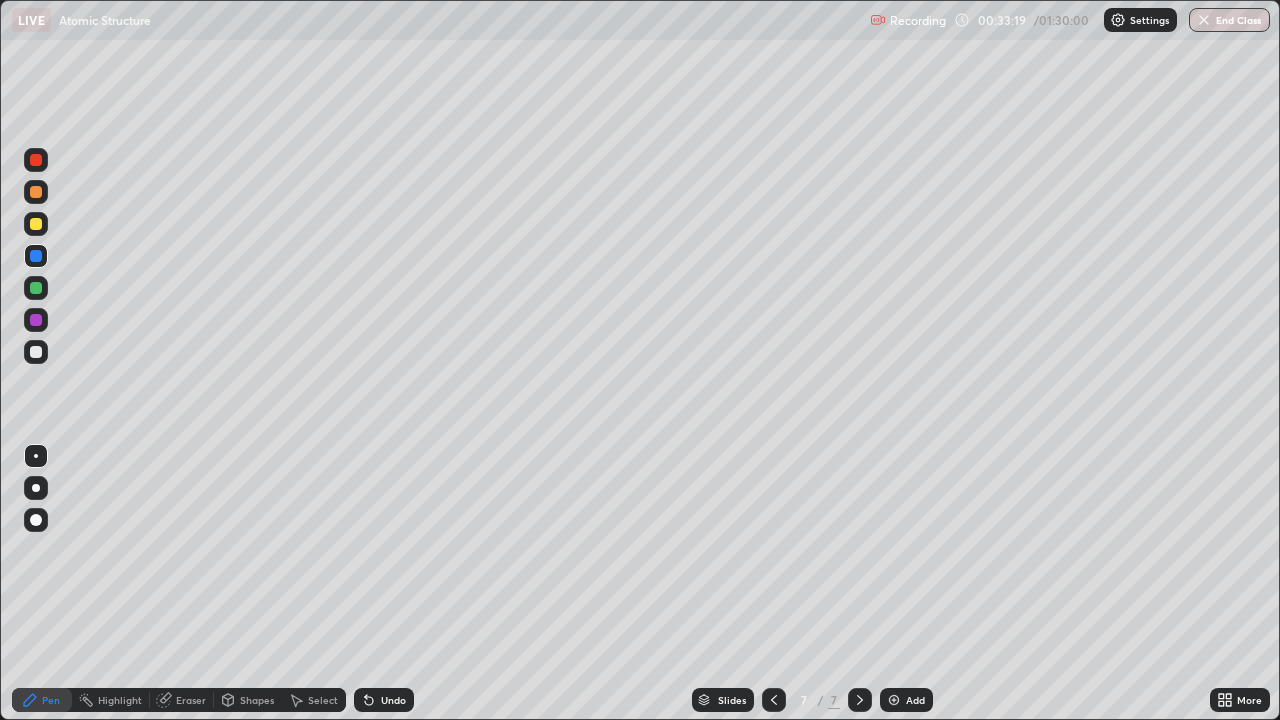 click on "Undo" at bounding box center (384, 700) 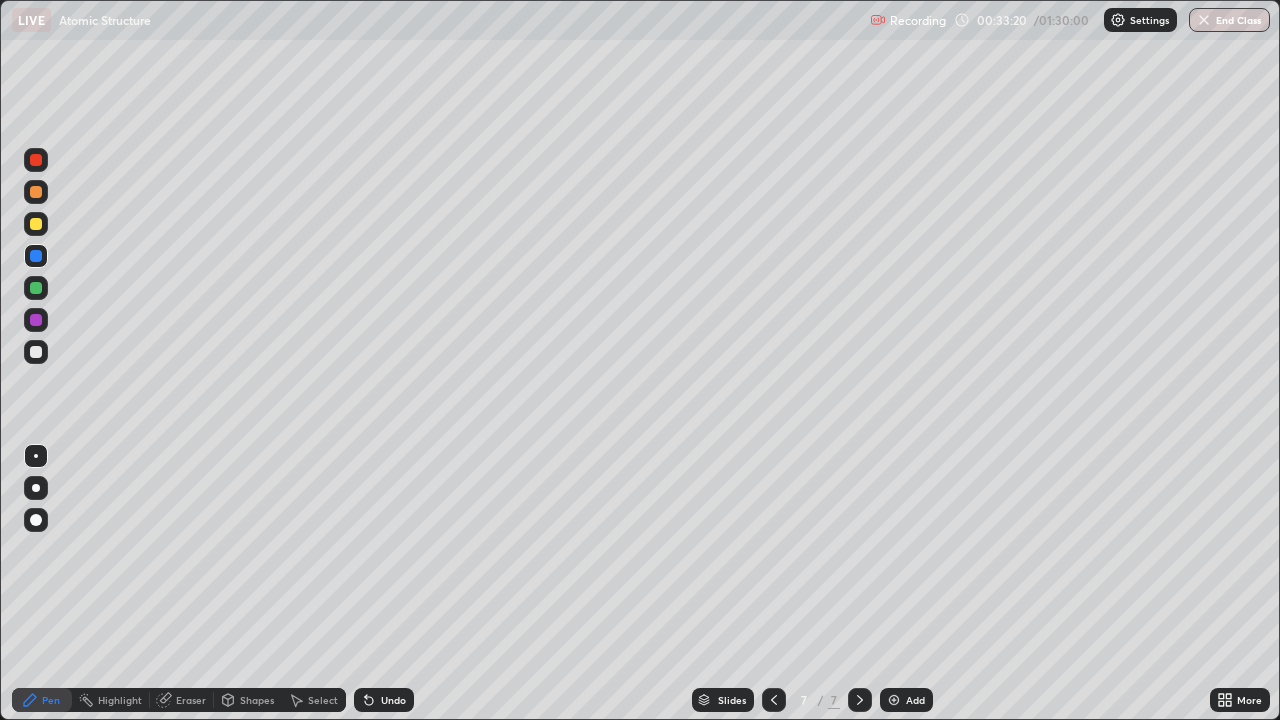 click on "Undo" at bounding box center (384, 700) 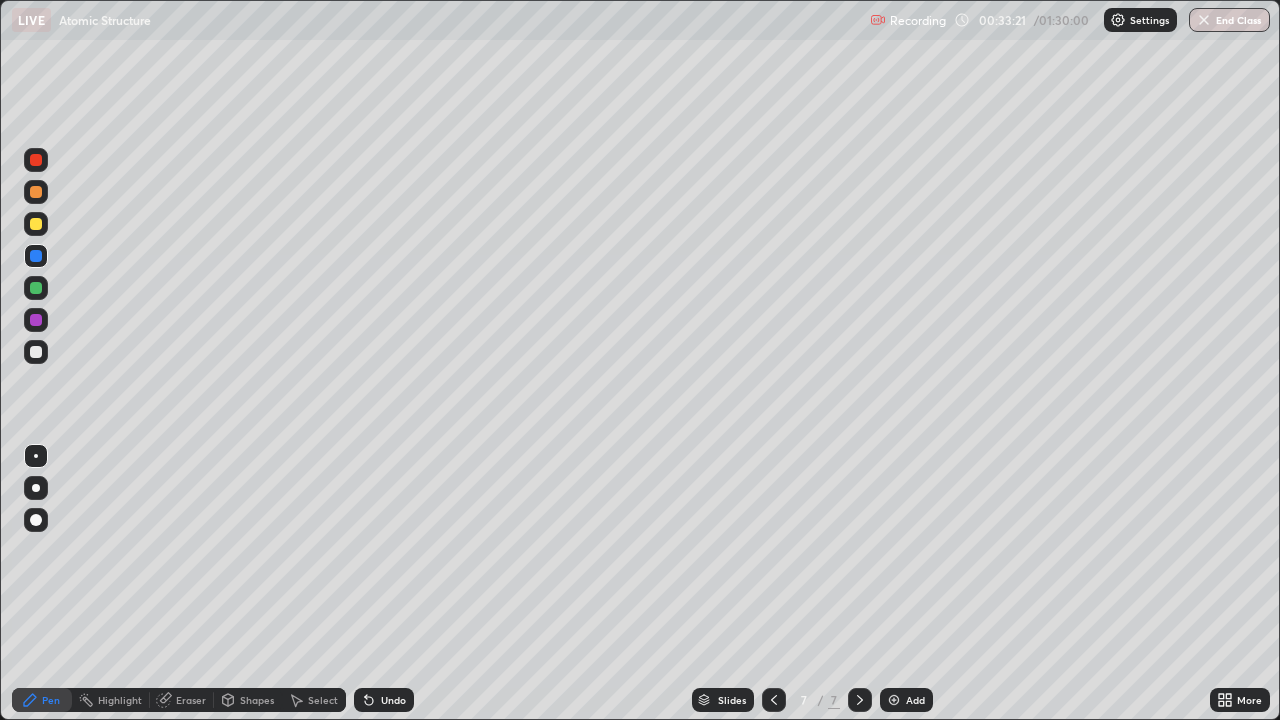 click on "Undo" at bounding box center [384, 700] 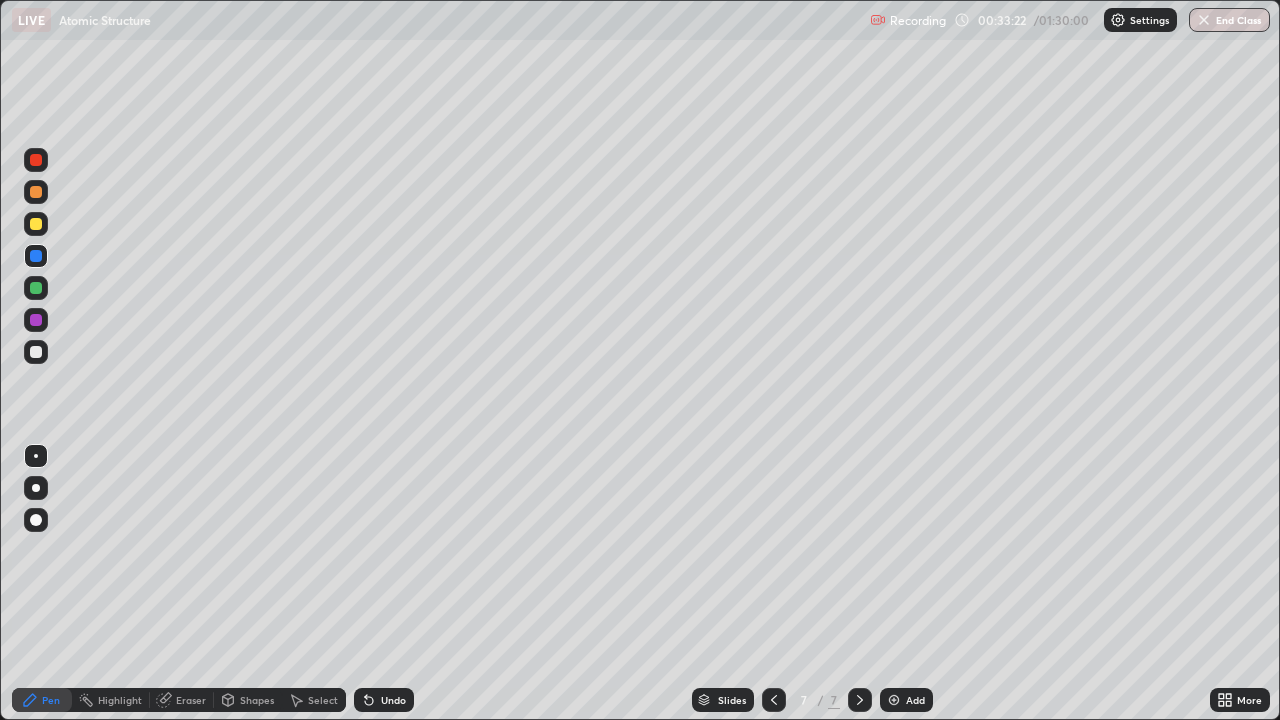 click on "Undo" at bounding box center [384, 700] 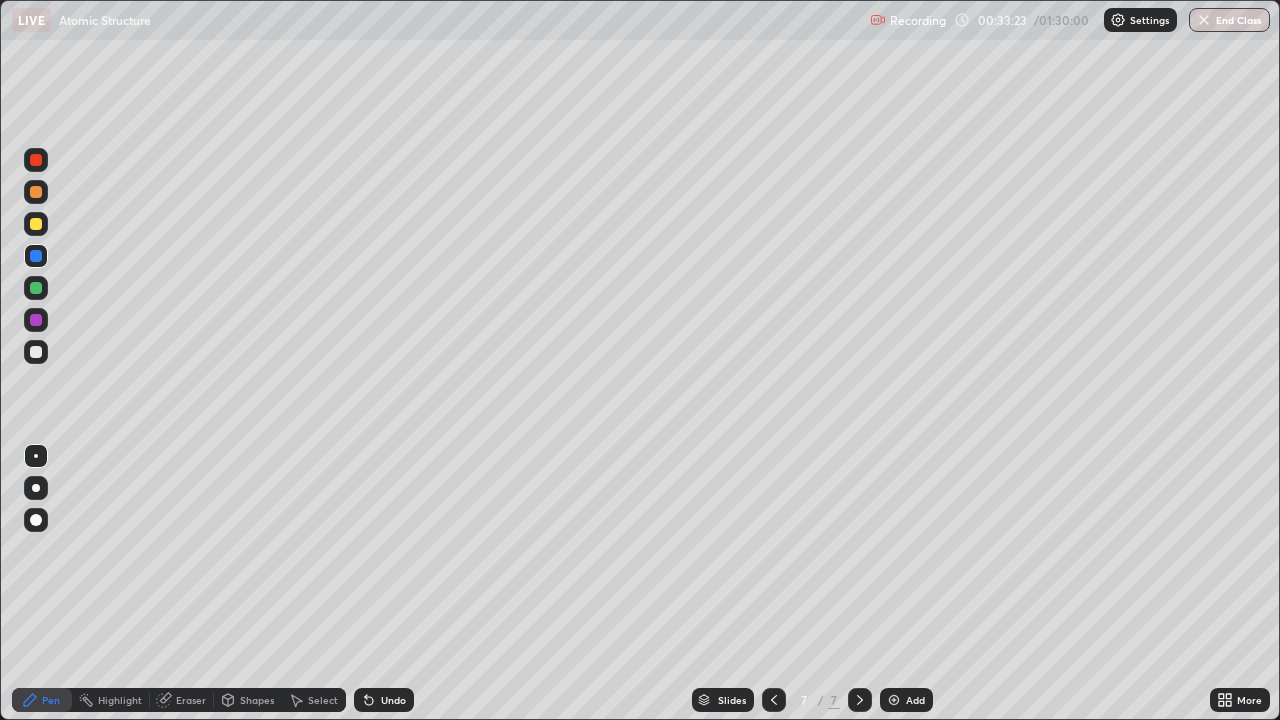 click on "Undo" at bounding box center (384, 700) 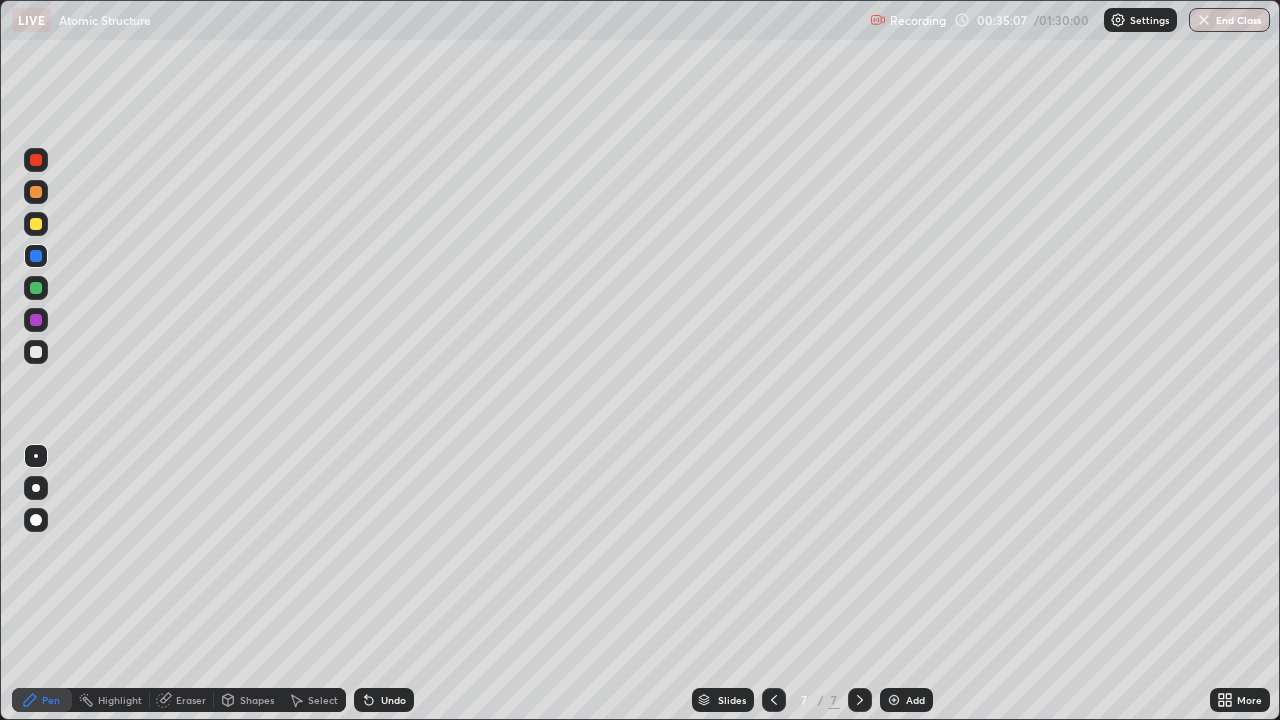 click on "Undo" at bounding box center [393, 700] 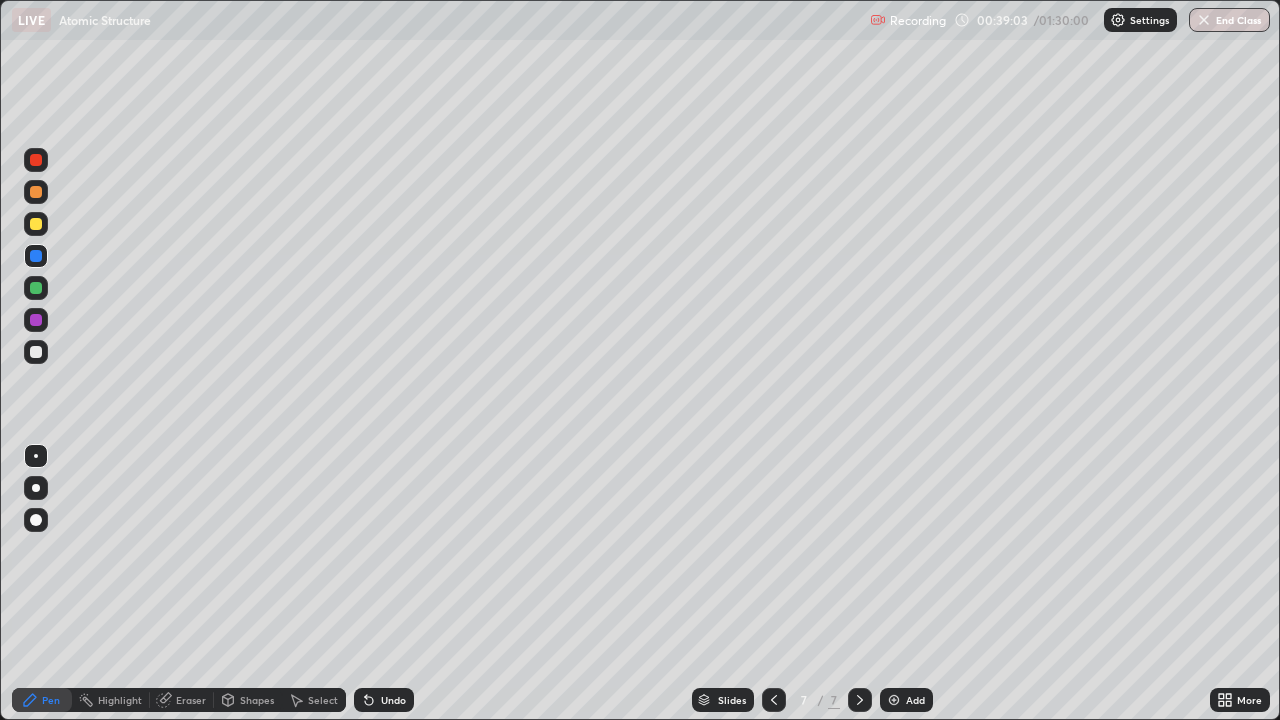 click on "Add" at bounding box center [906, 700] 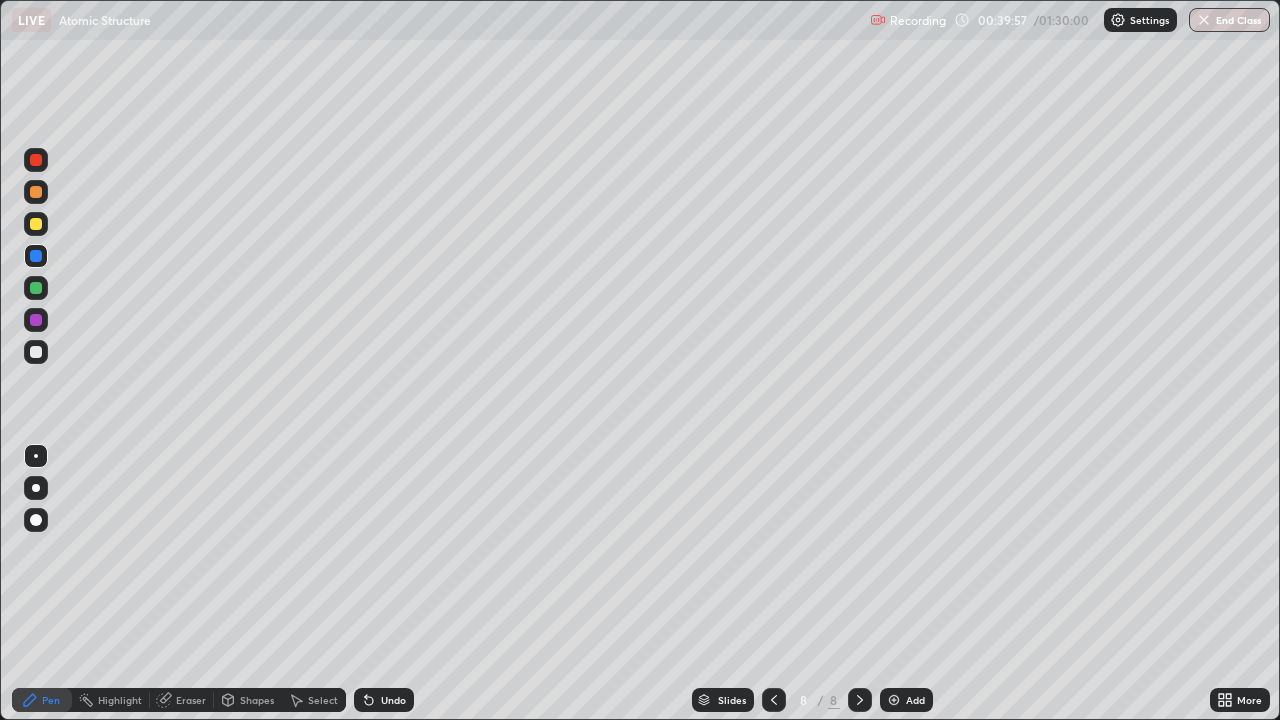 click at bounding box center [36, 352] 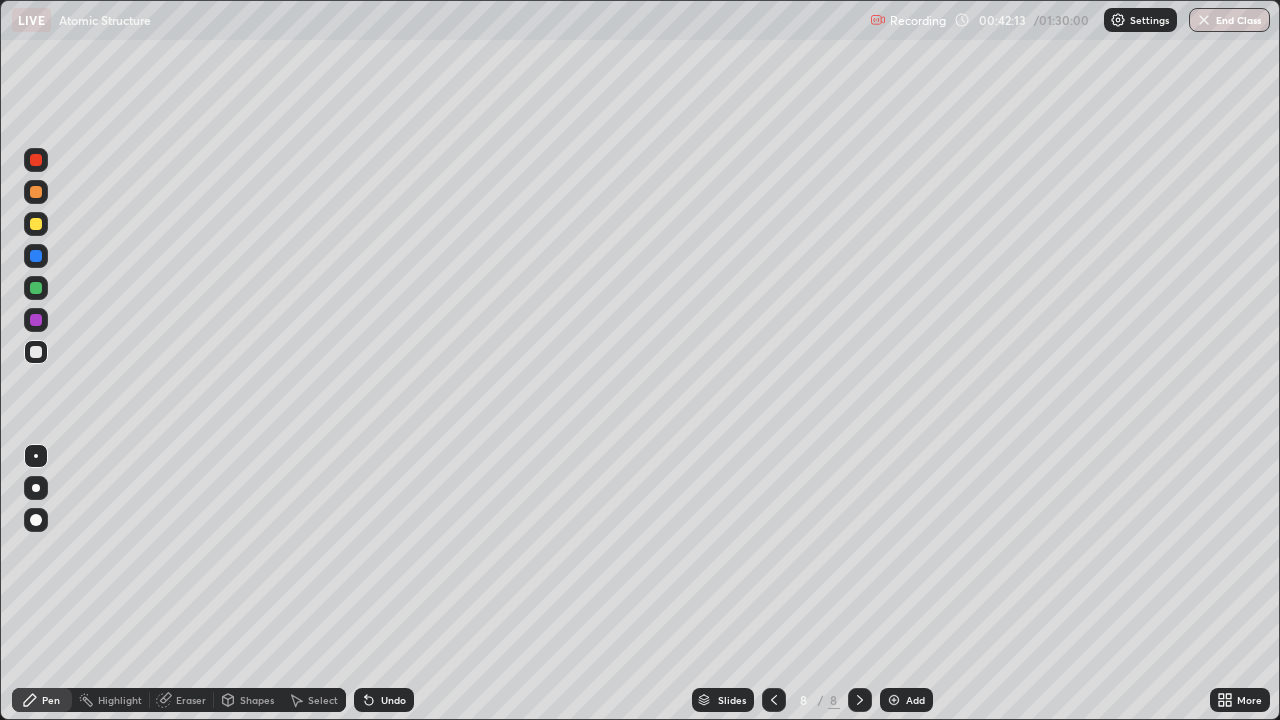 click at bounding box center [36, 320] 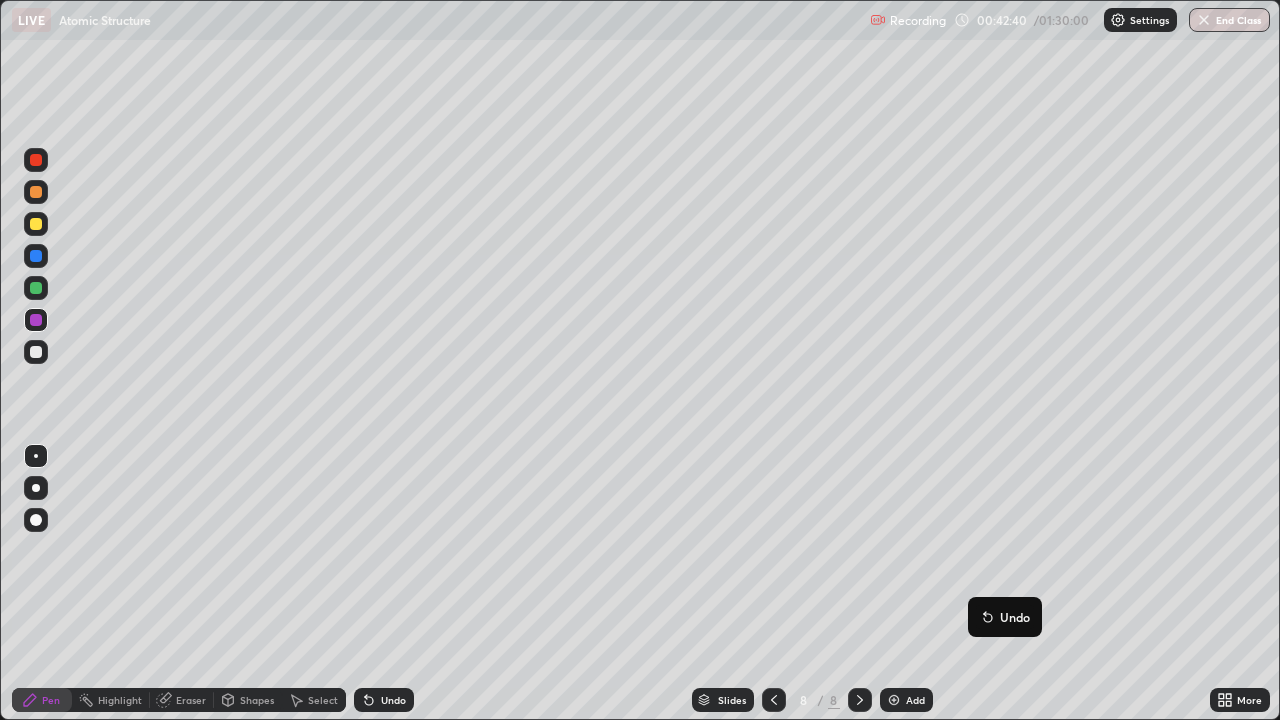 click on "Undo" at bounding box center (1005, 617) 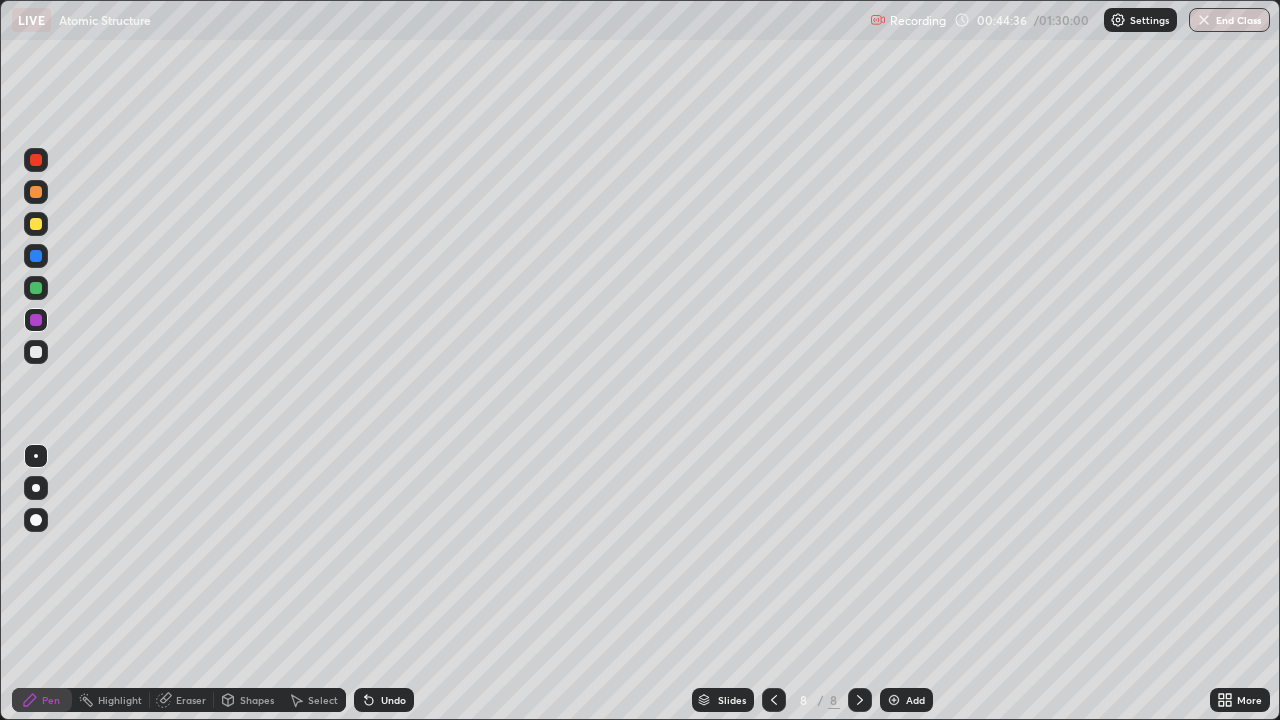 click on "Select" at bounding box center [323, 700] 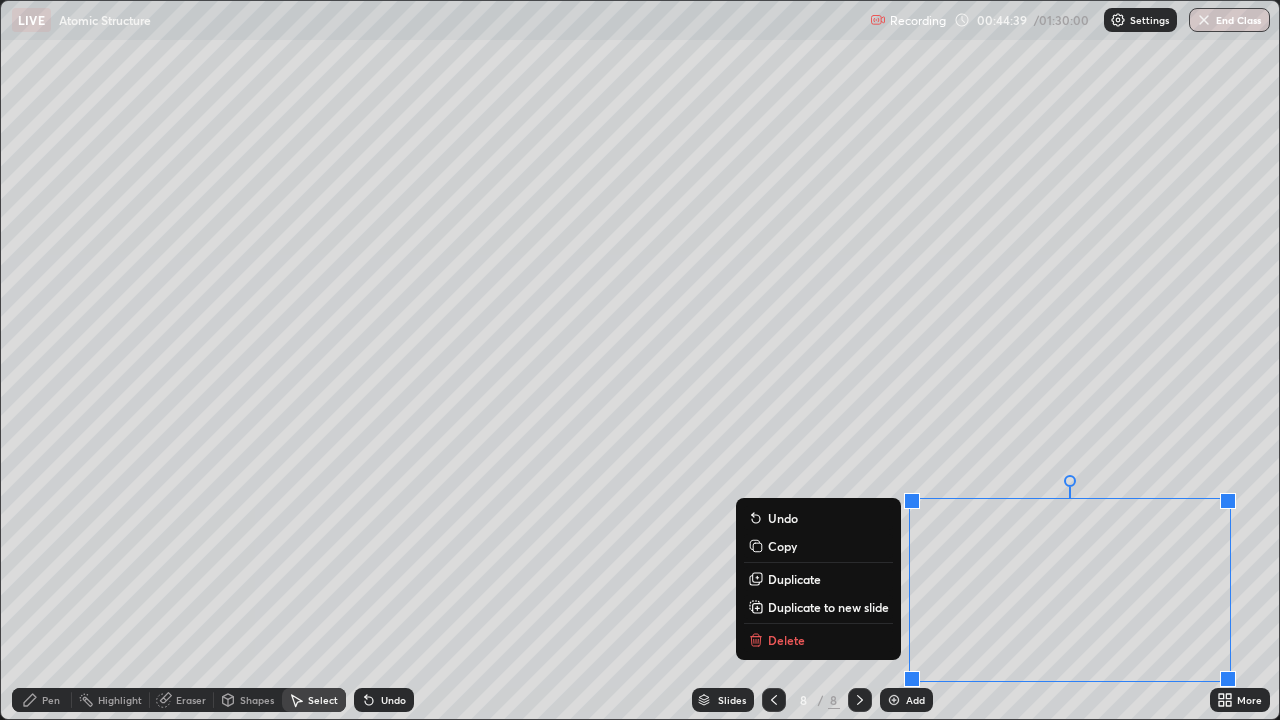 click on "Delete" at bounding box center [818, 640] 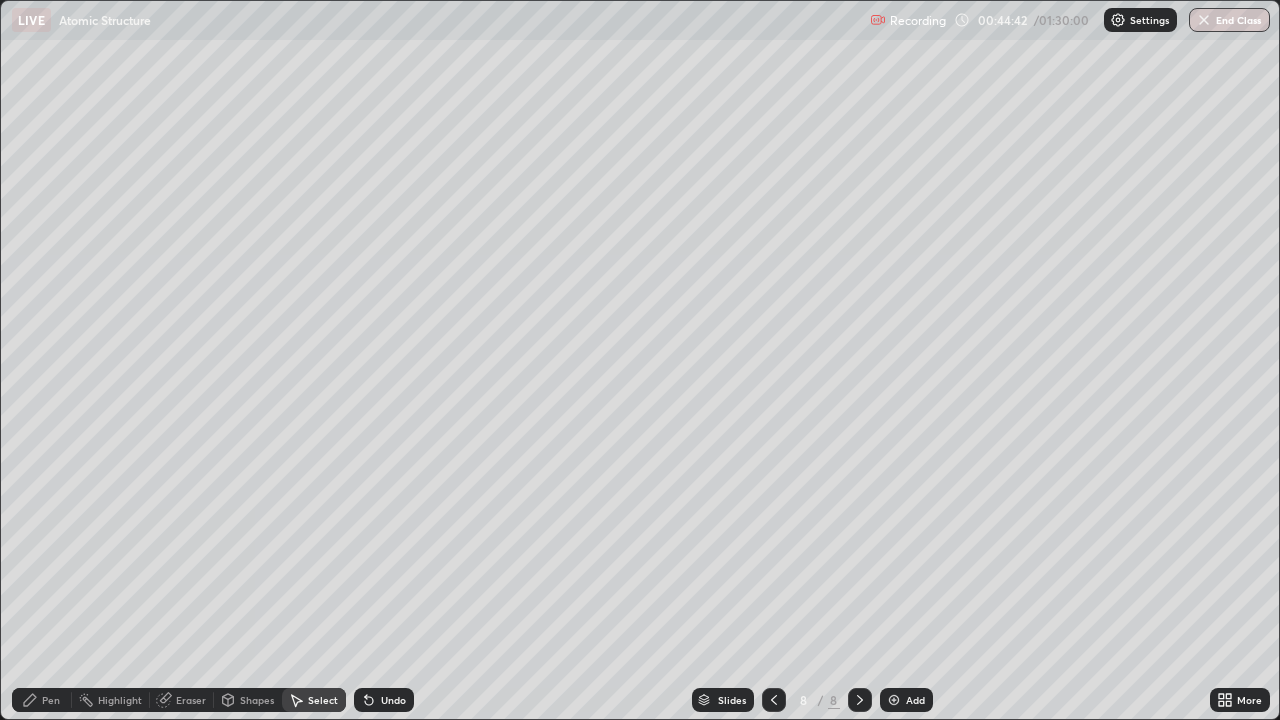 click on "Pen" at bounding box center (42, 700) 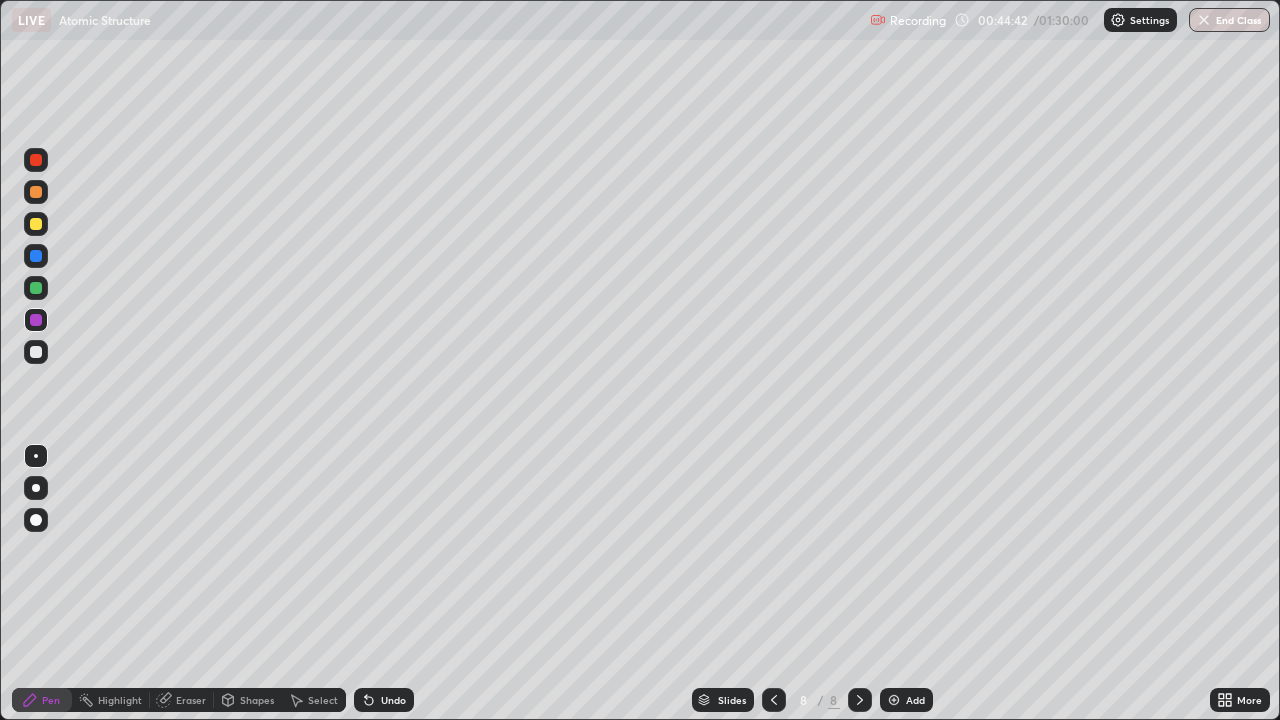 click at bounding box center [36, 352] 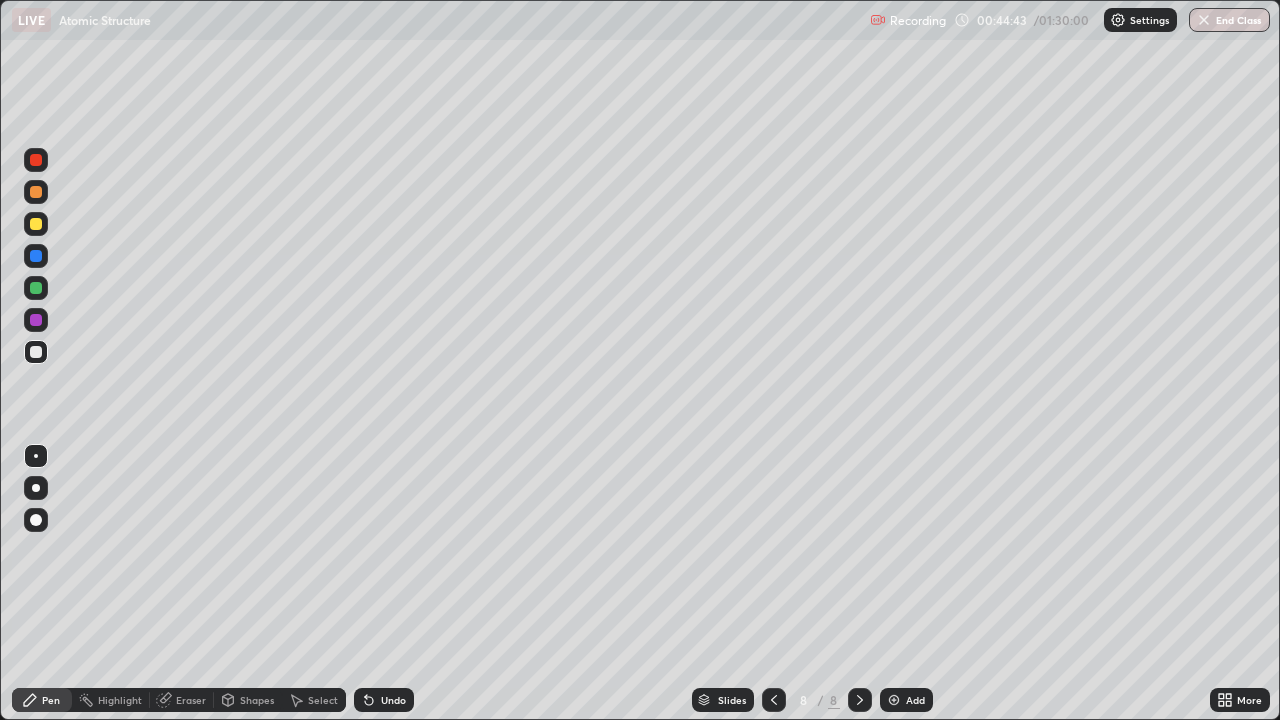 click at bounding box center (36, 288) 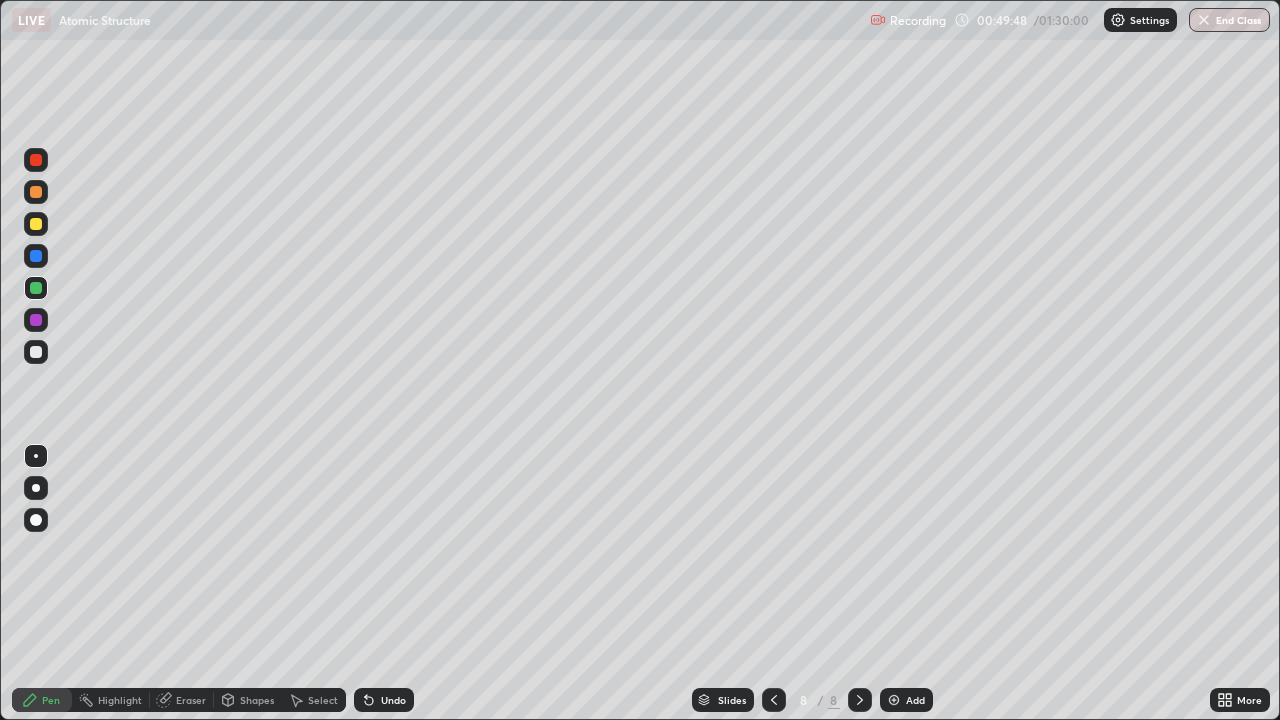 click on "Add" at bounding box center (915, 700) 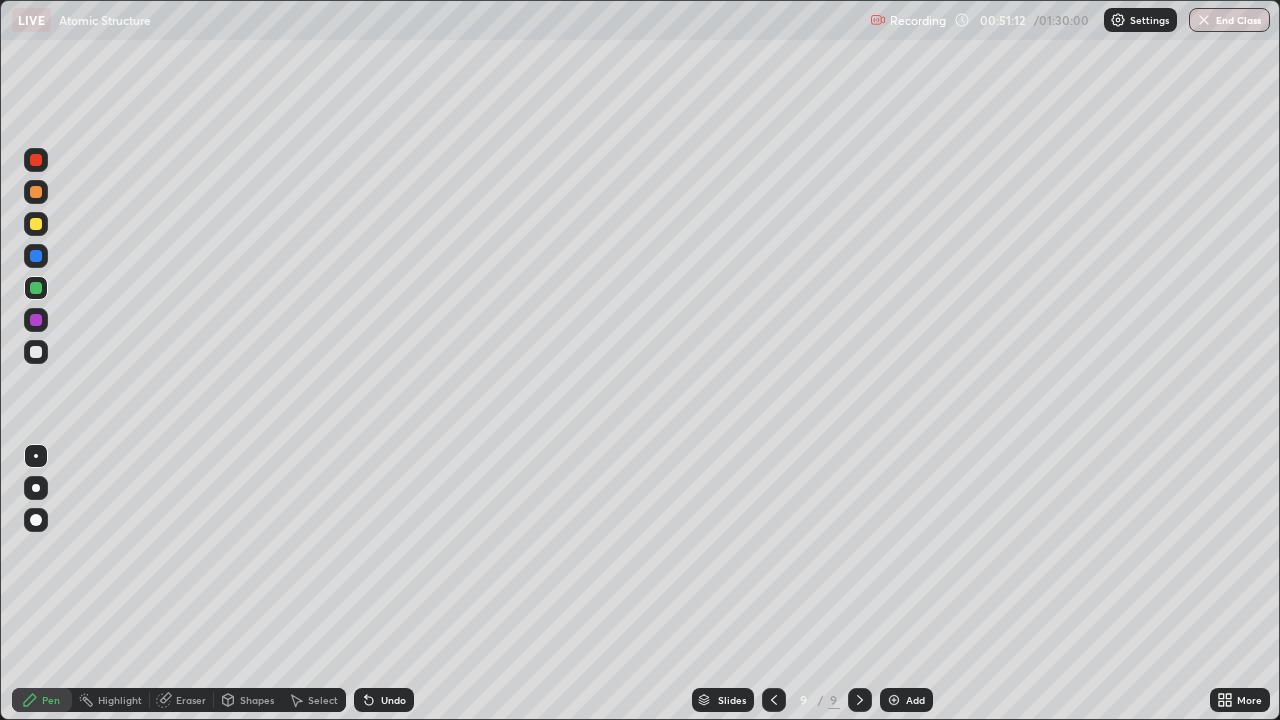 click on "Undo" at bounding box center (393, 700) 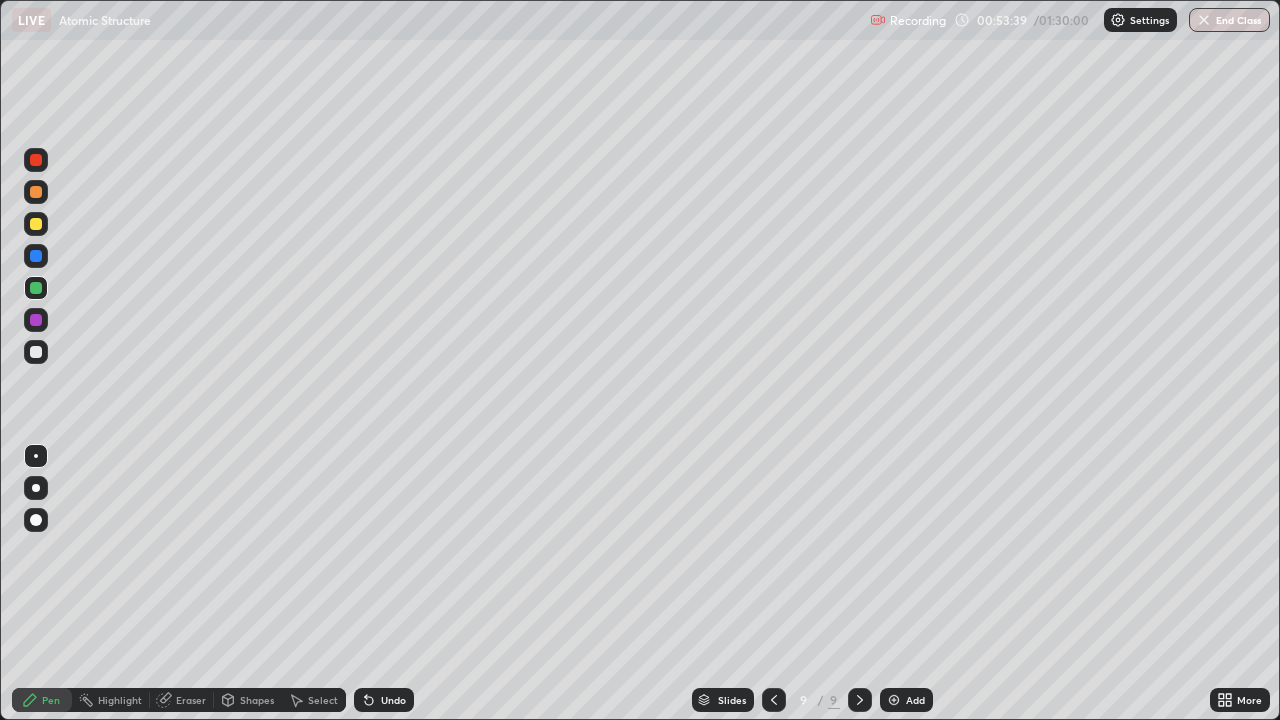 click at bounding box center [36, 352] 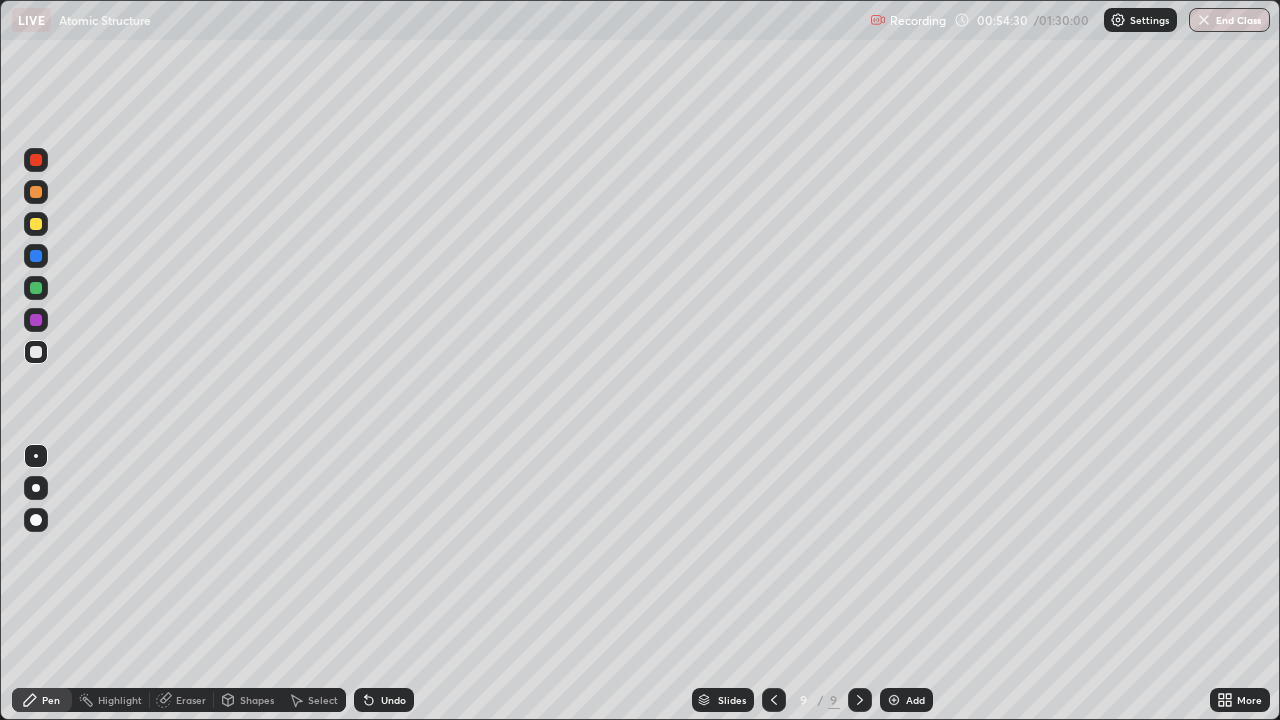 click on "Eraser" at bounding box center (191, 700) 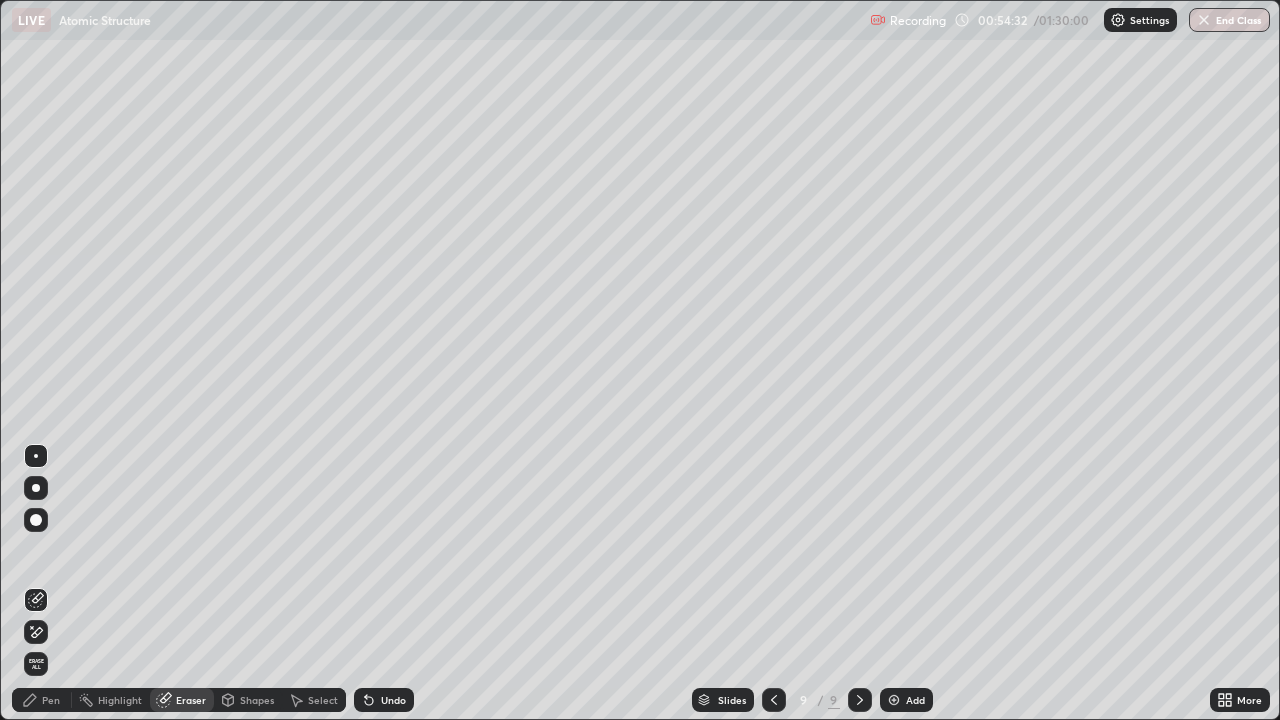 click on "Pen" at bounding box center [51, 700] 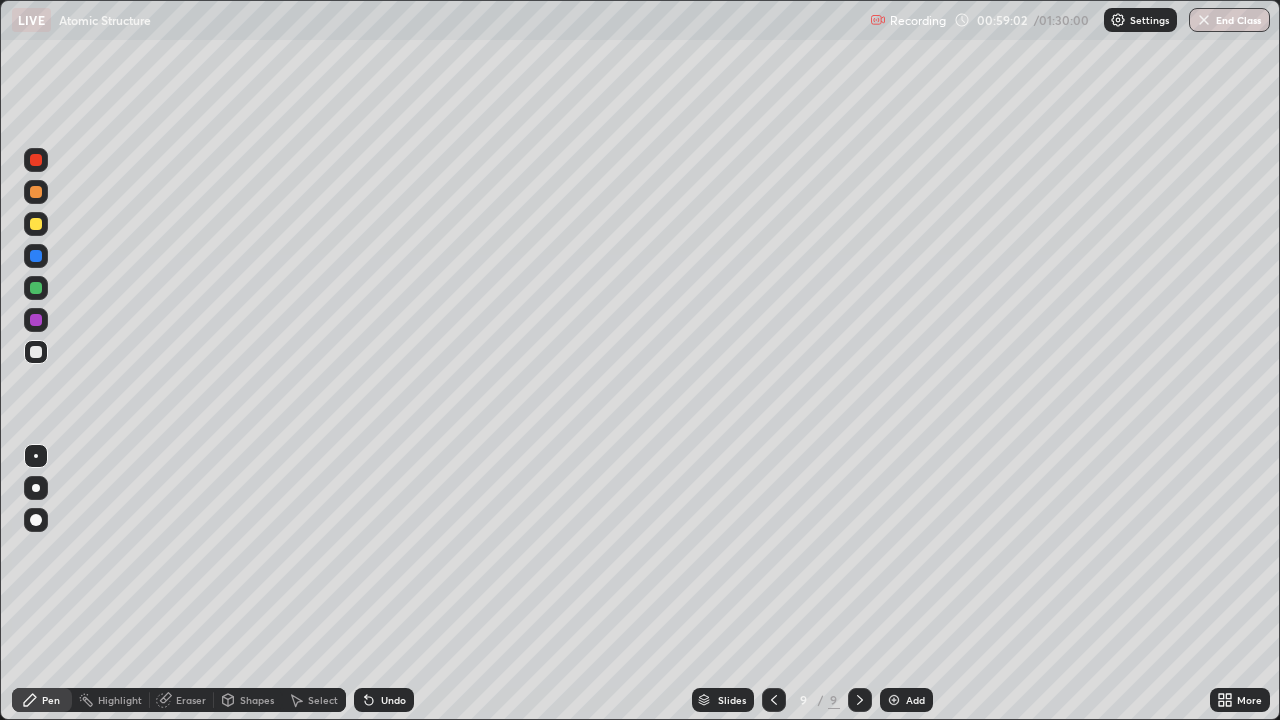 click on "Add" at bounding box center [915, 700] 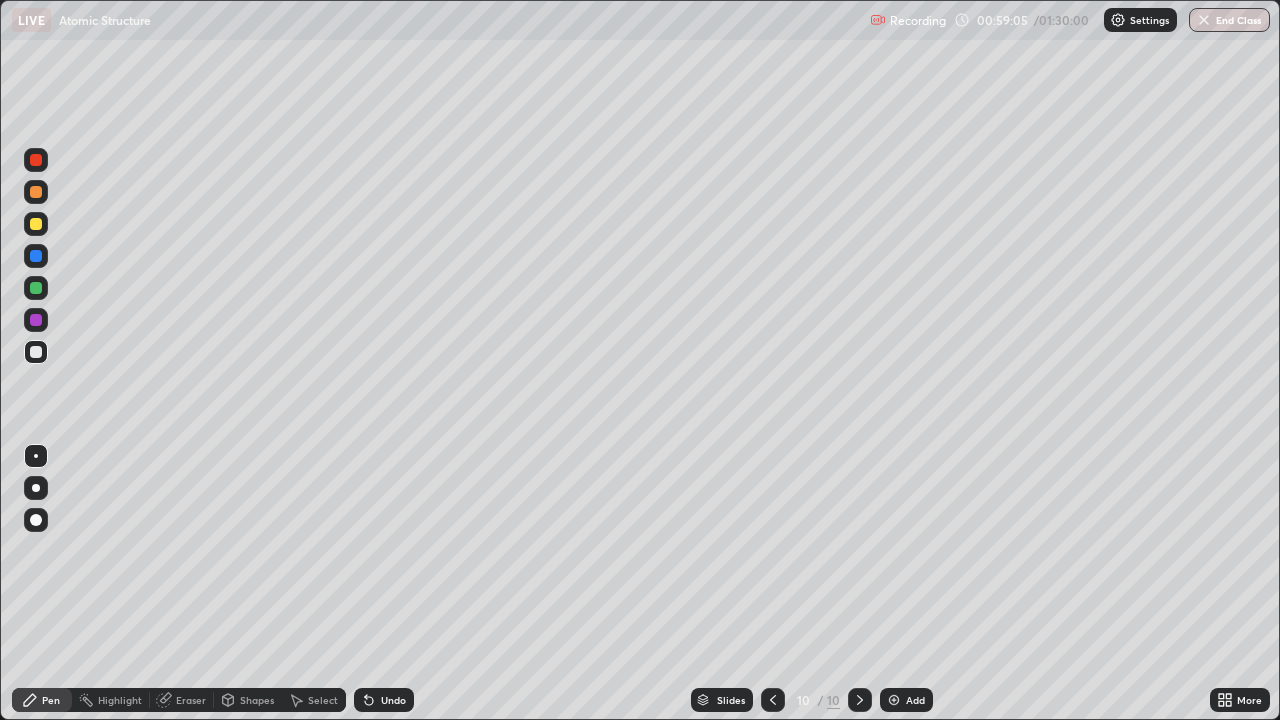 click 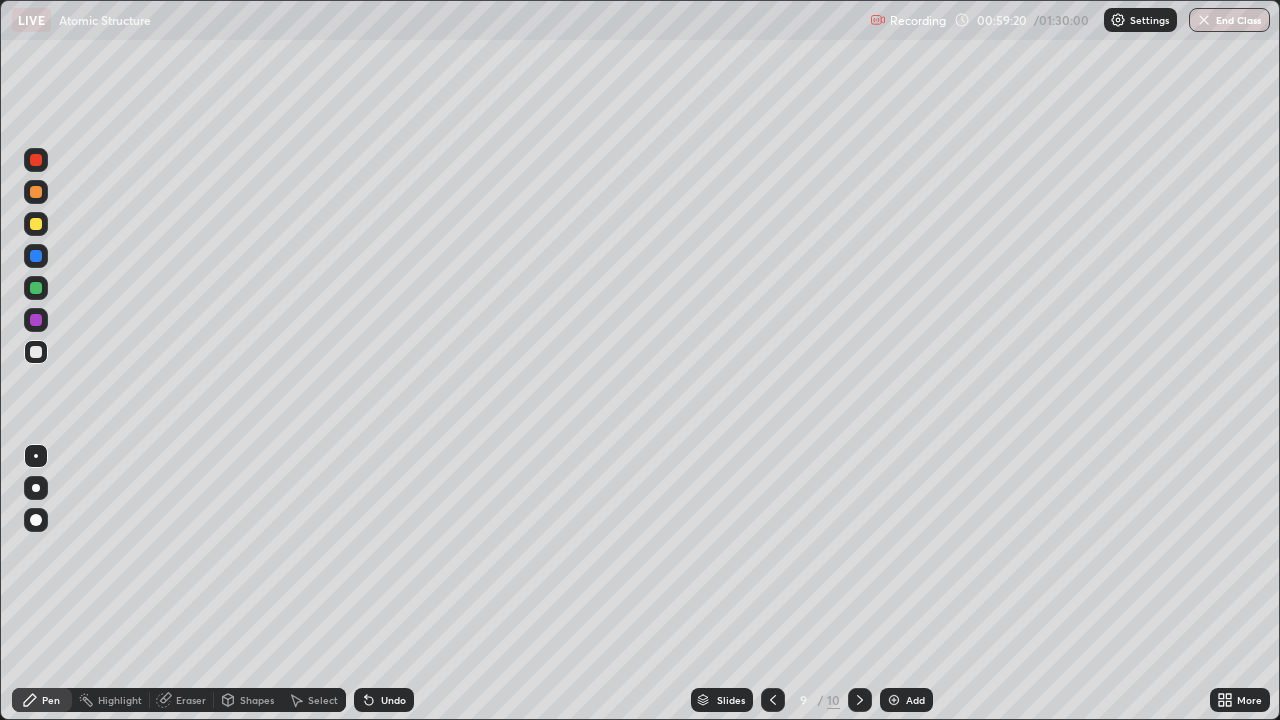 click on "Select" at bounding box center (323, 700) 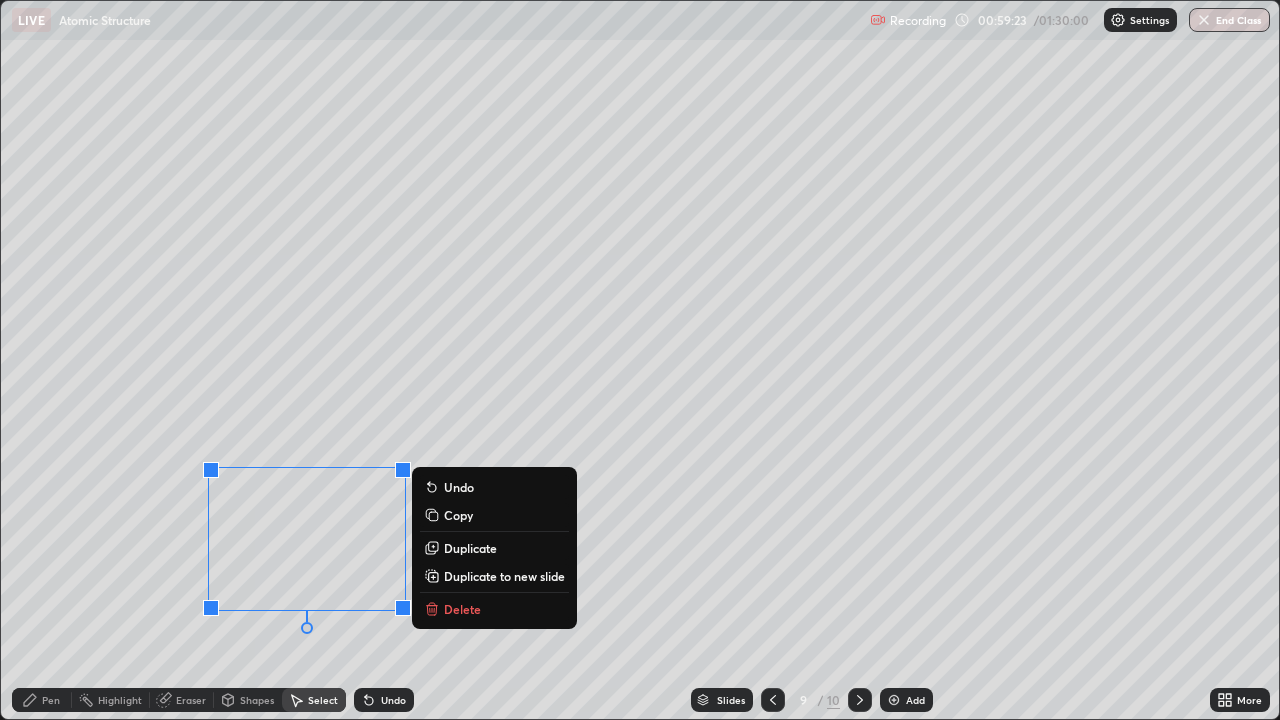 click on "Copy" at bounding box center (458, 515) 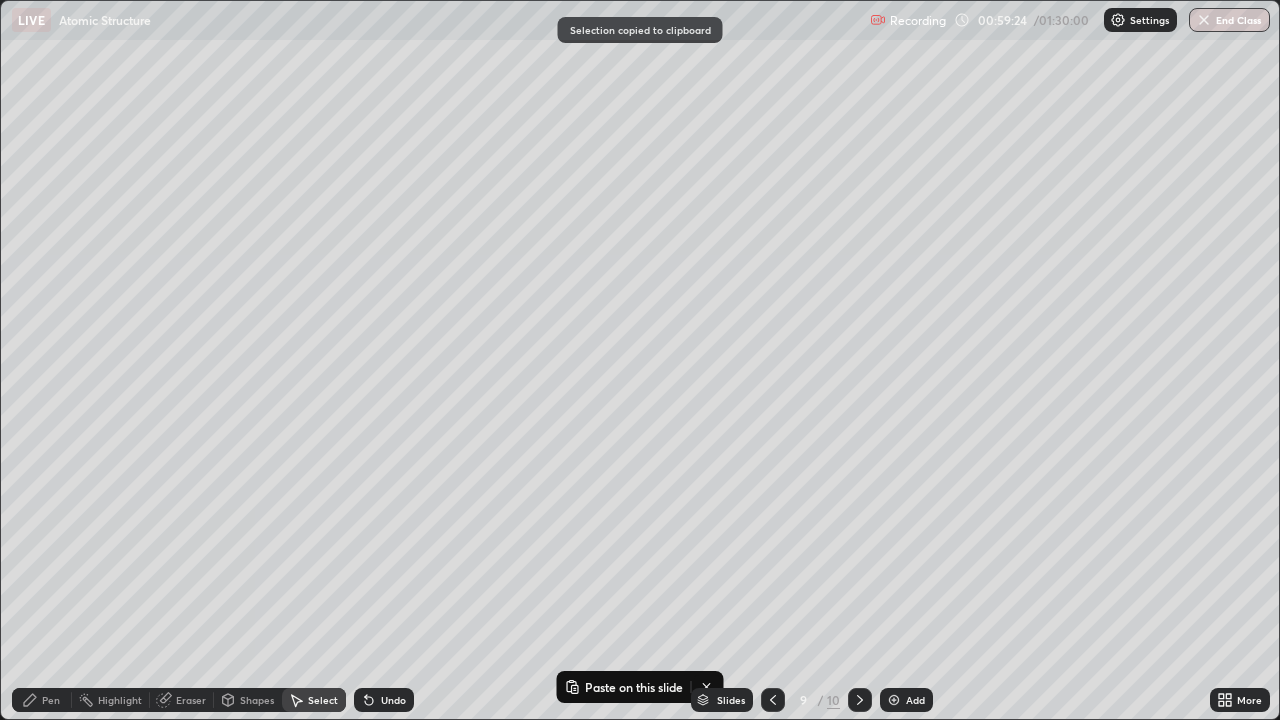 click 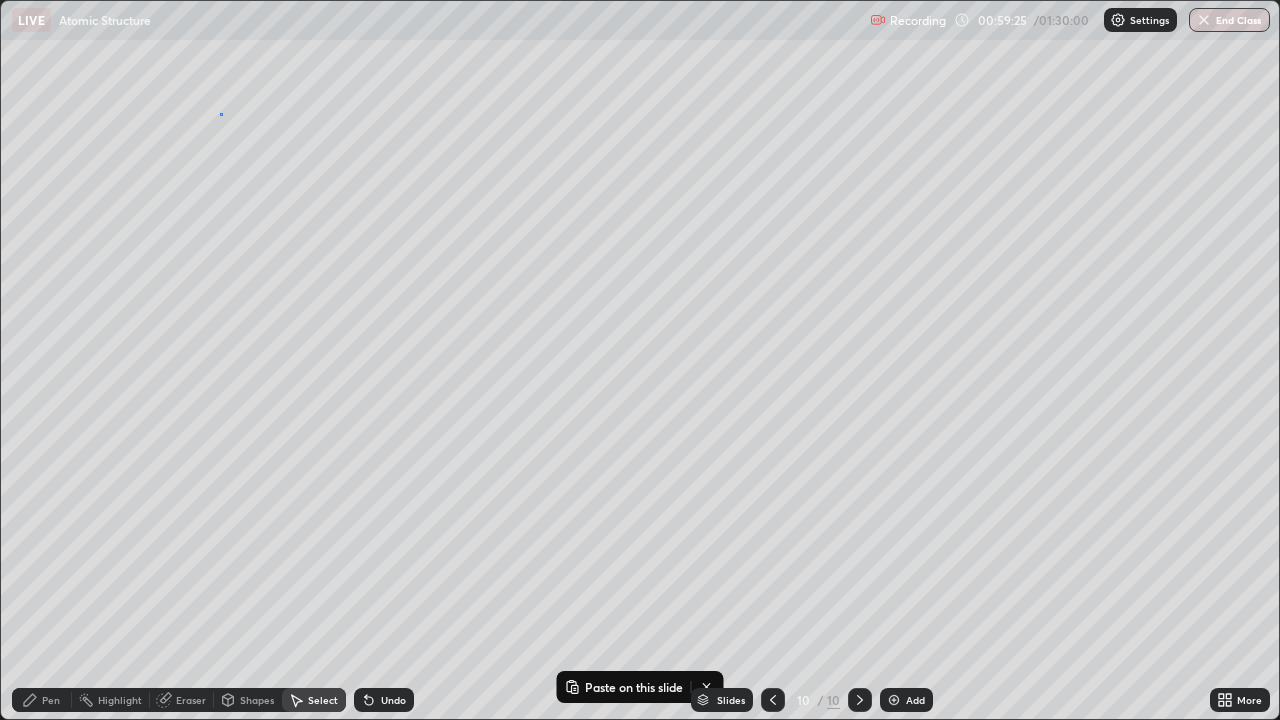 click on "0 ° Undo Copy Paste here Duplicate Duplicate to new slide Delete" at bounding box center (640, 360) 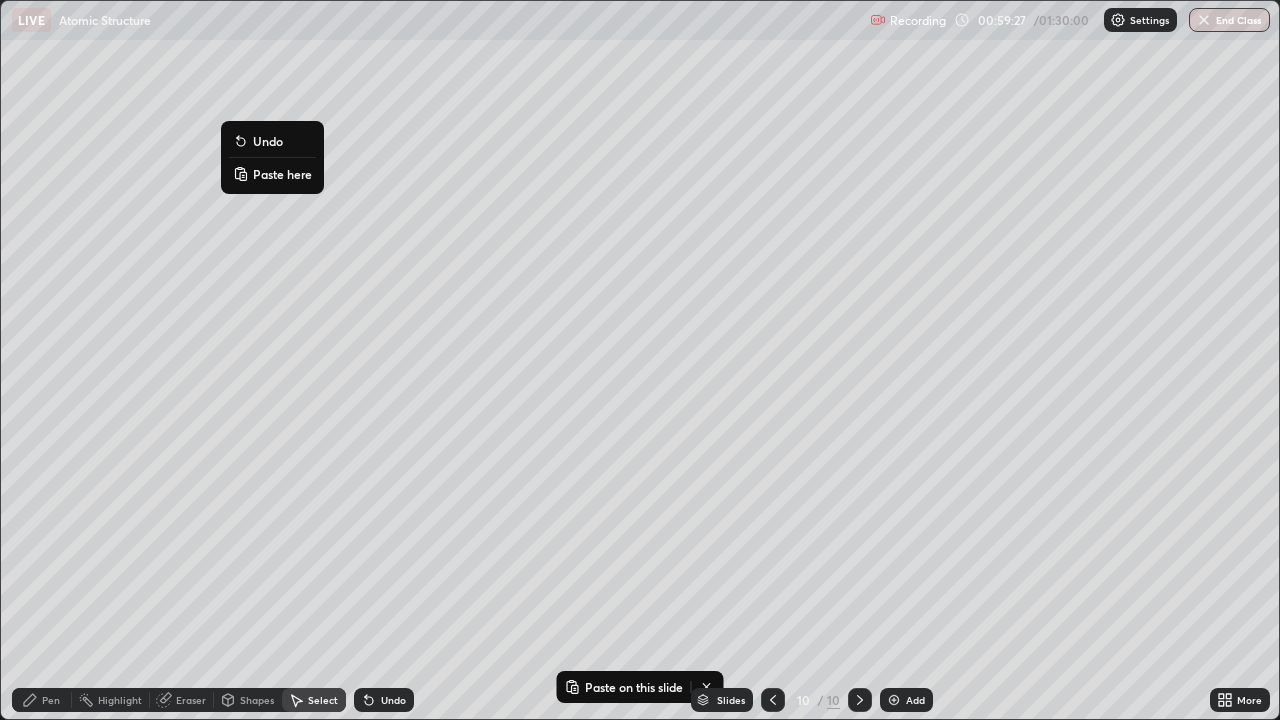 click on "Paste here" at bounding box center (282, 174) 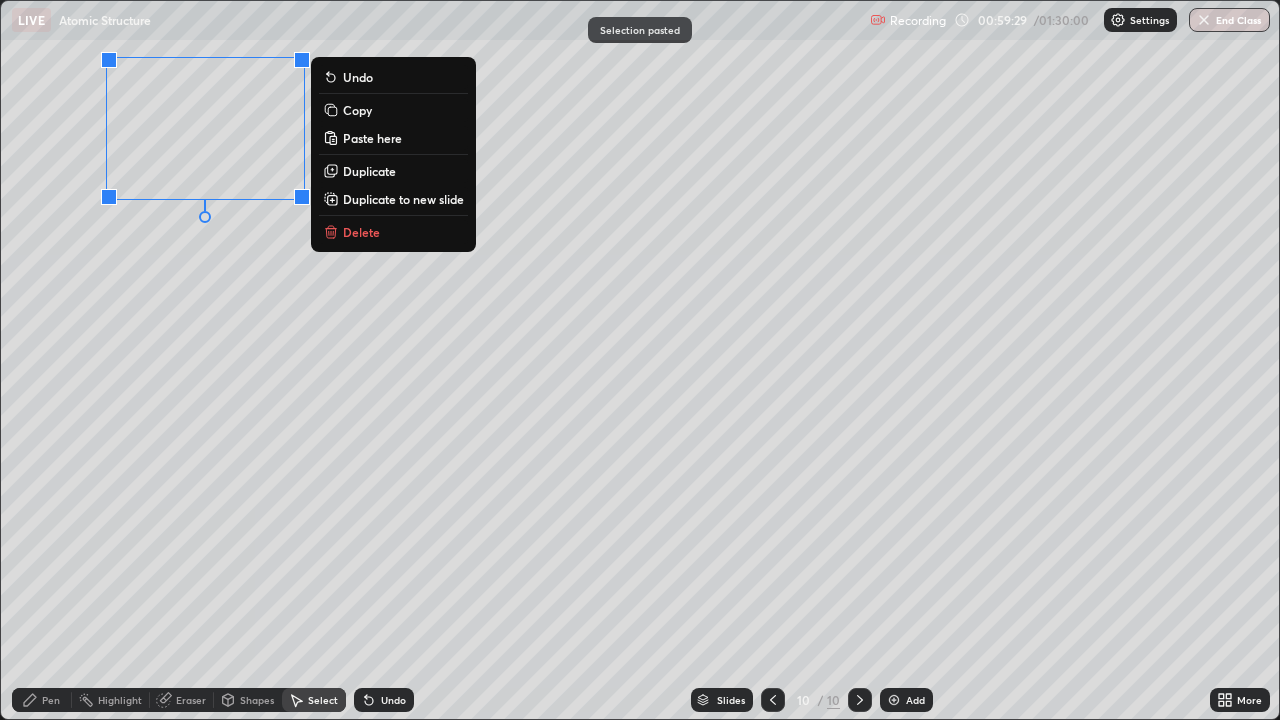 click on "0 ° Undo Copy Paste here Duplicate Duplicate to new slide Delete" at bounding box center [640, 360] 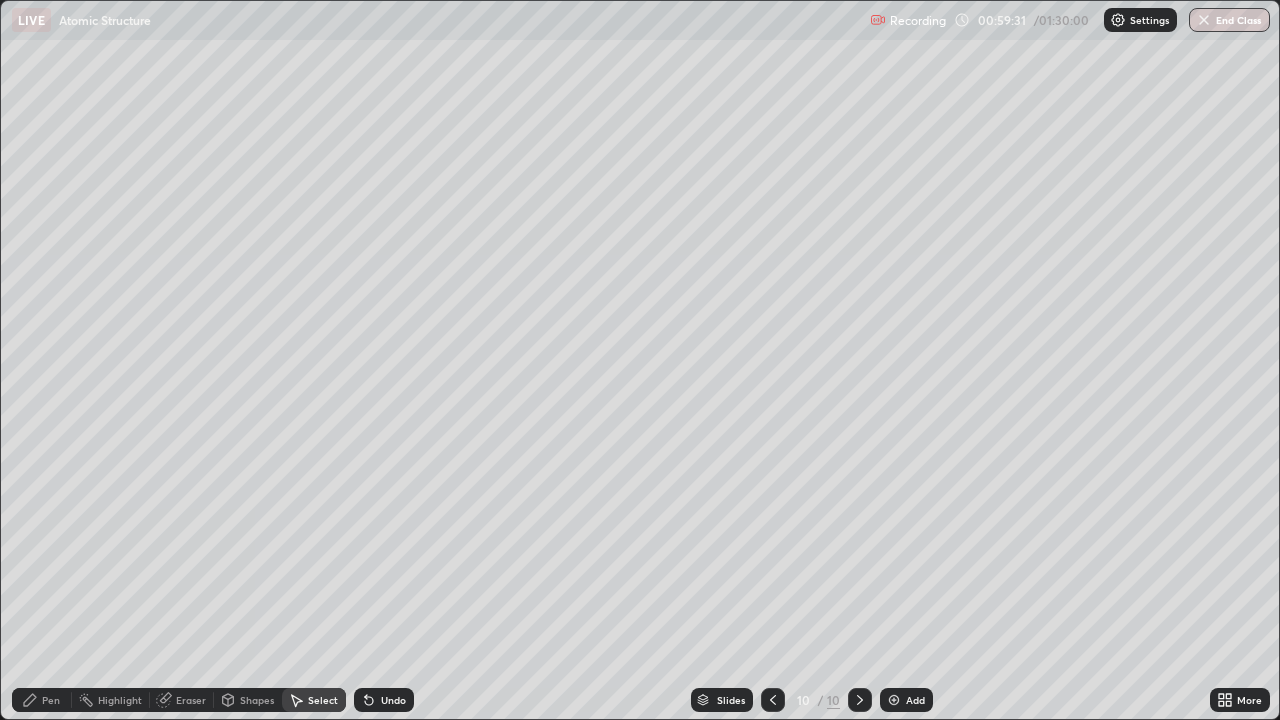 click on "Pen" at bounding box center [51, 700] 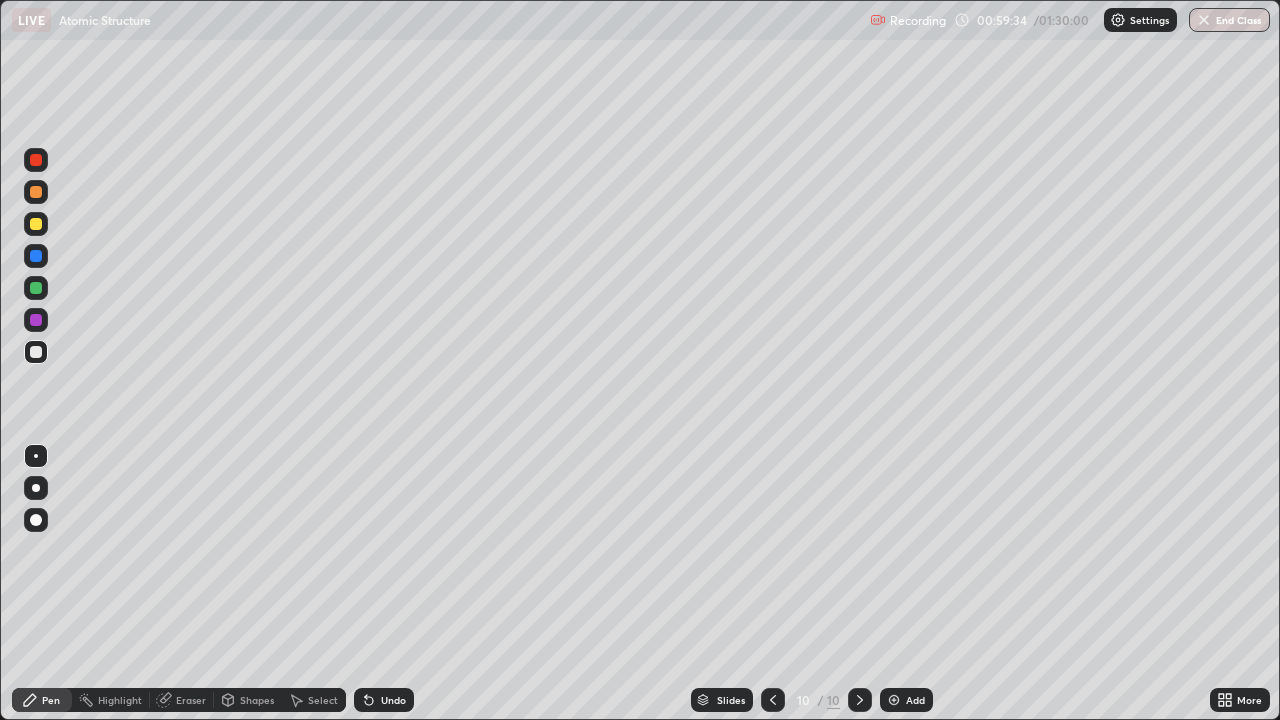 click on "Eraser" at bounding box center [191, 700] 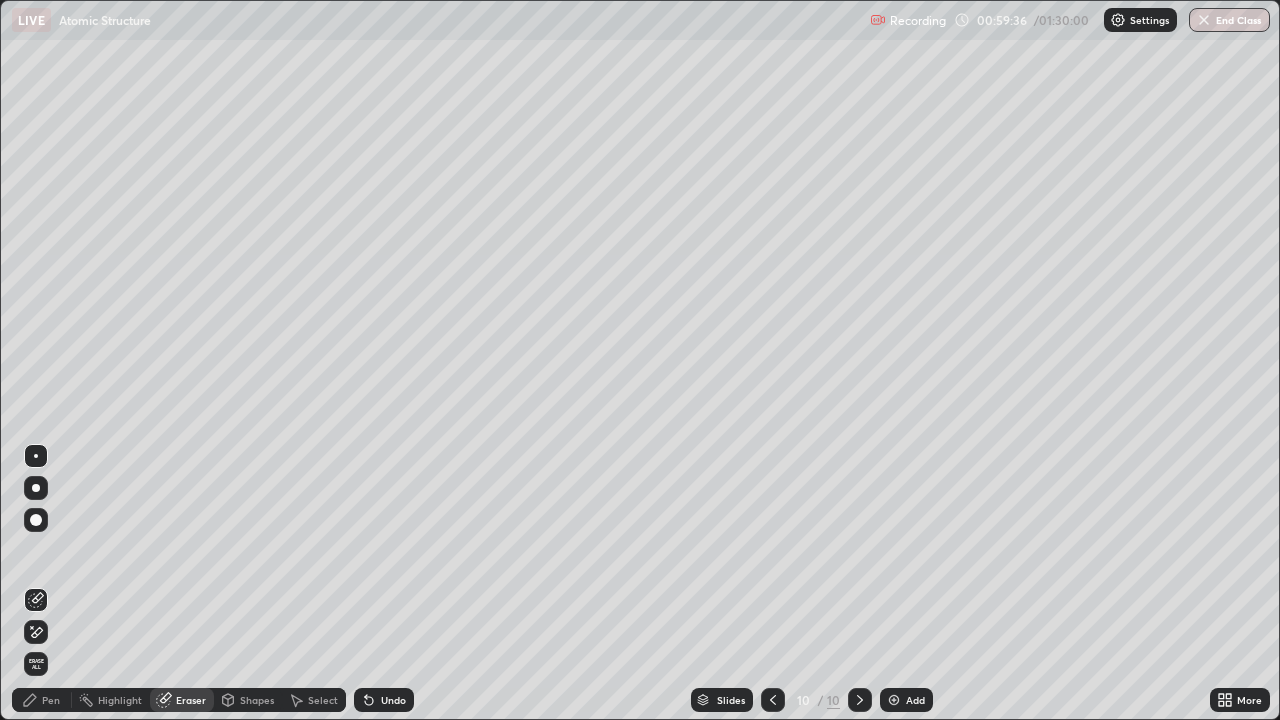 click on "Pen" at bounding box center [51, 700] 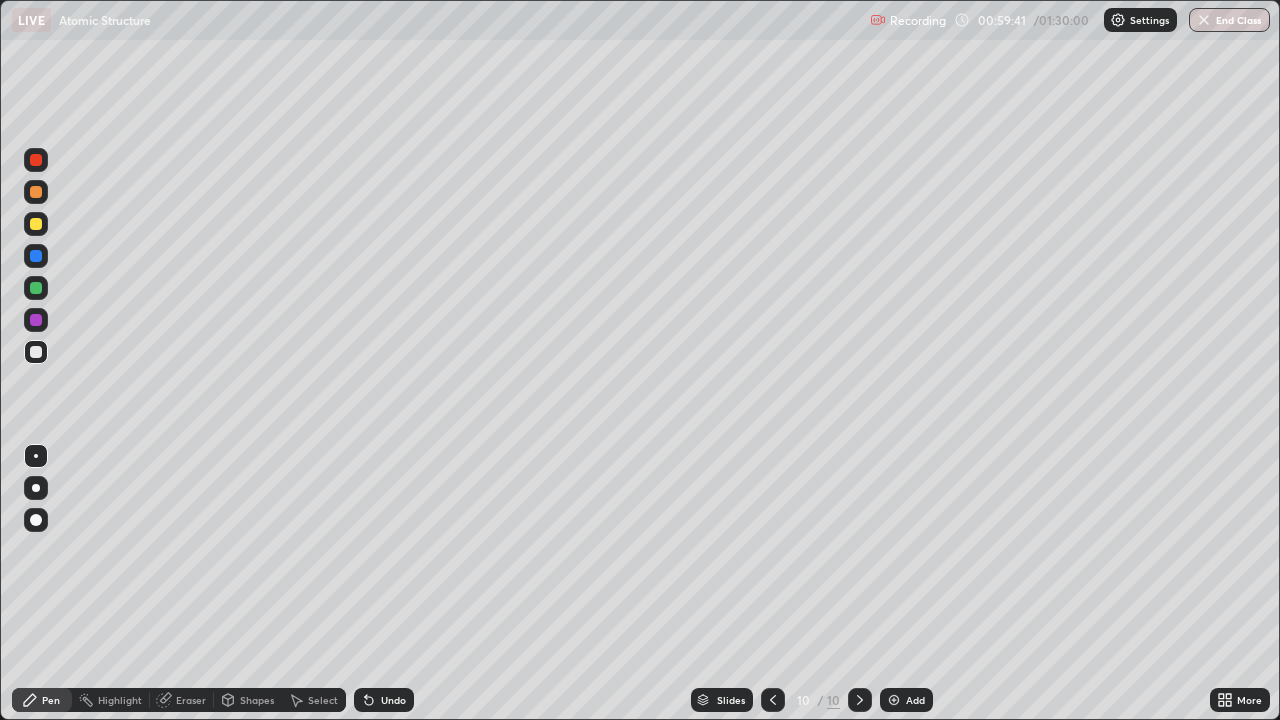 click on "Eraser" at bounding box center (182, 700) 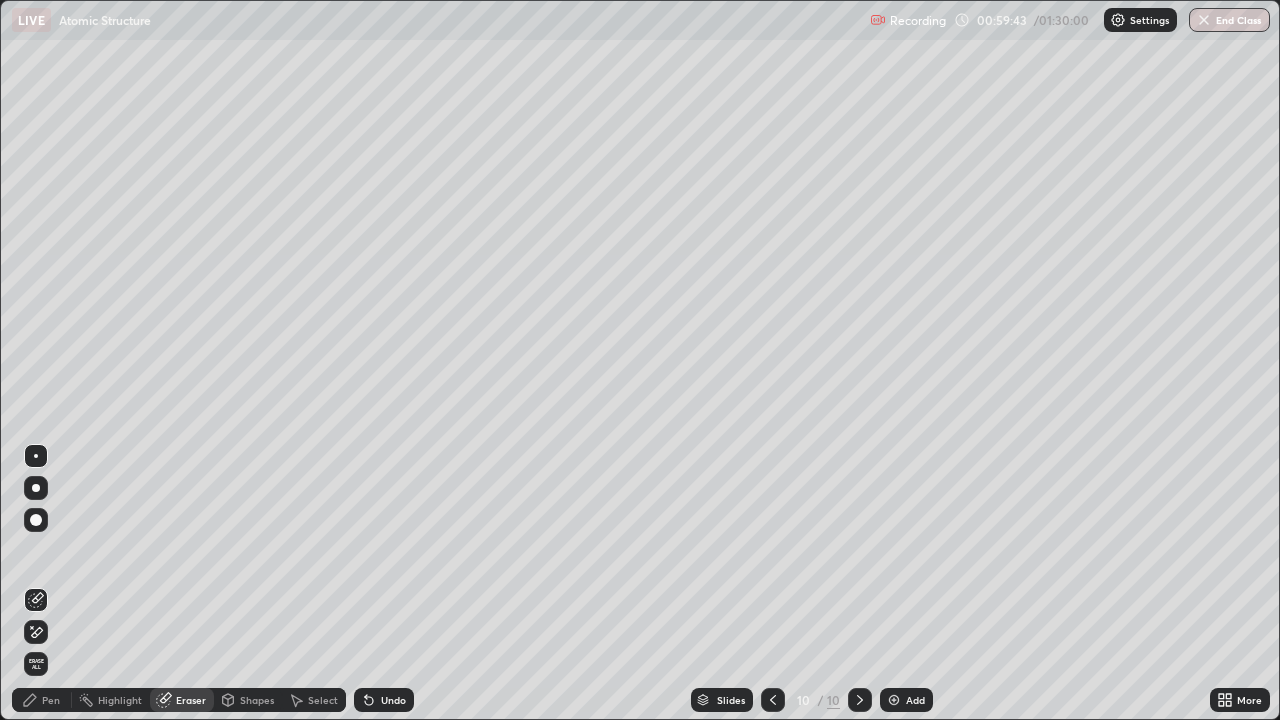 click on "Pen" at bounding box center [51, 700] 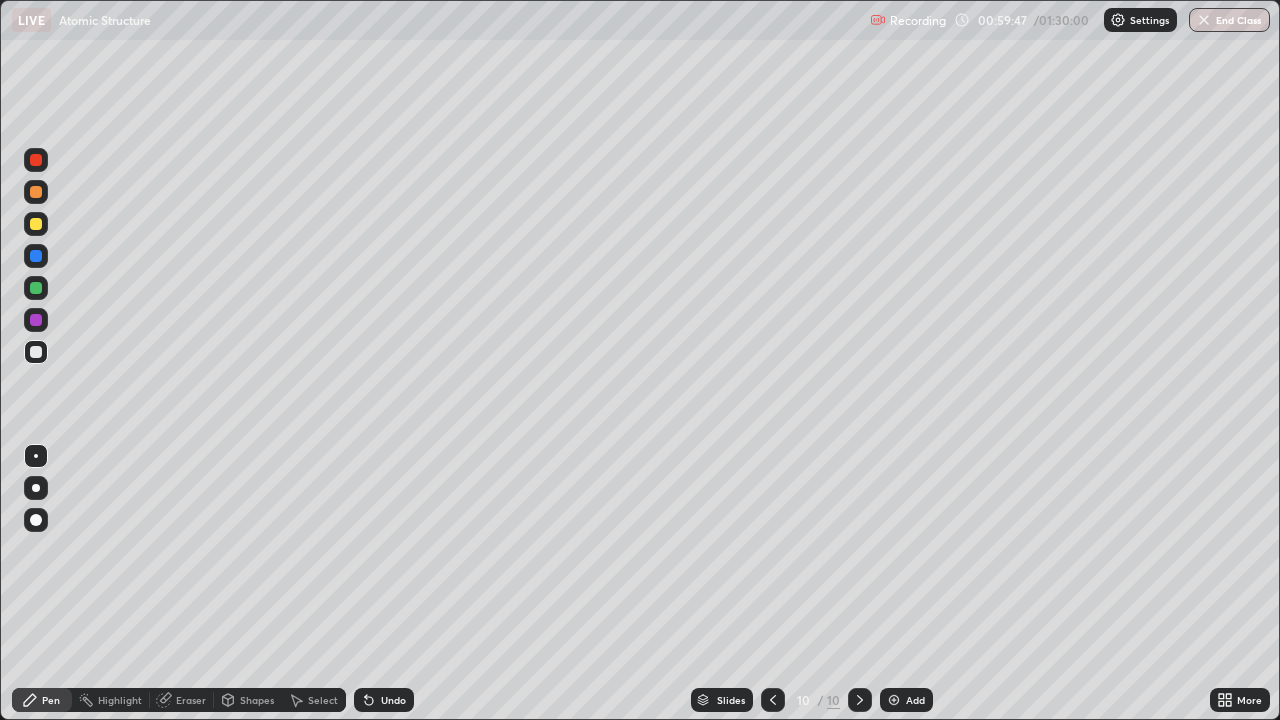 click 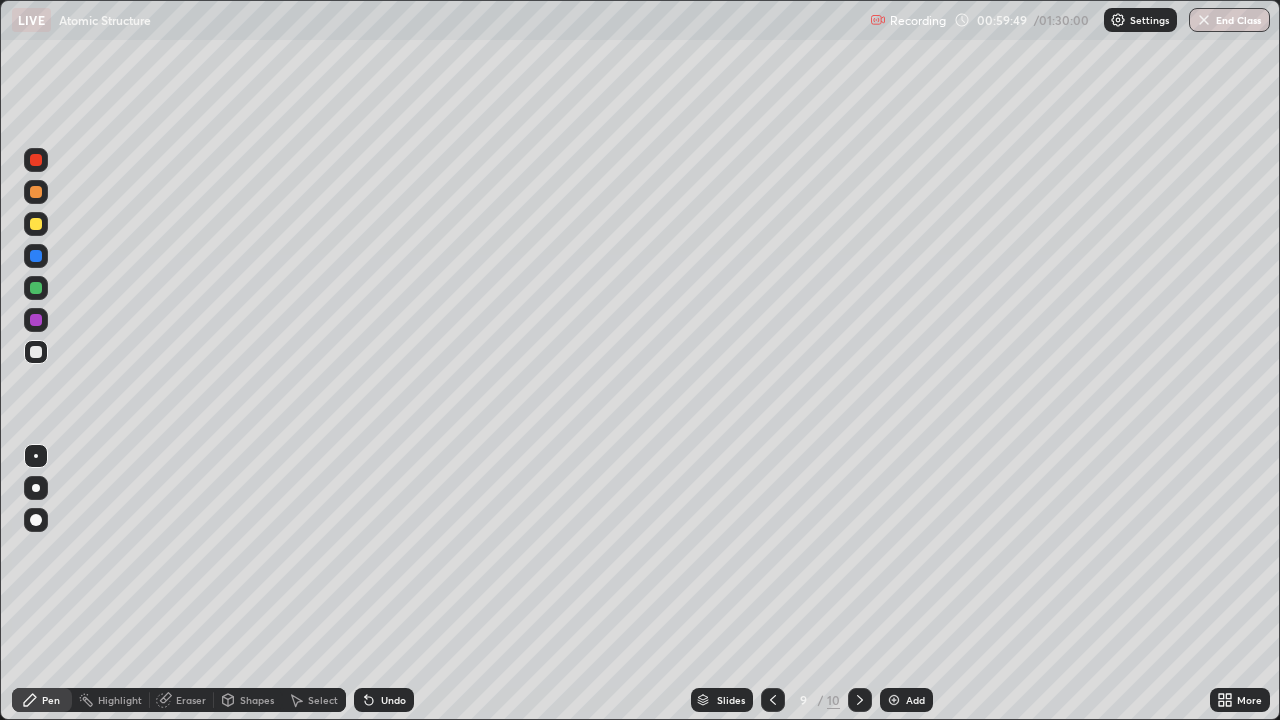 click 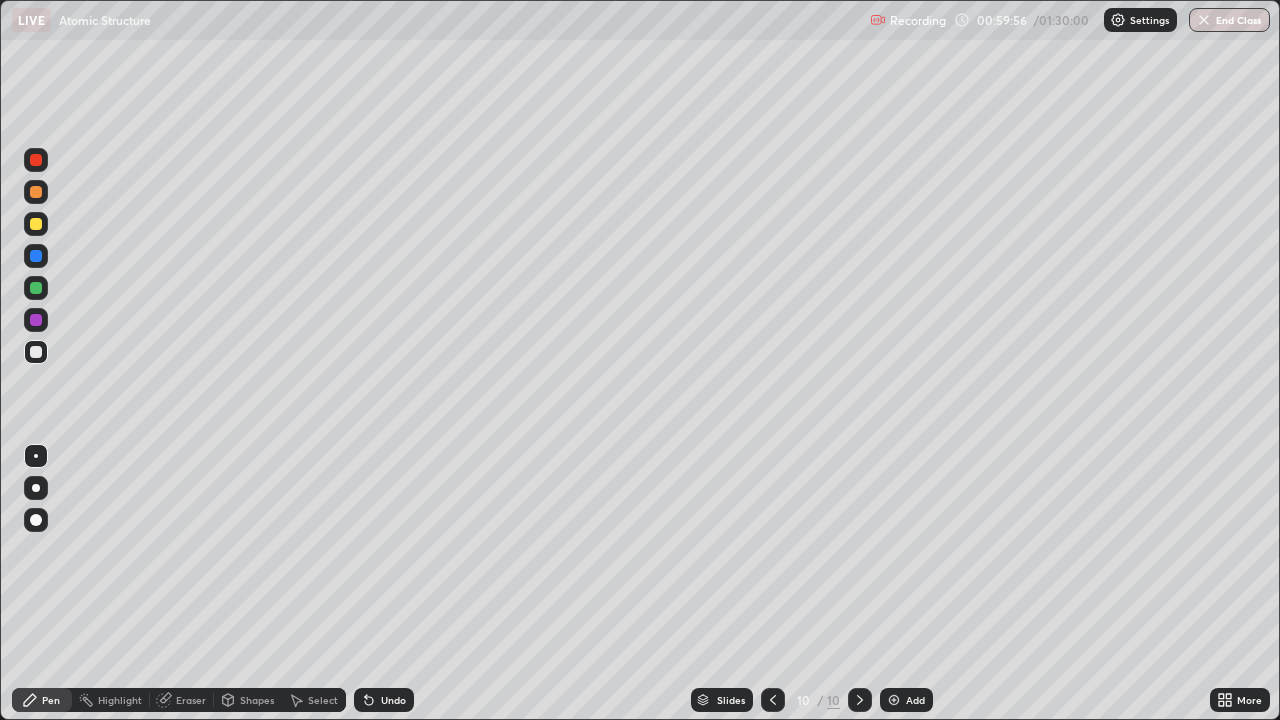 click at bounding box center (773, 700) 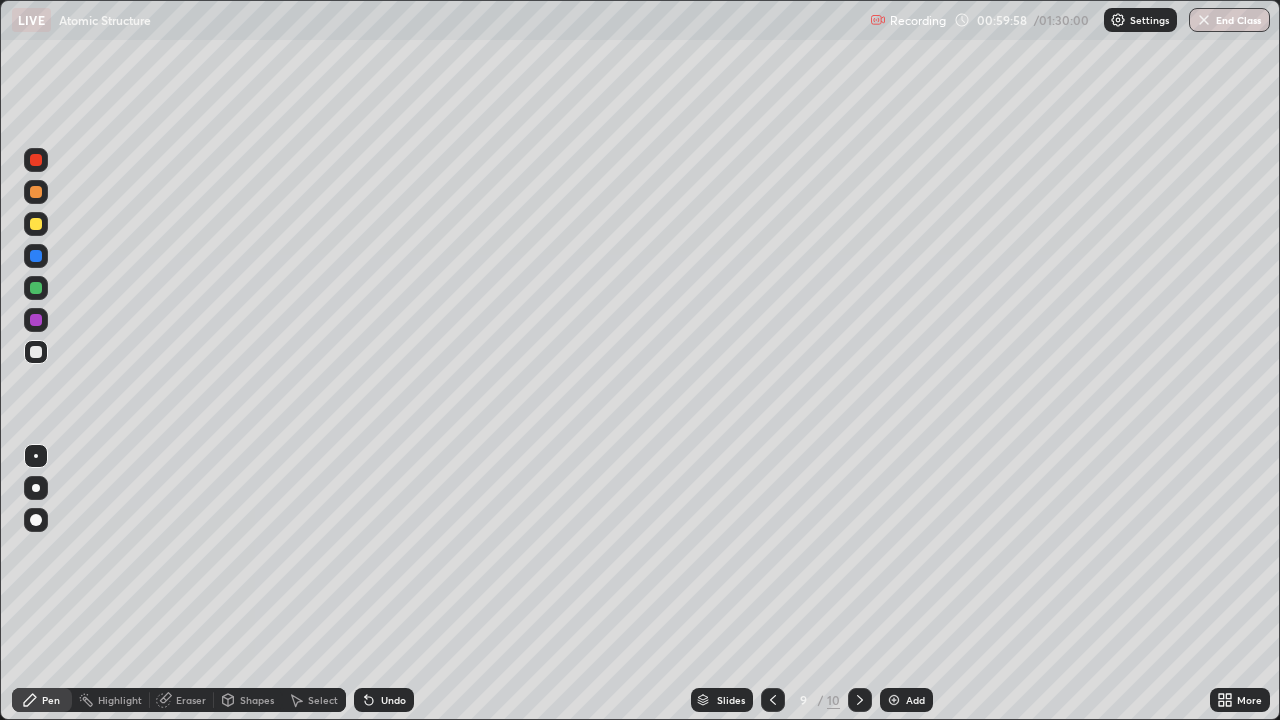 click at bounding box center (860, 700) 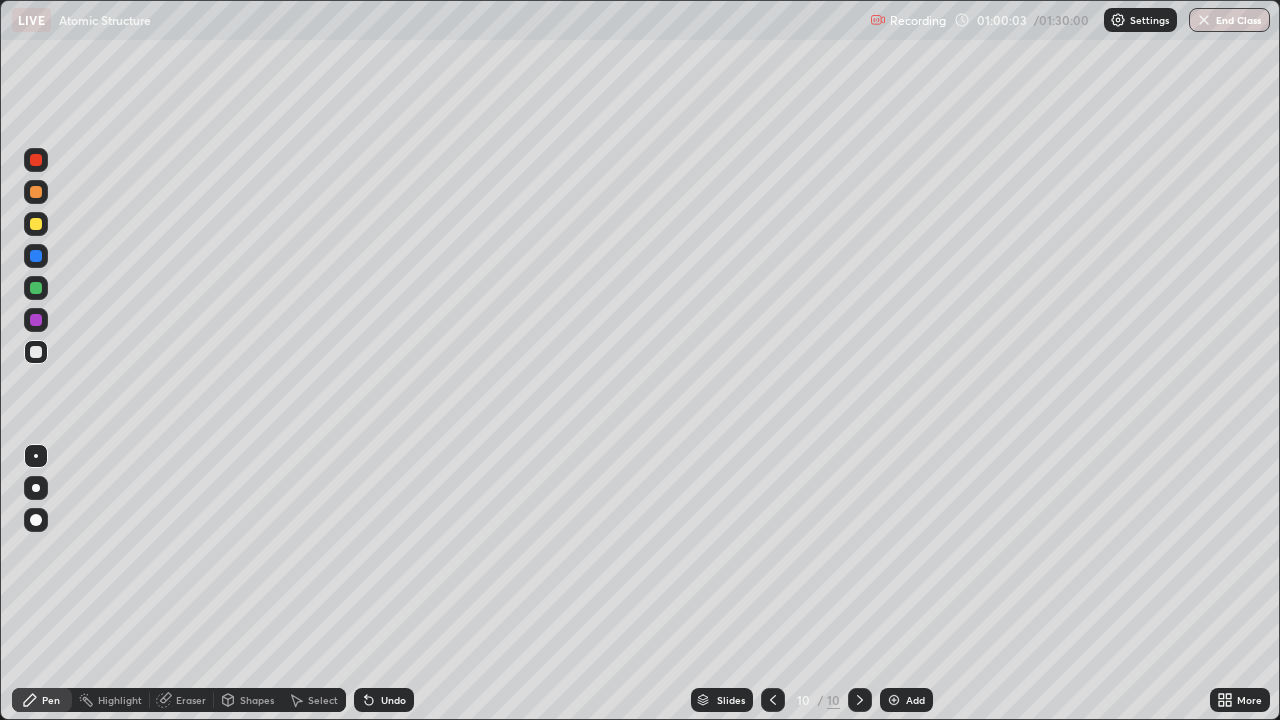 click on "Undo" at bounding box center (393, 700) 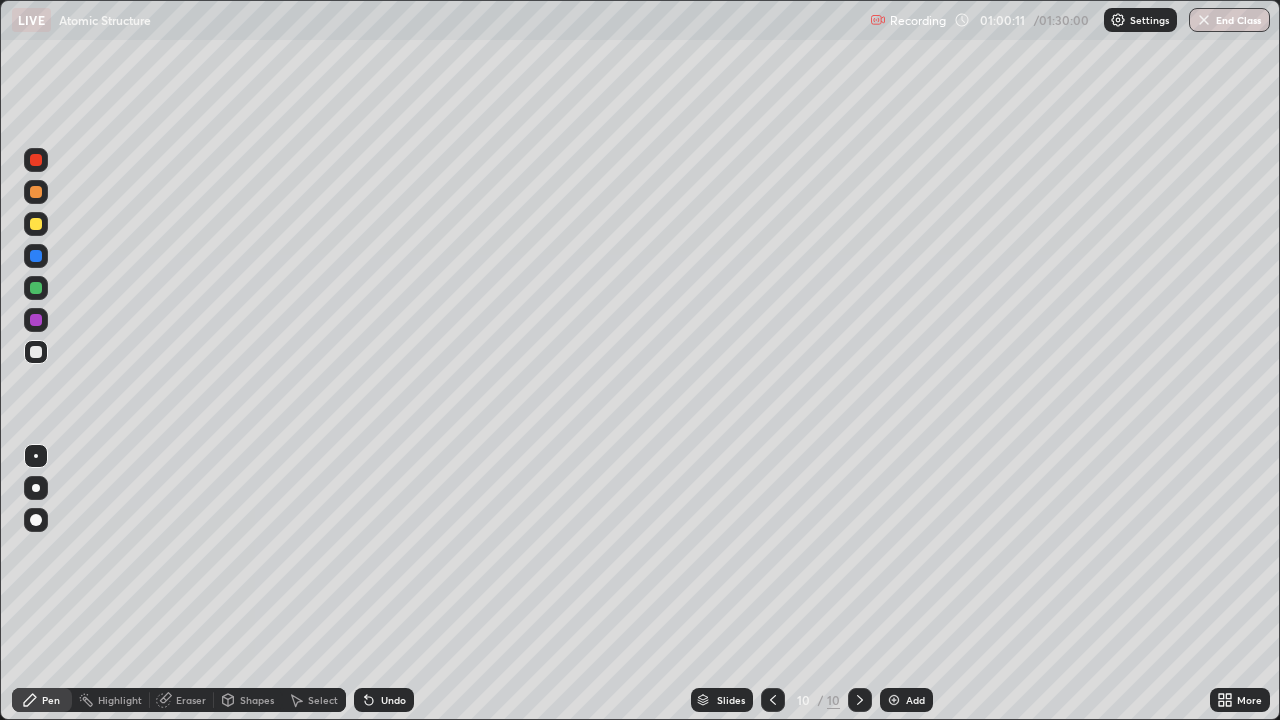 click on "Eraser" at bounding box center (191, 700) 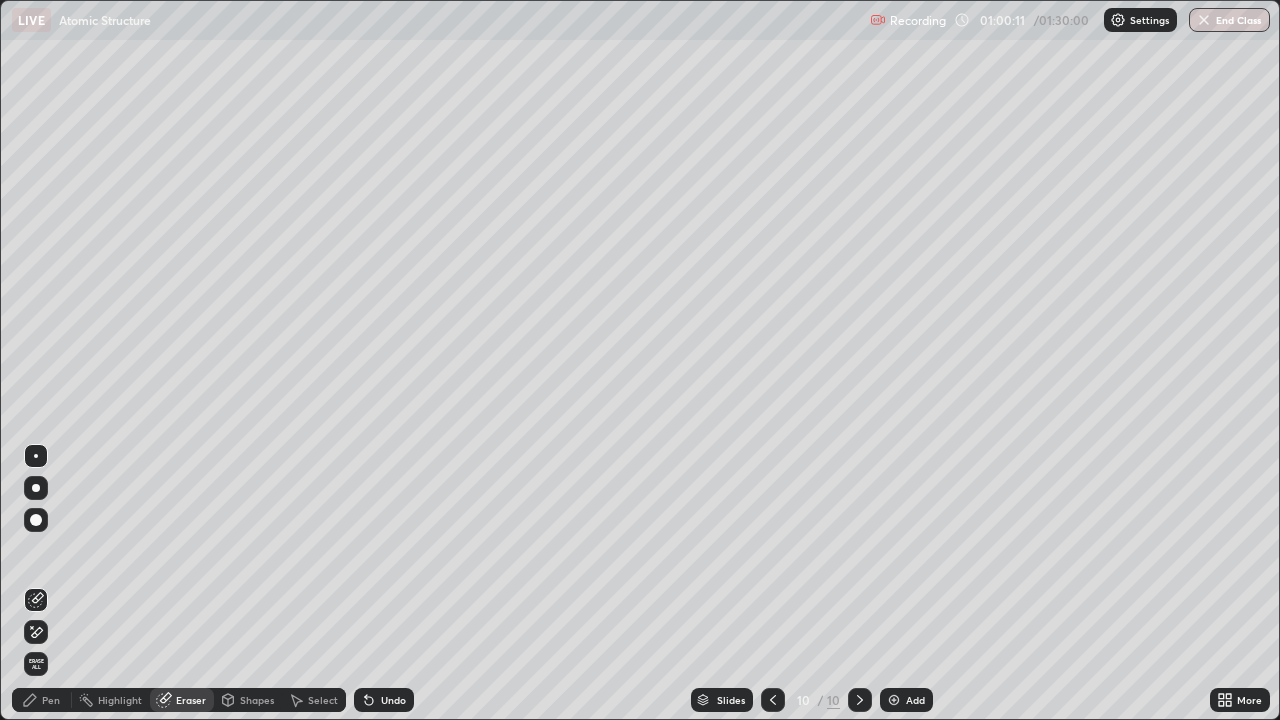 click on "Eraser" at bounding box center (191, 700) 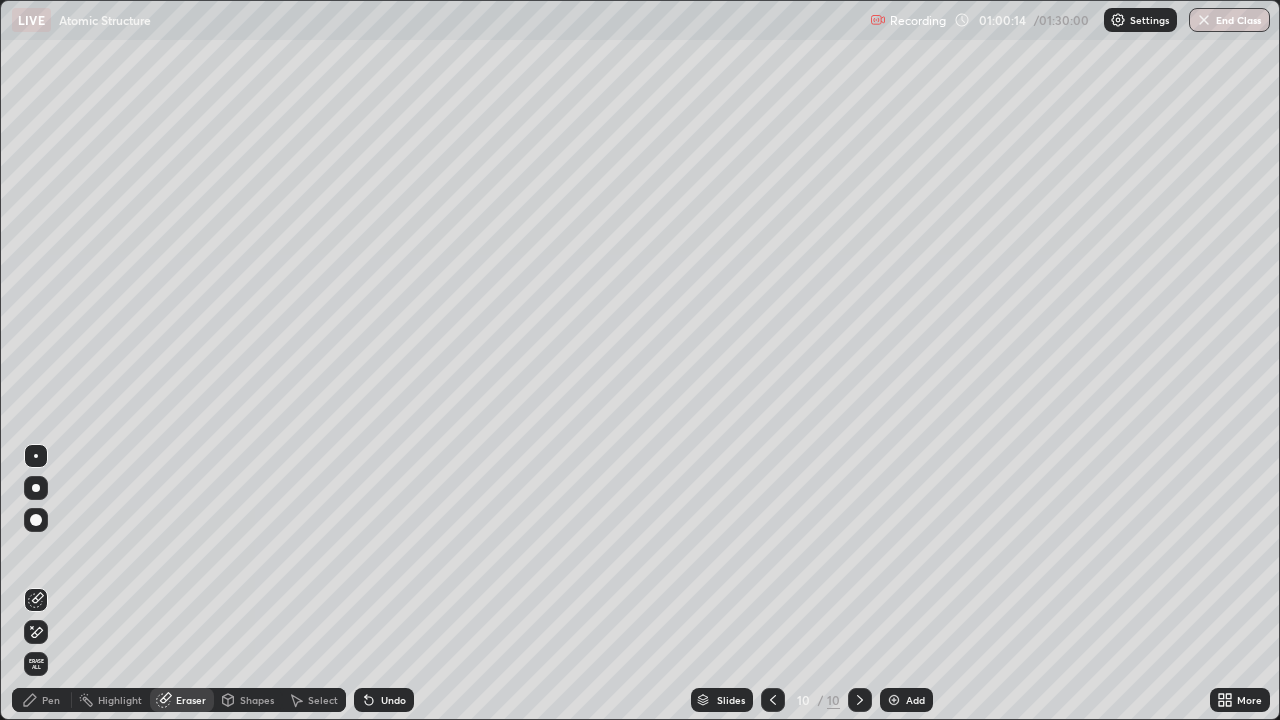 click on "Pen" at bounding box center [51, 700] 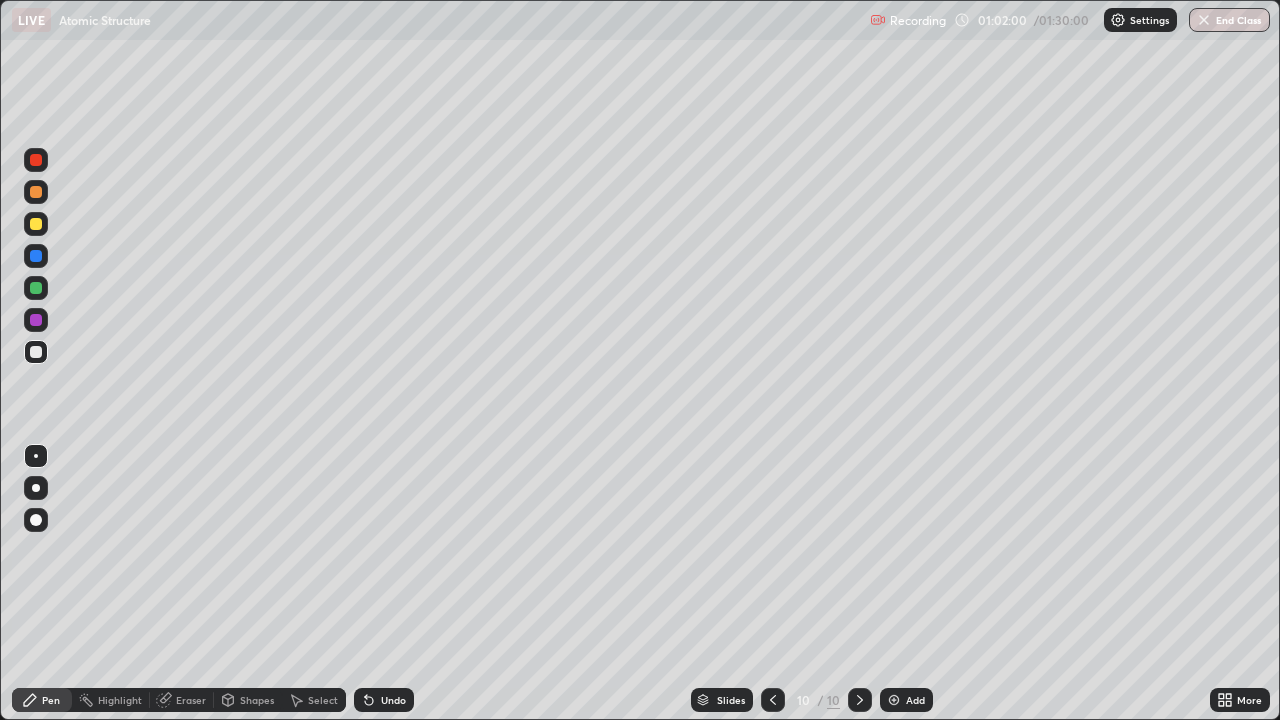 click on "Shapes" at bounding box center (248, 700) 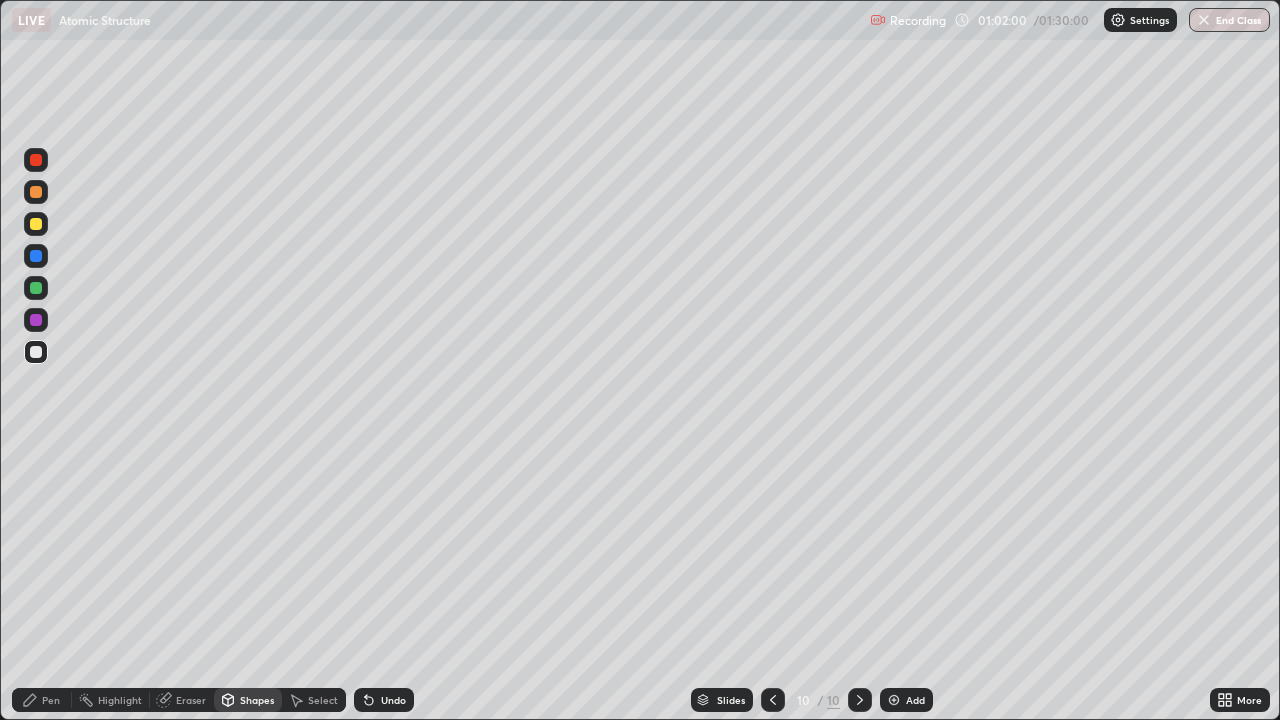 click on "Select" at bounding box center (323, 700) 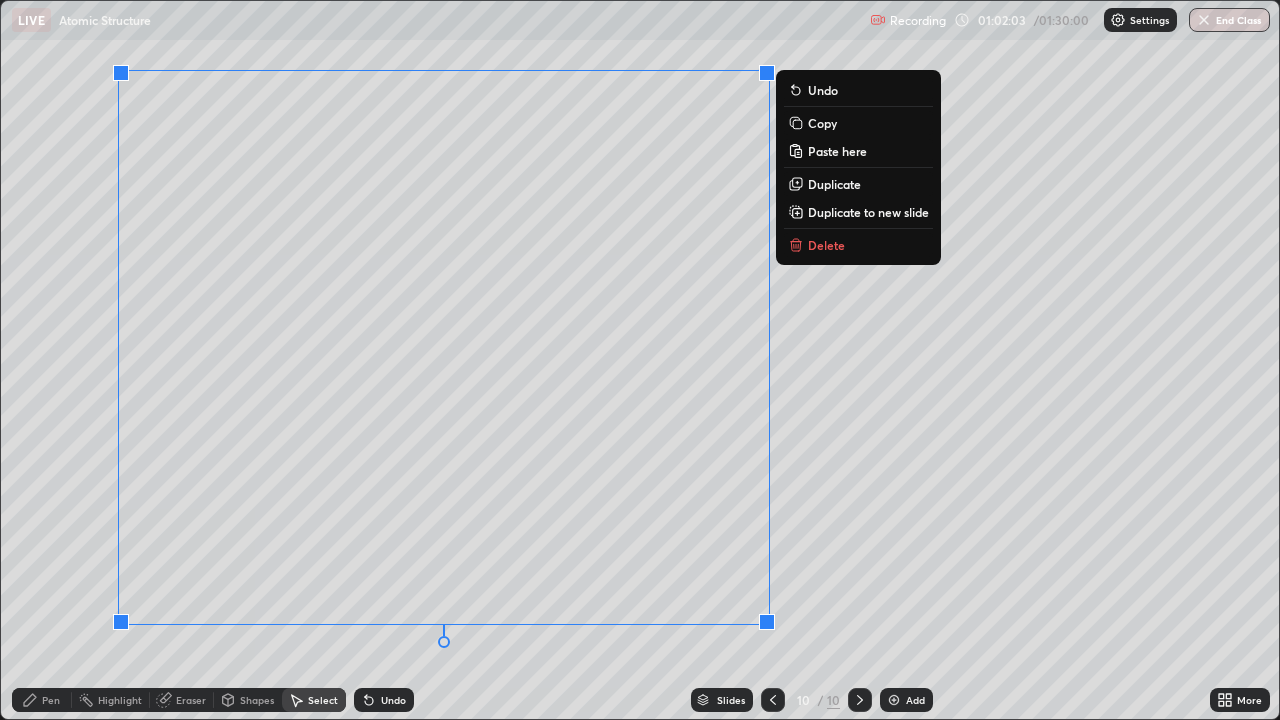 click on "Delete" at bounding box center (826, 245) 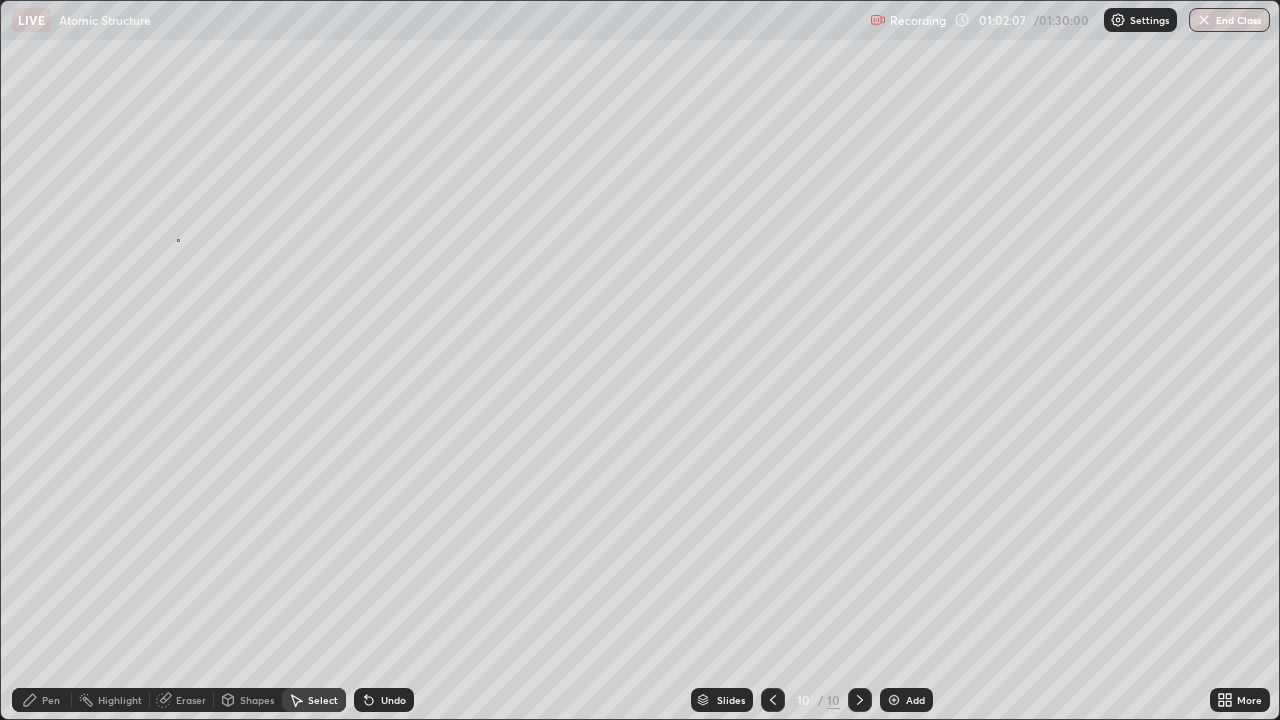 click on "0 ° Undo Copy Paste here Duplicate Duplicate to new slide Delete" at bounding box center (640, 360) 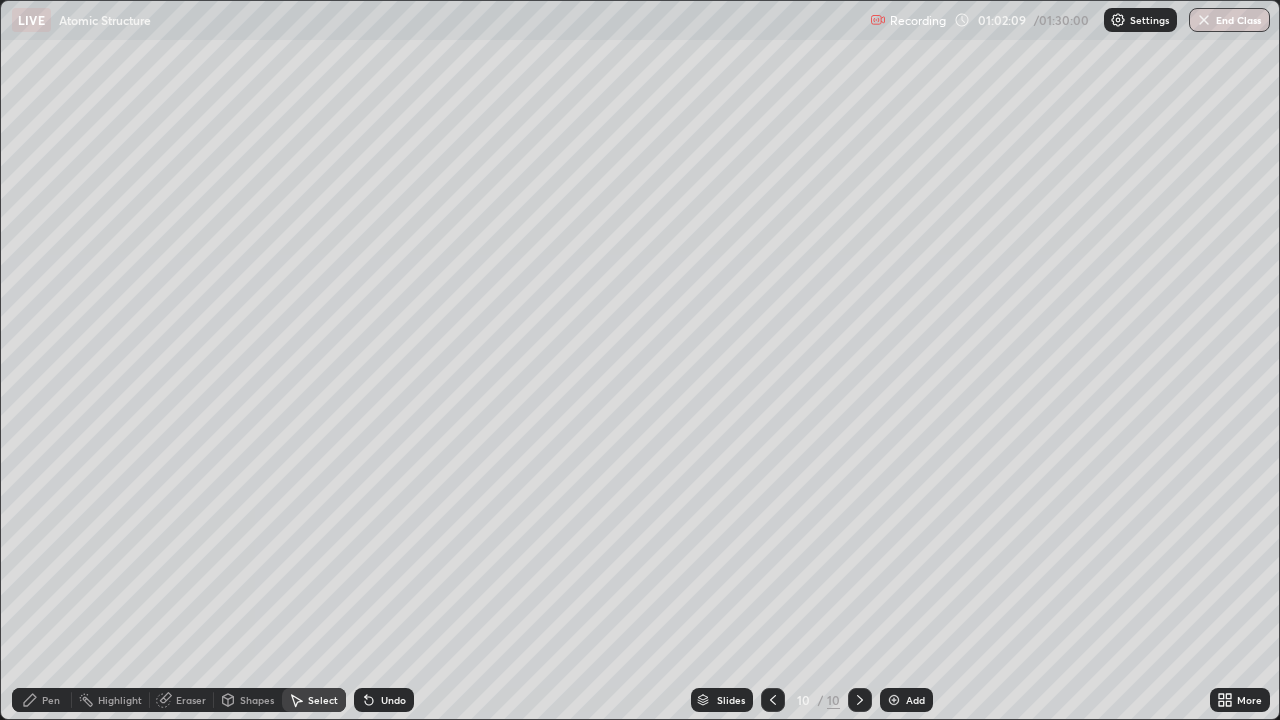 click on "Pen" at bounding box center [42, 700] 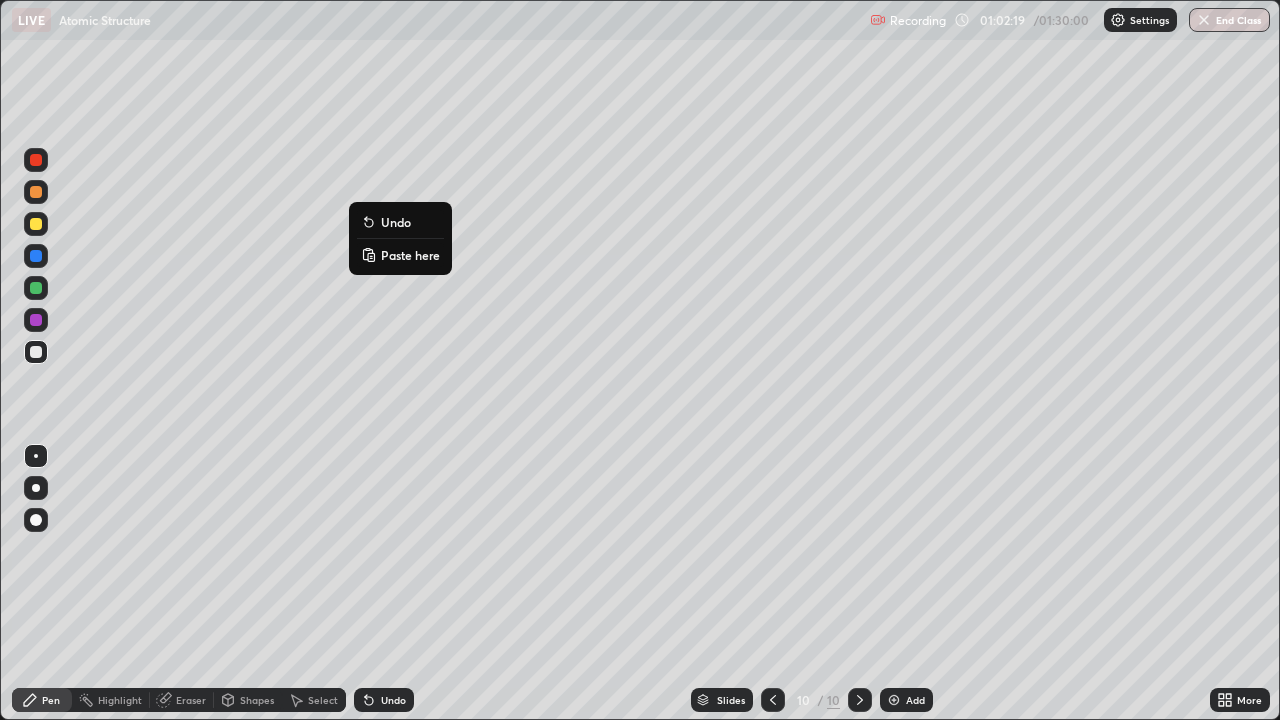 click on "Undo" at bounding box center [400, 222] 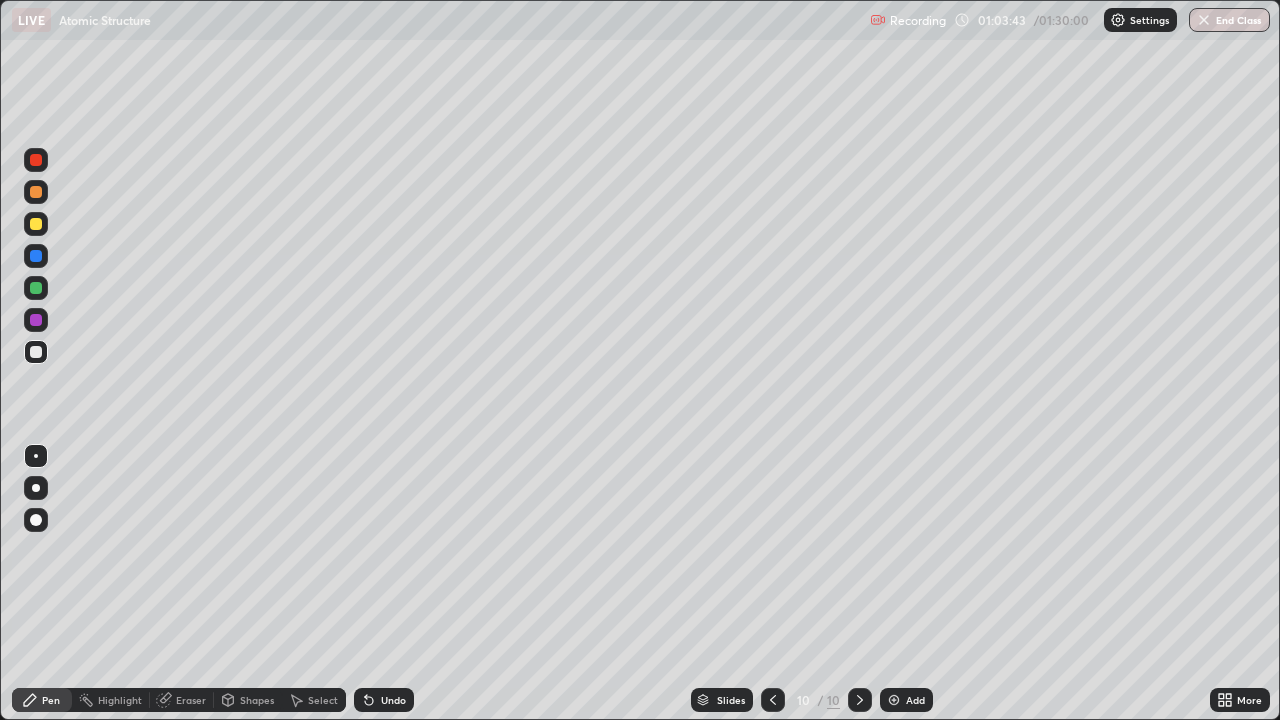 click 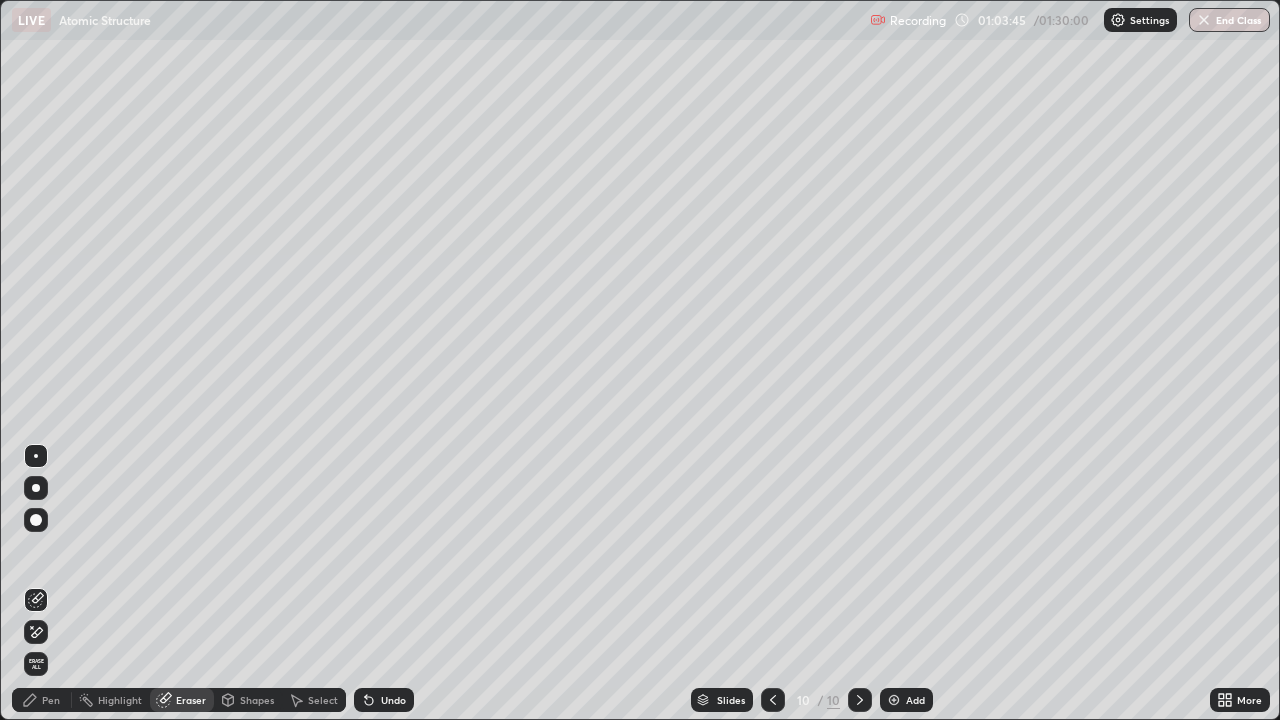 click on "Shapes" at bounding box center [257, 700] 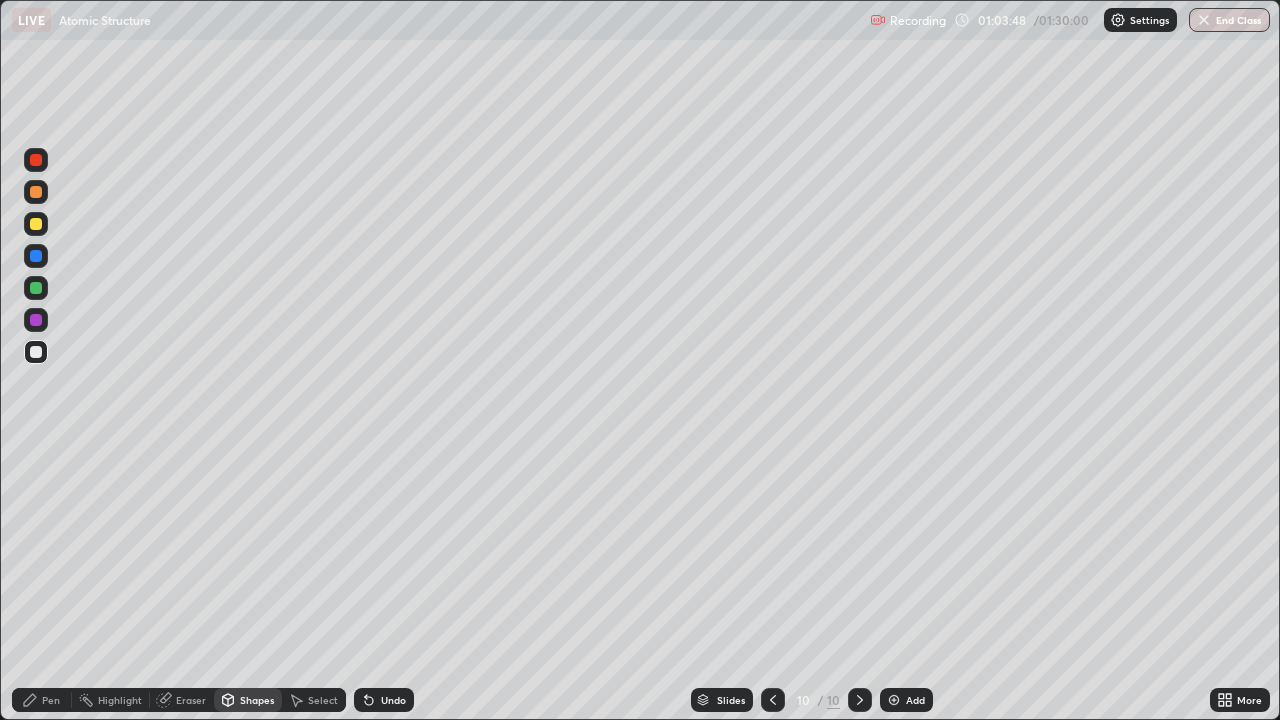 click on "Select" at bounding box center (323, 700) 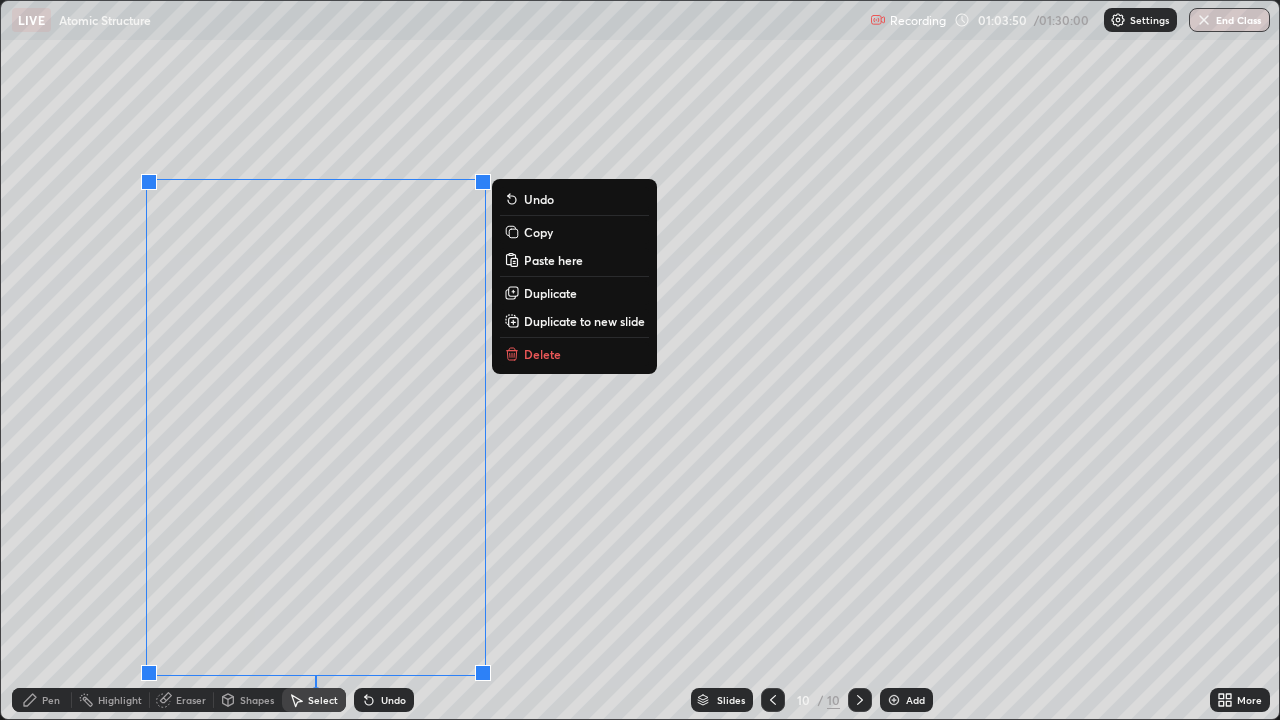 click on "Delete" at bounding box center [542, 354] 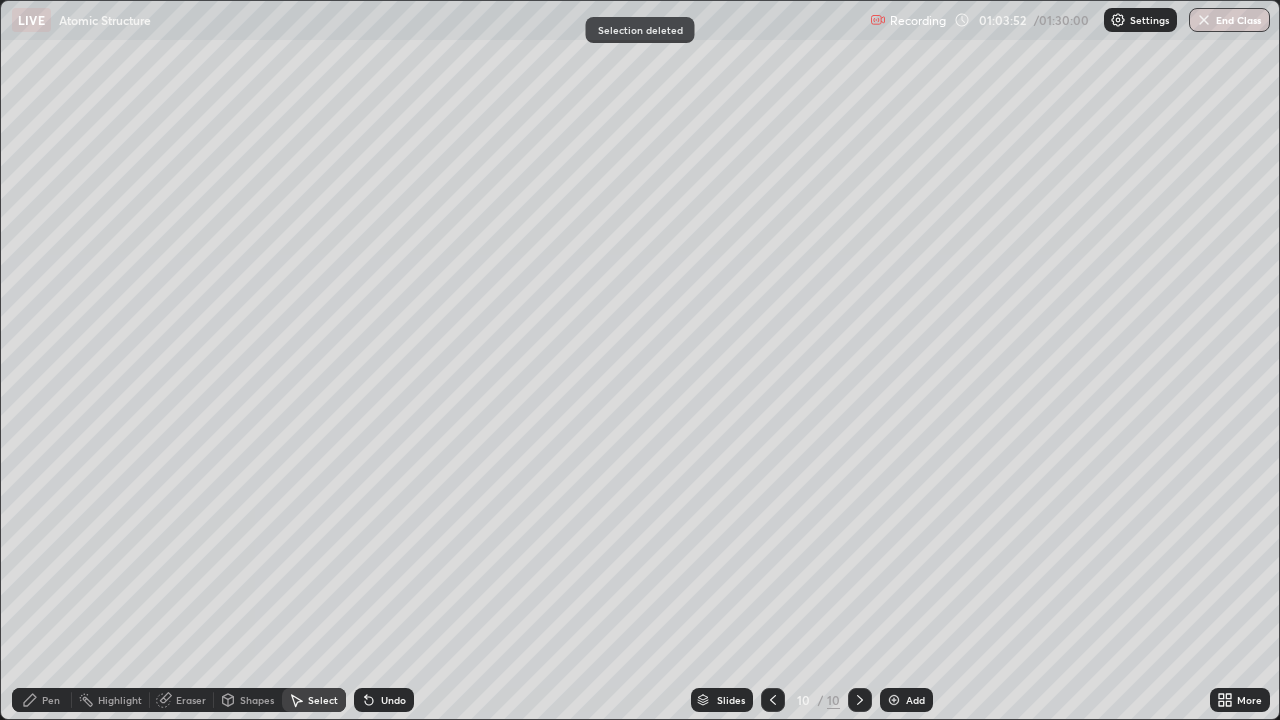 click on "Pen" at bounding box center [42, 700] 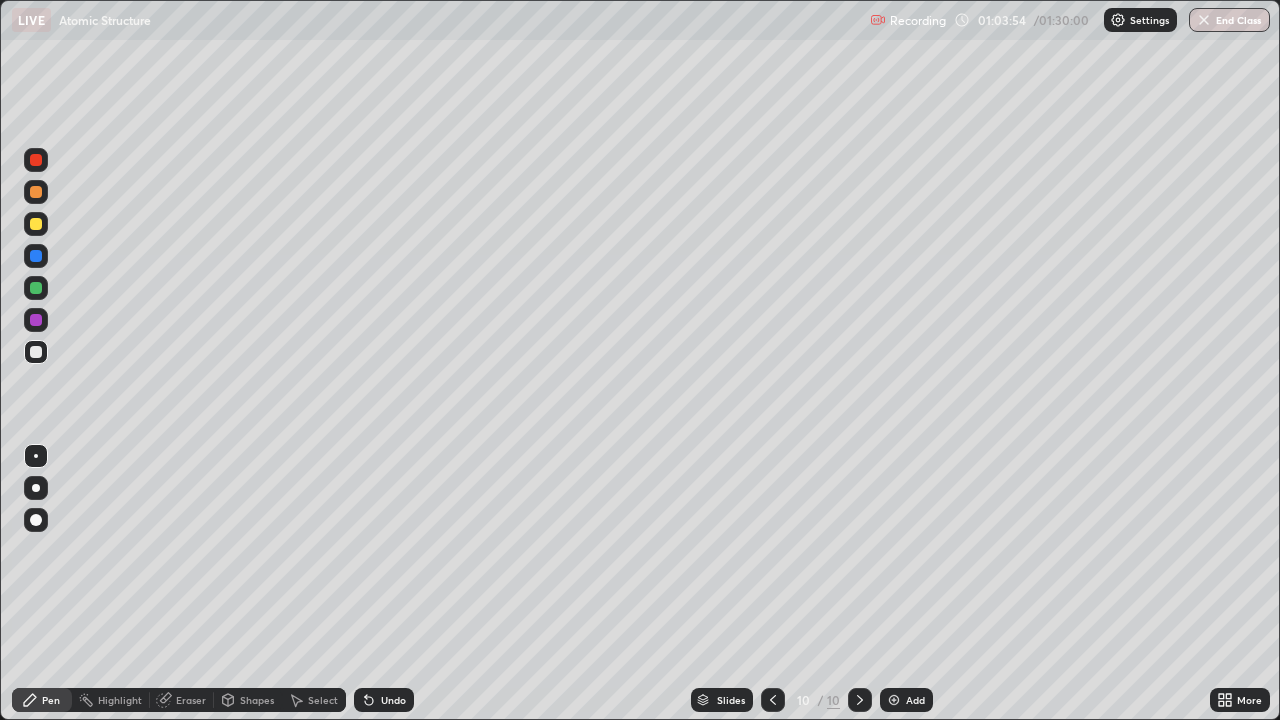 click on "Eraser" at bounding box center (182, 700) 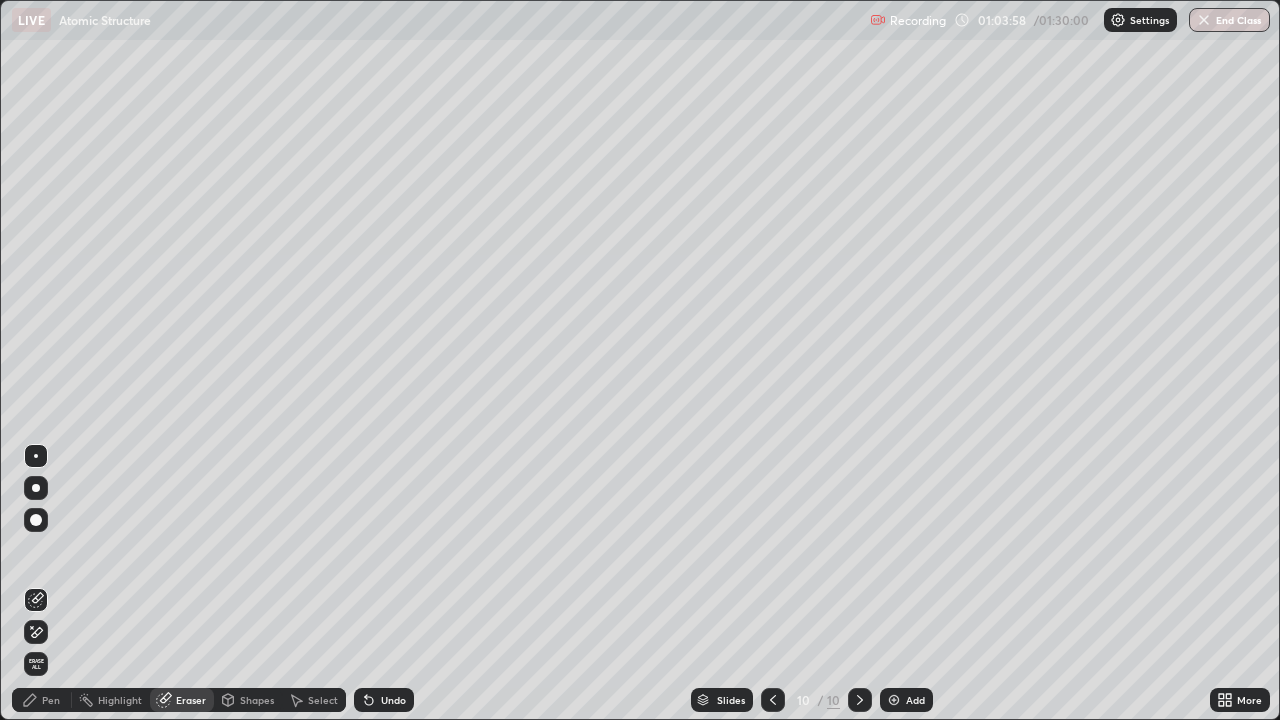 click on "Pen" at bounding box center [51, 700] 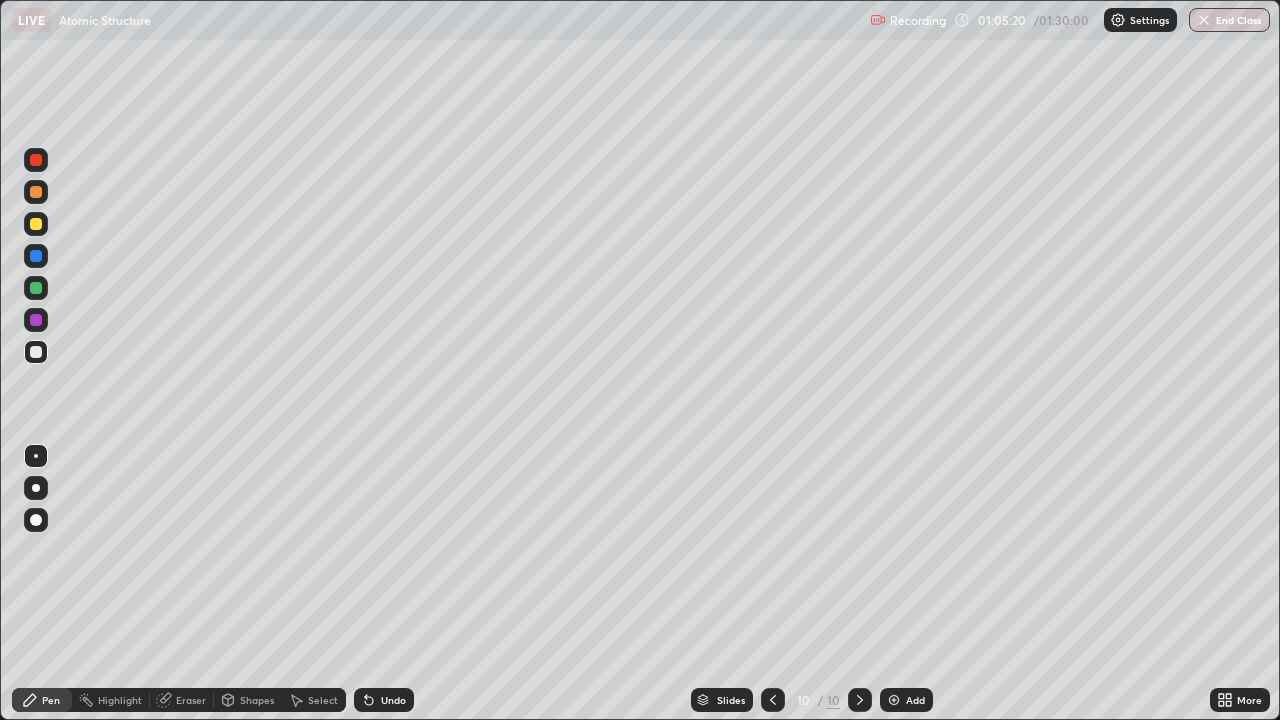 click at bounding box center (36, 320) 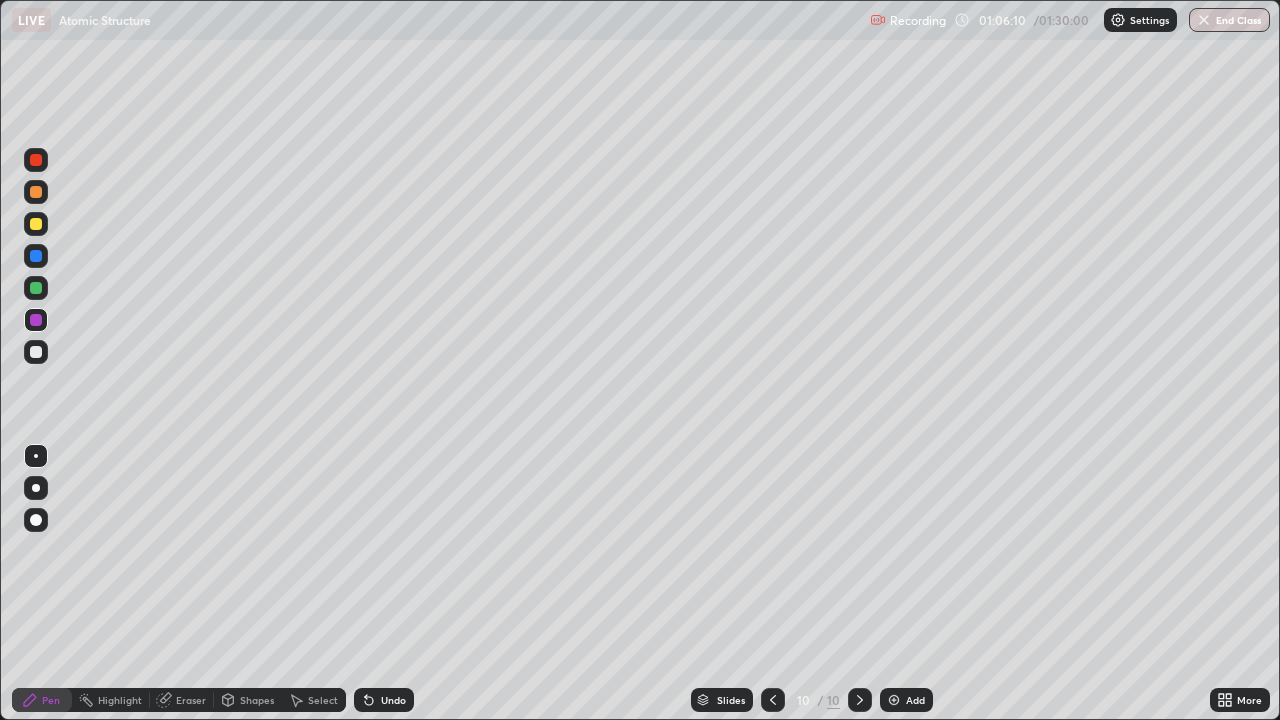 click 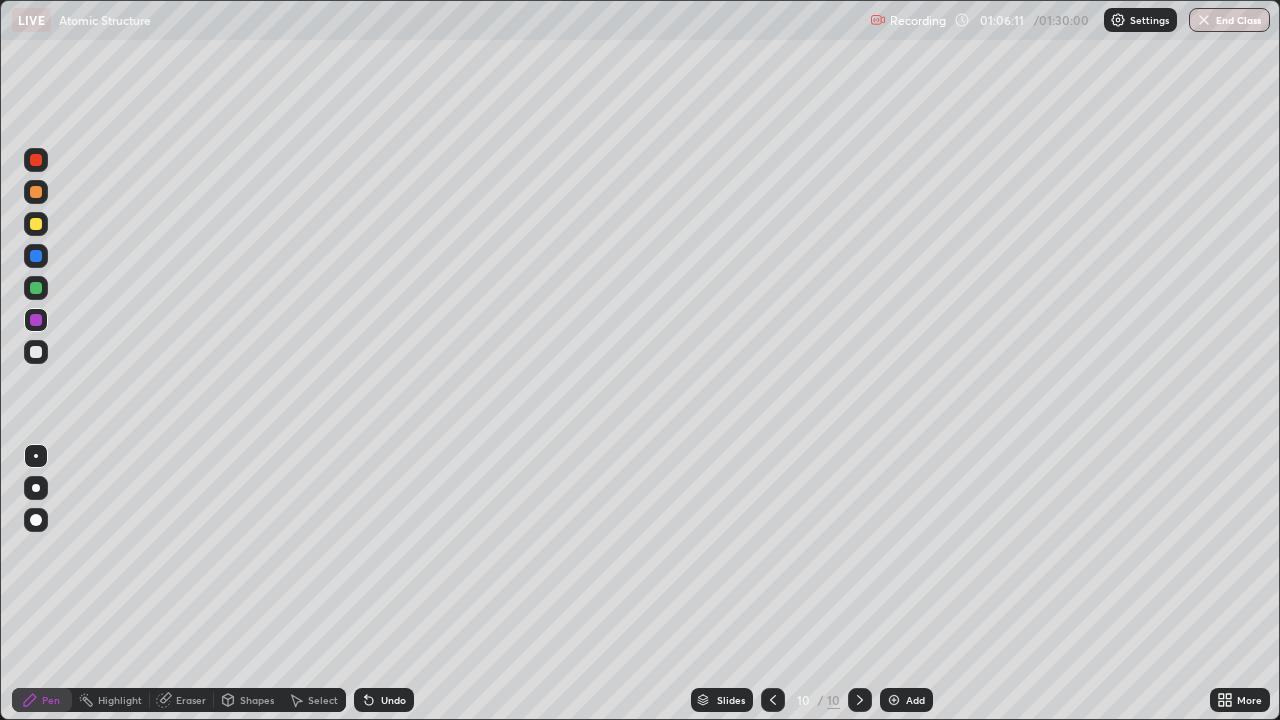 click on "Undo" at bounding box center (384, 700) 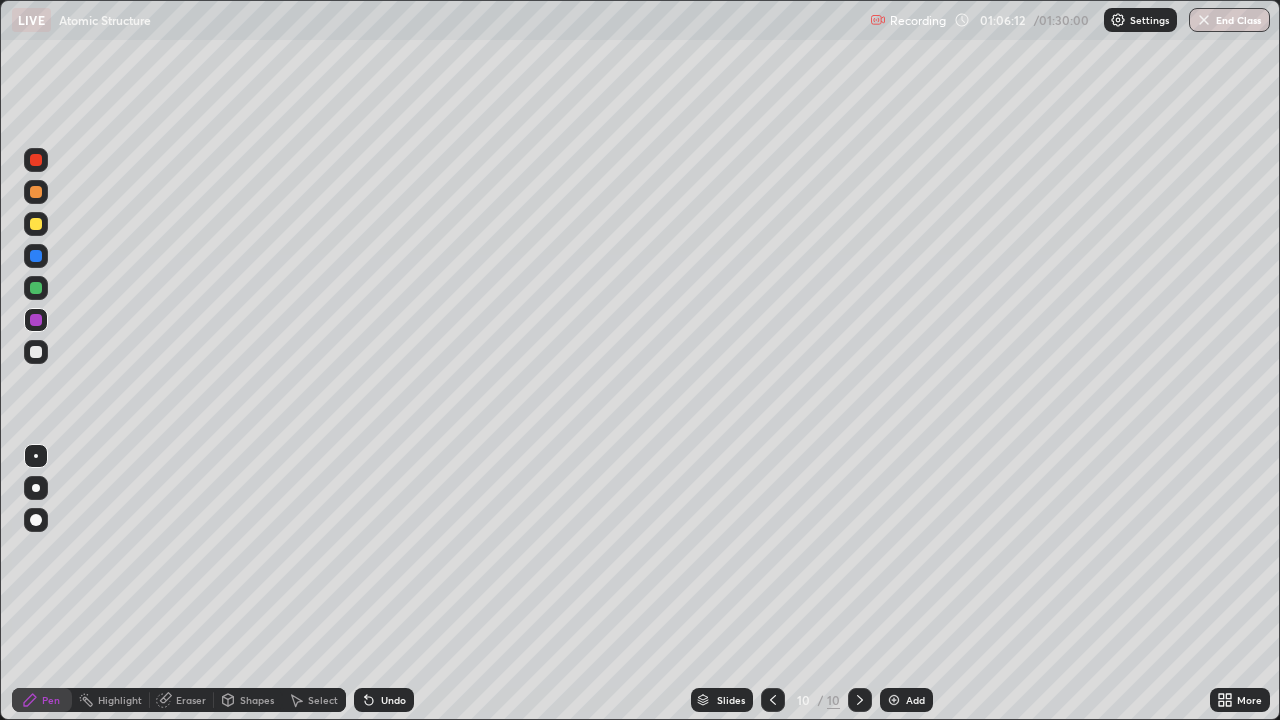 click 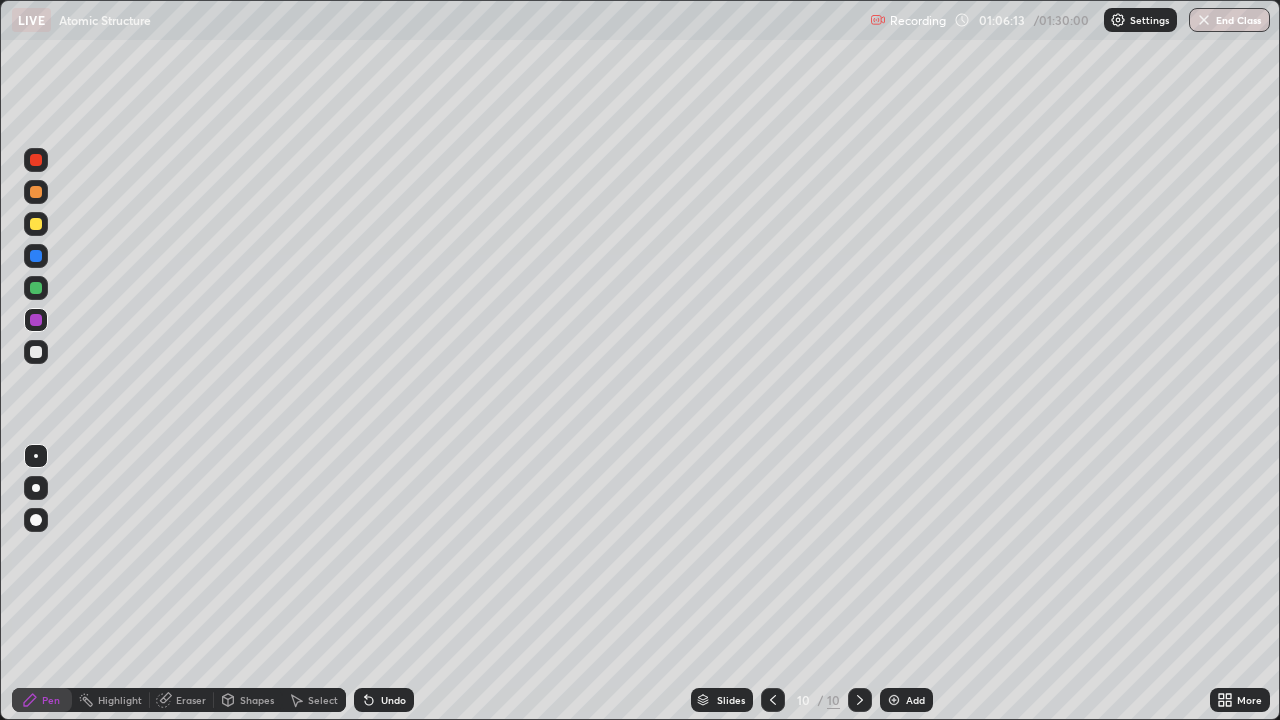 click on "Undo" at bounding box center (384, 700) 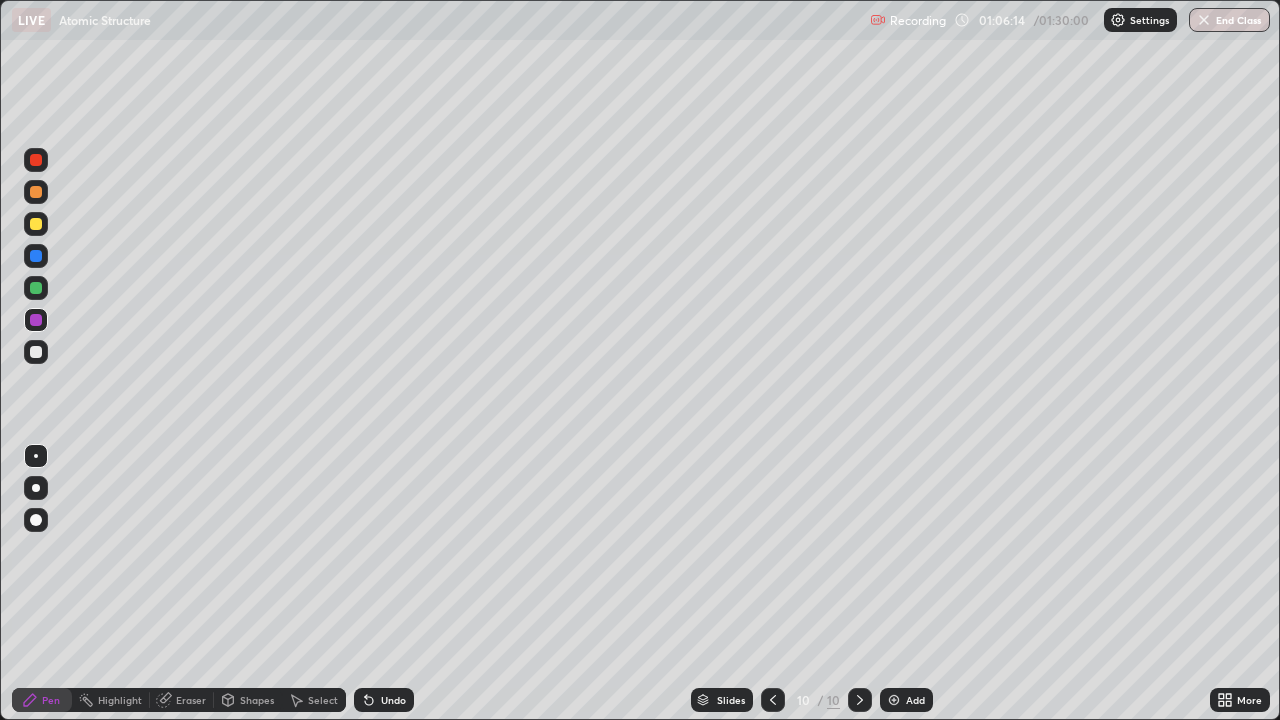 click on "Undo" at bounding box center (384, 700) 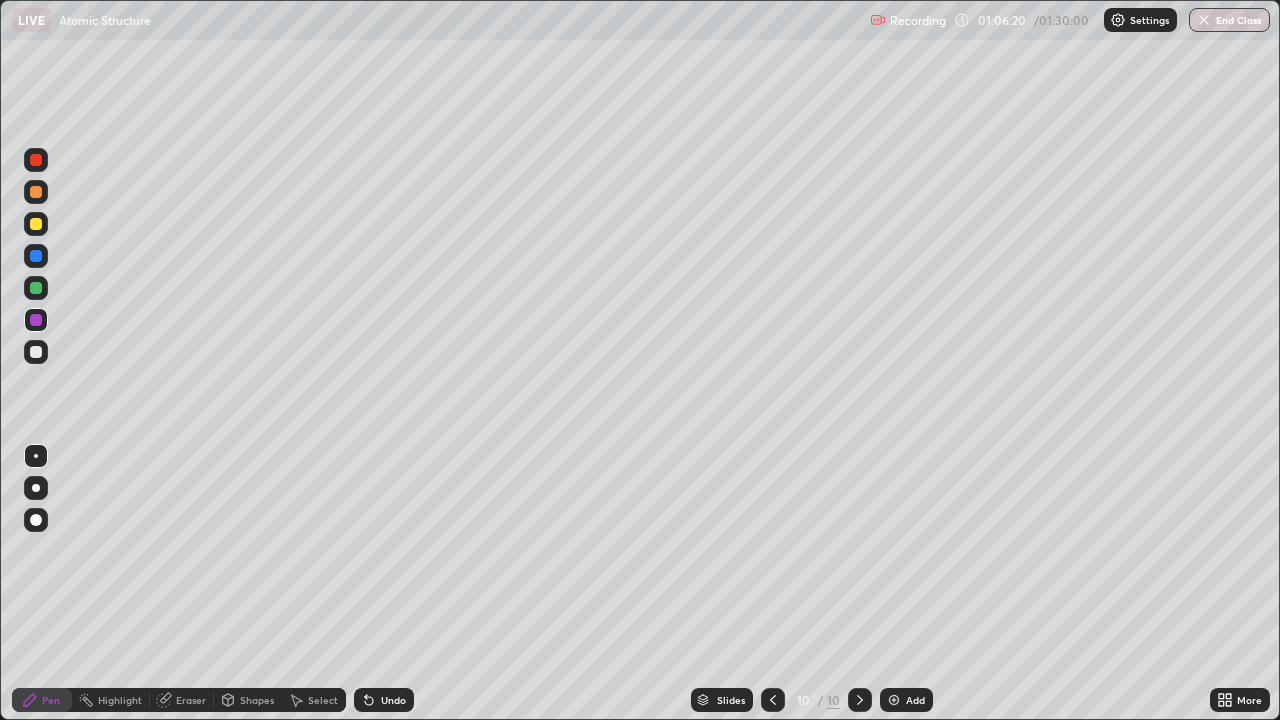 click 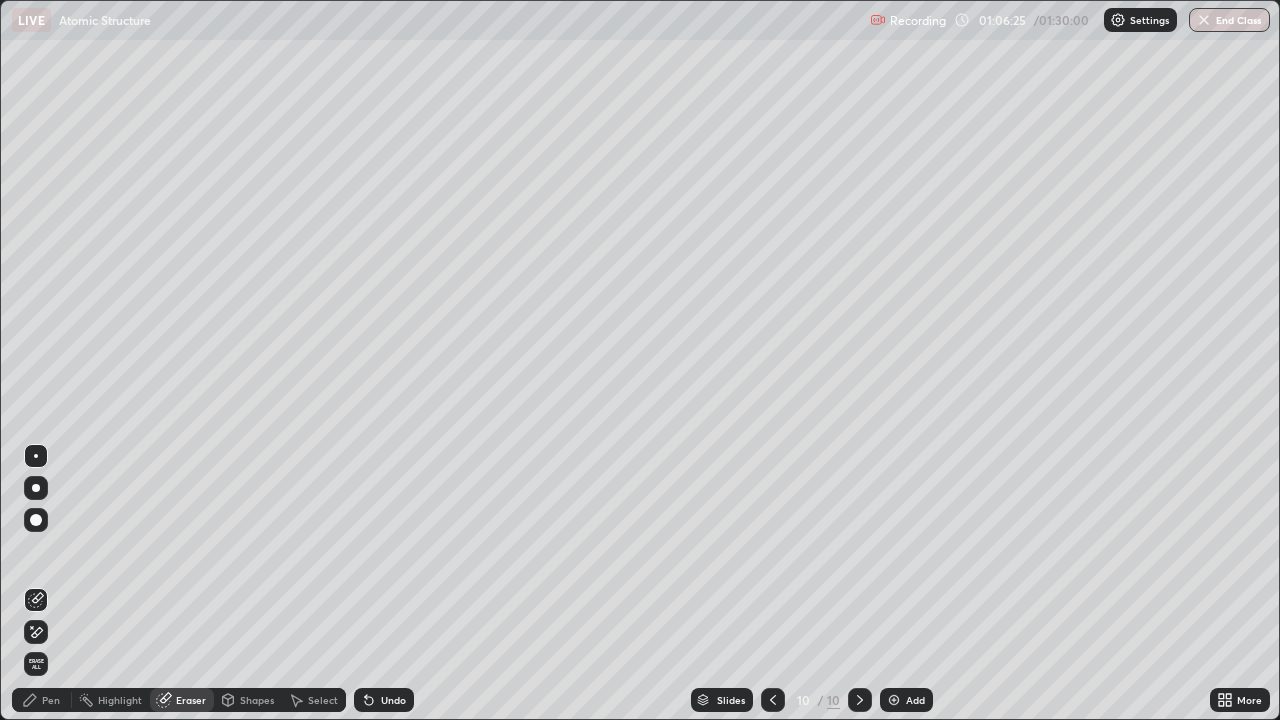 click on "Pen" at bounding box center (42, 700) 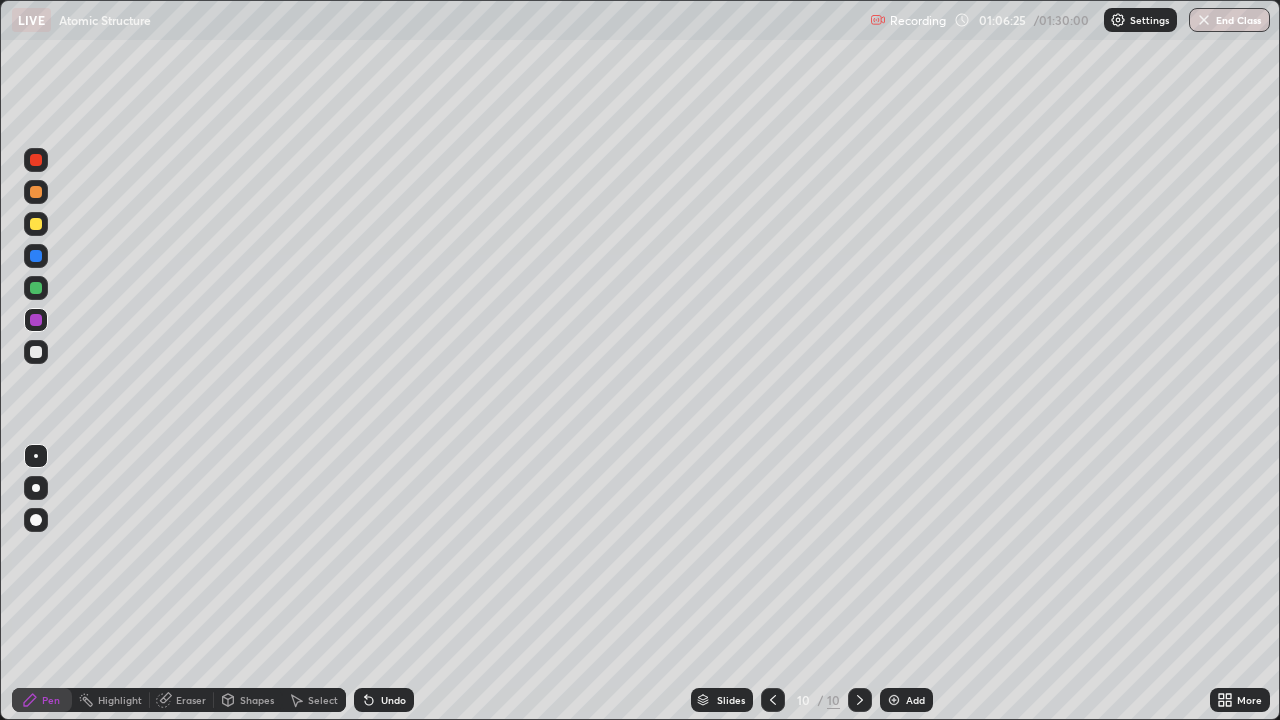 click at bounding box center (36, 352) 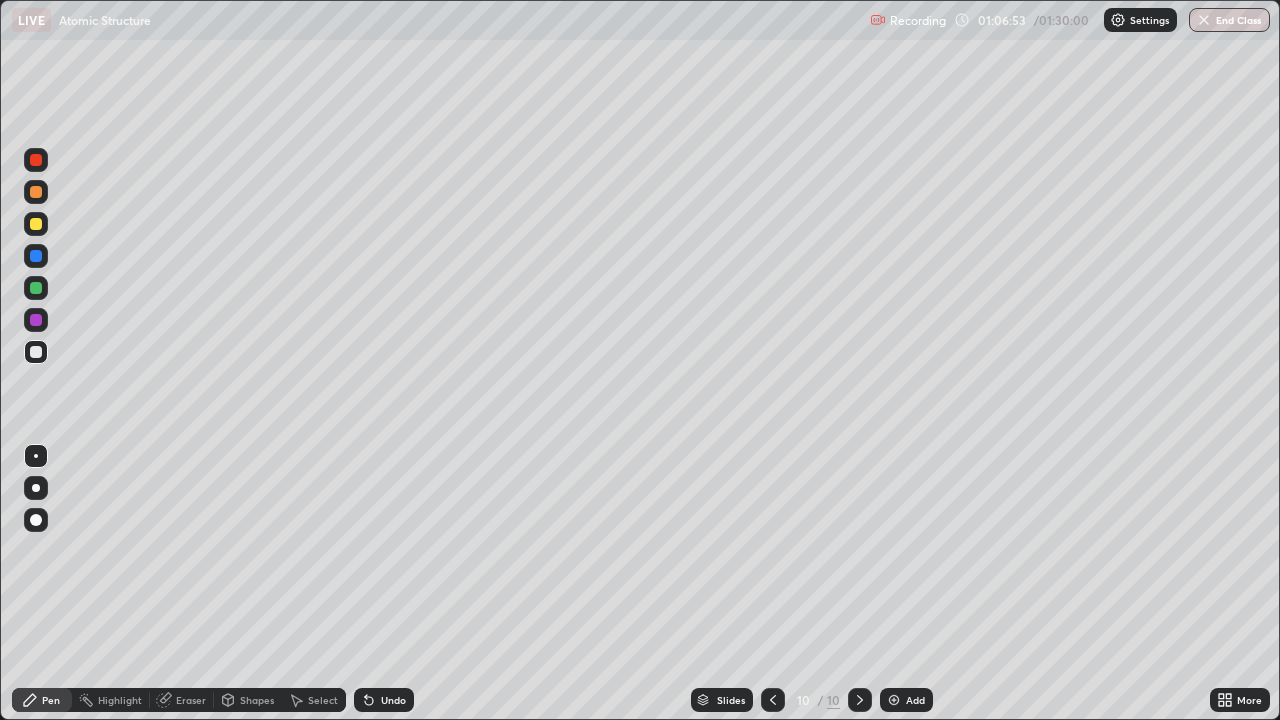 click 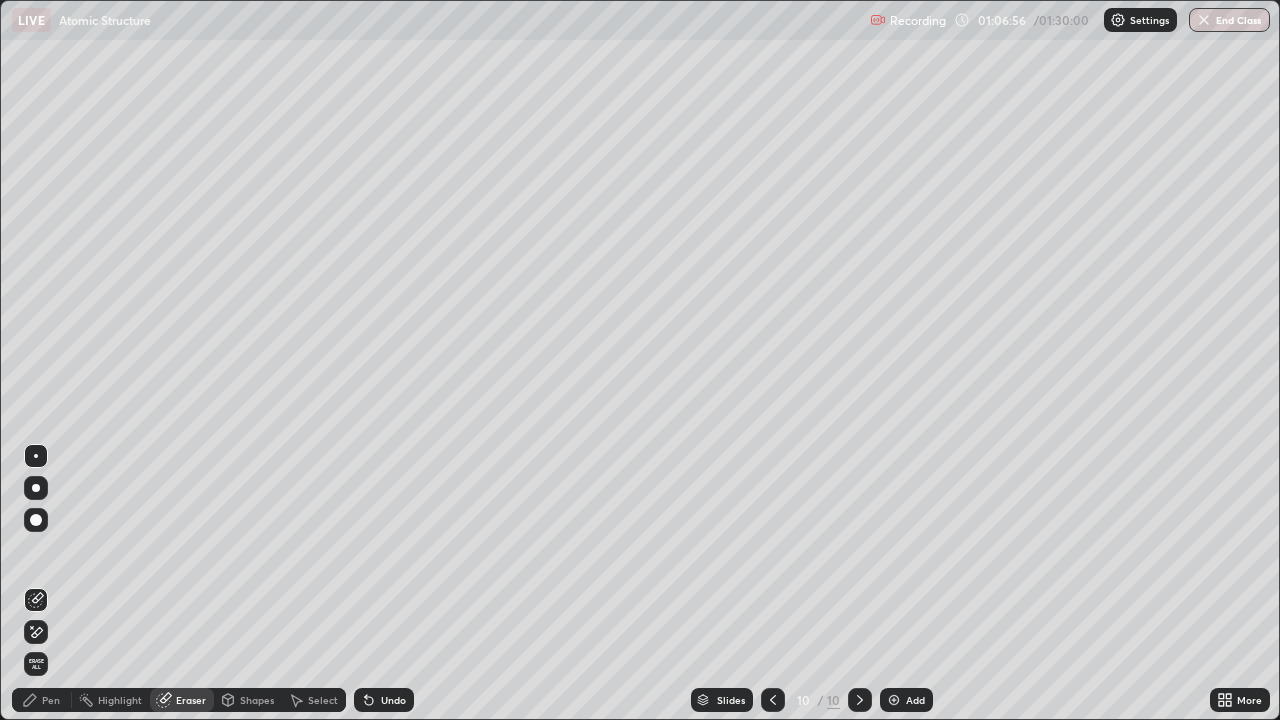 click on "Pen" at bounding box center [51, 700] 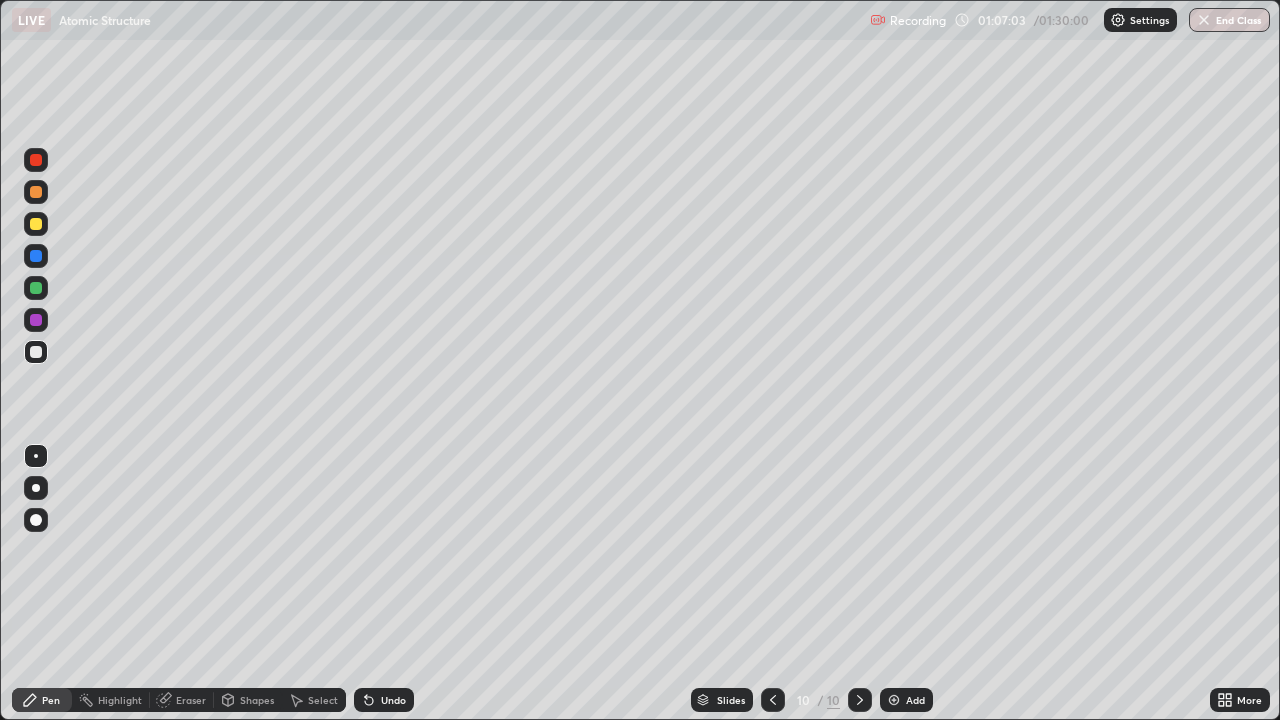 click 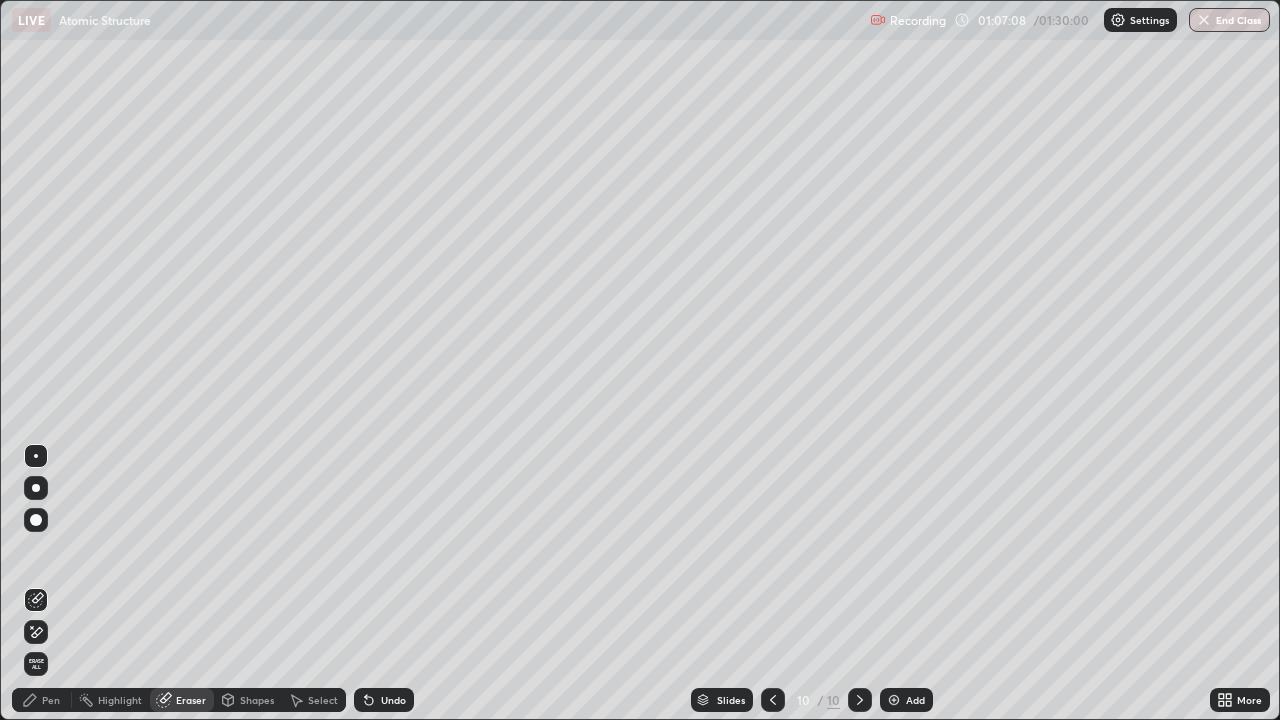 click on "Pen" at bounding box center [51, 700] 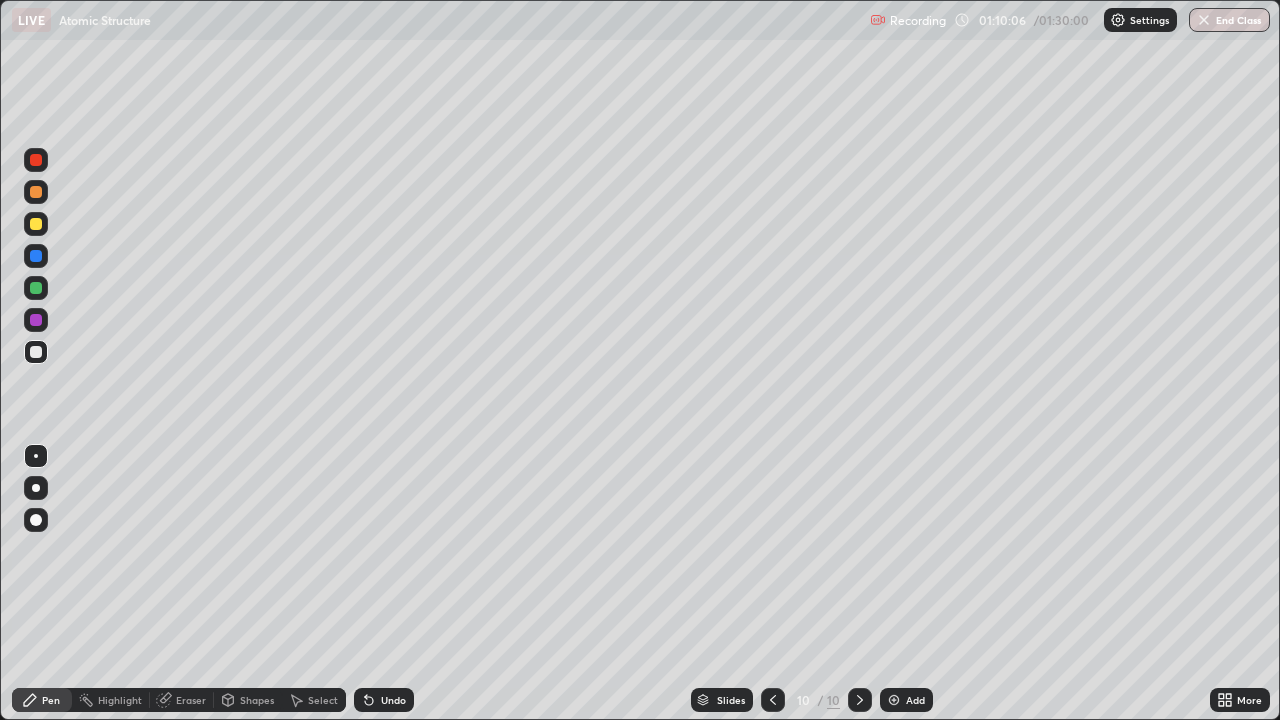 click at bounding box center (894, 700) 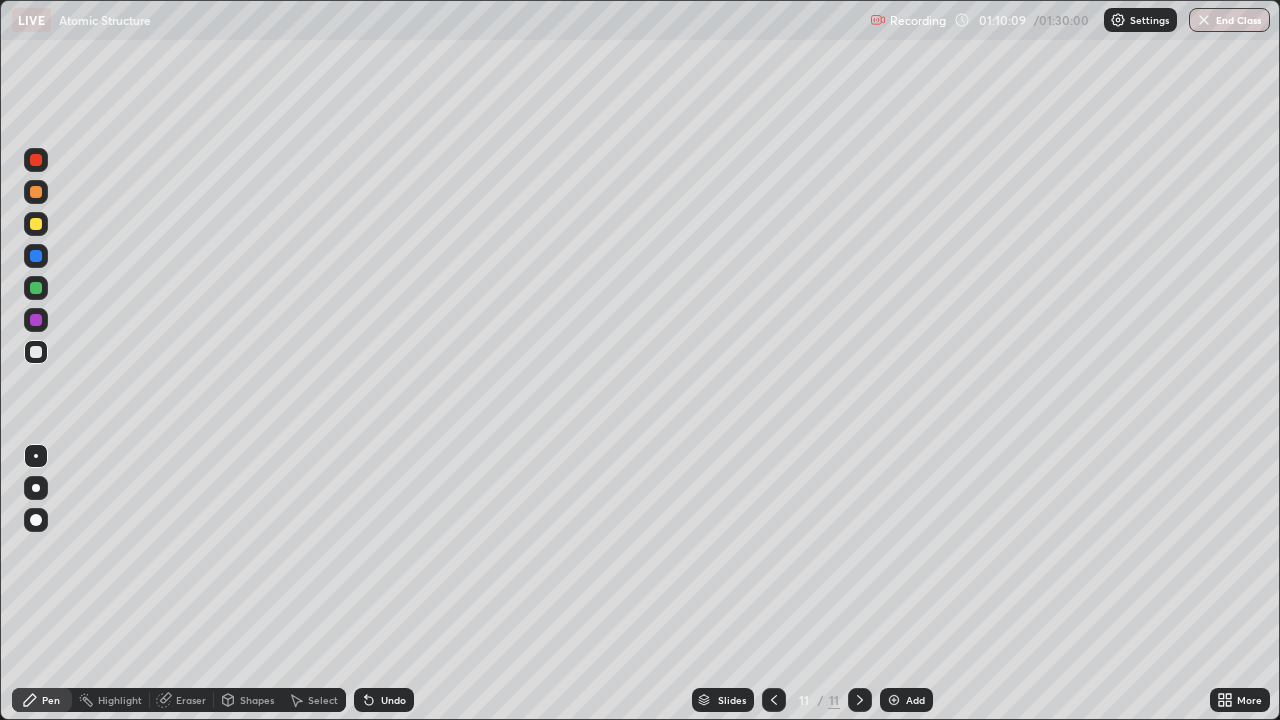 click 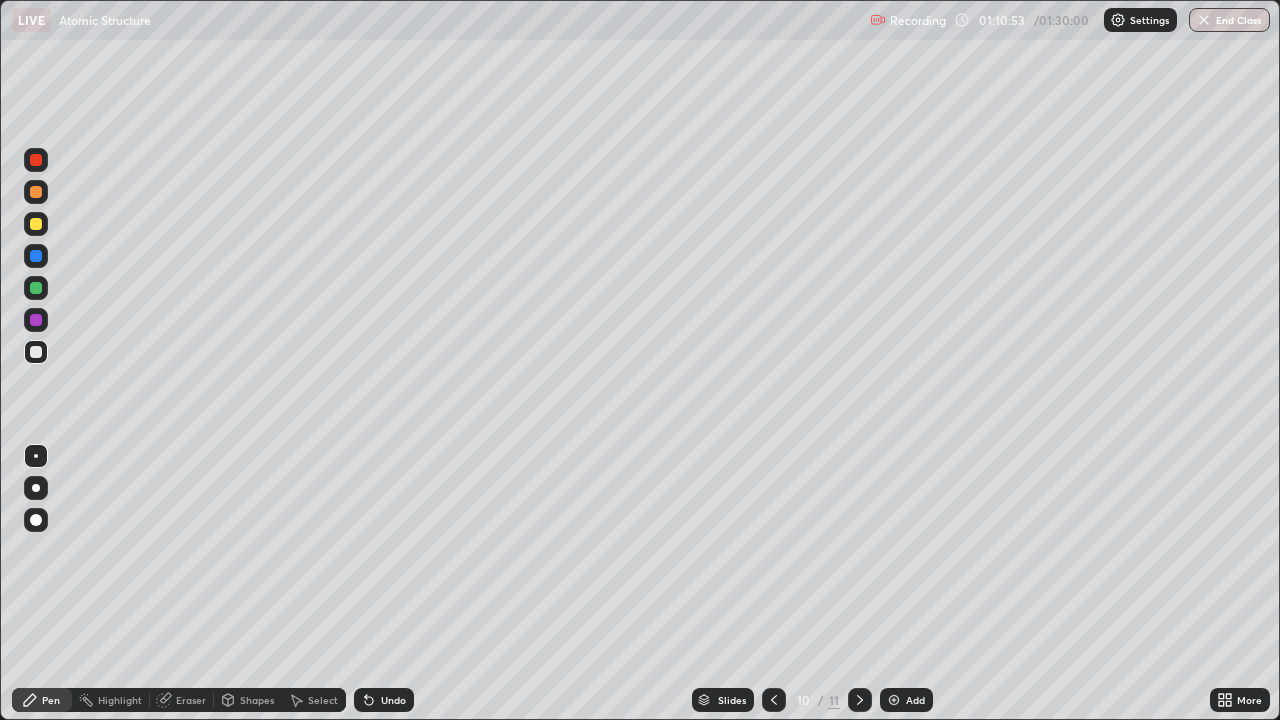 click 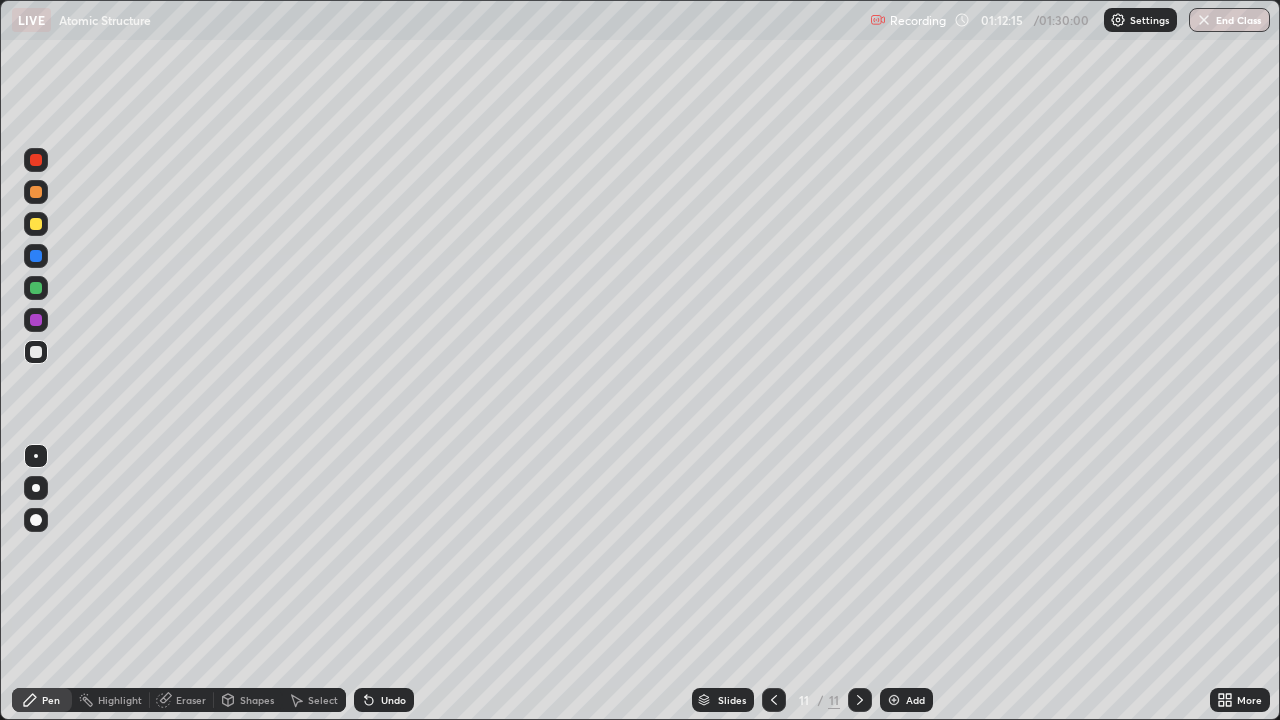 click at bounding box center (36, 288) 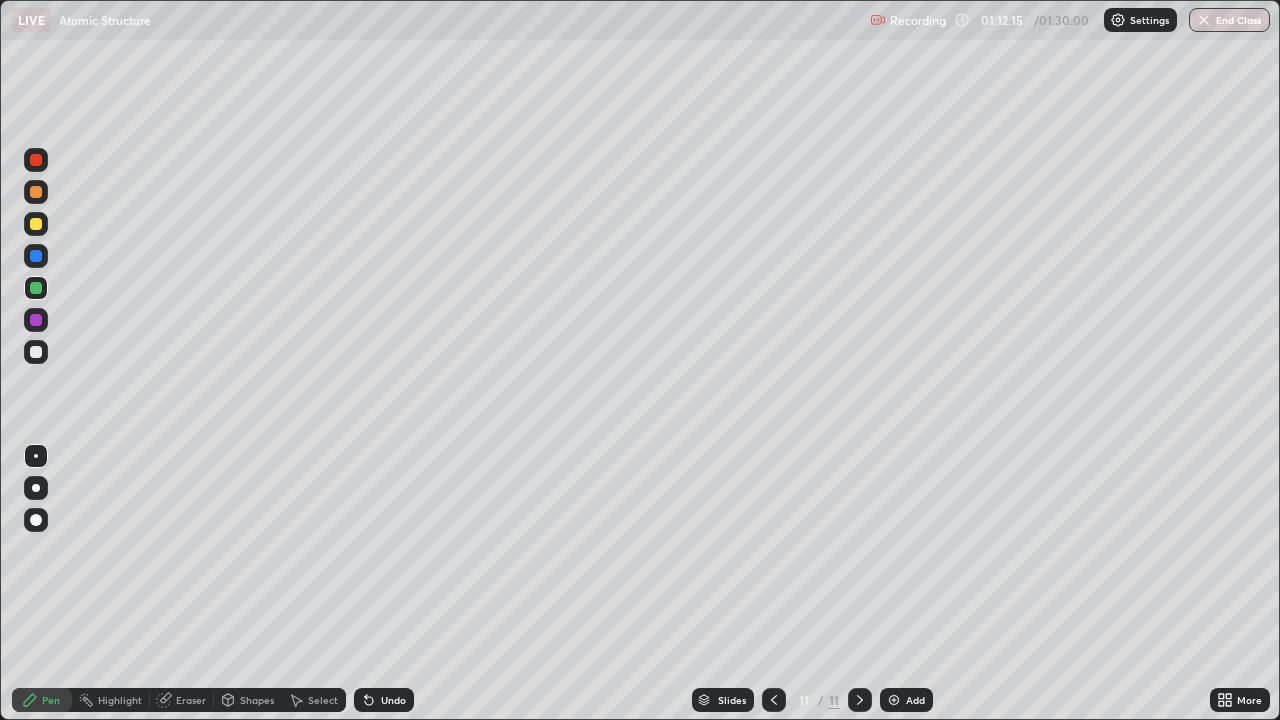click at bounding box center [36, 320] 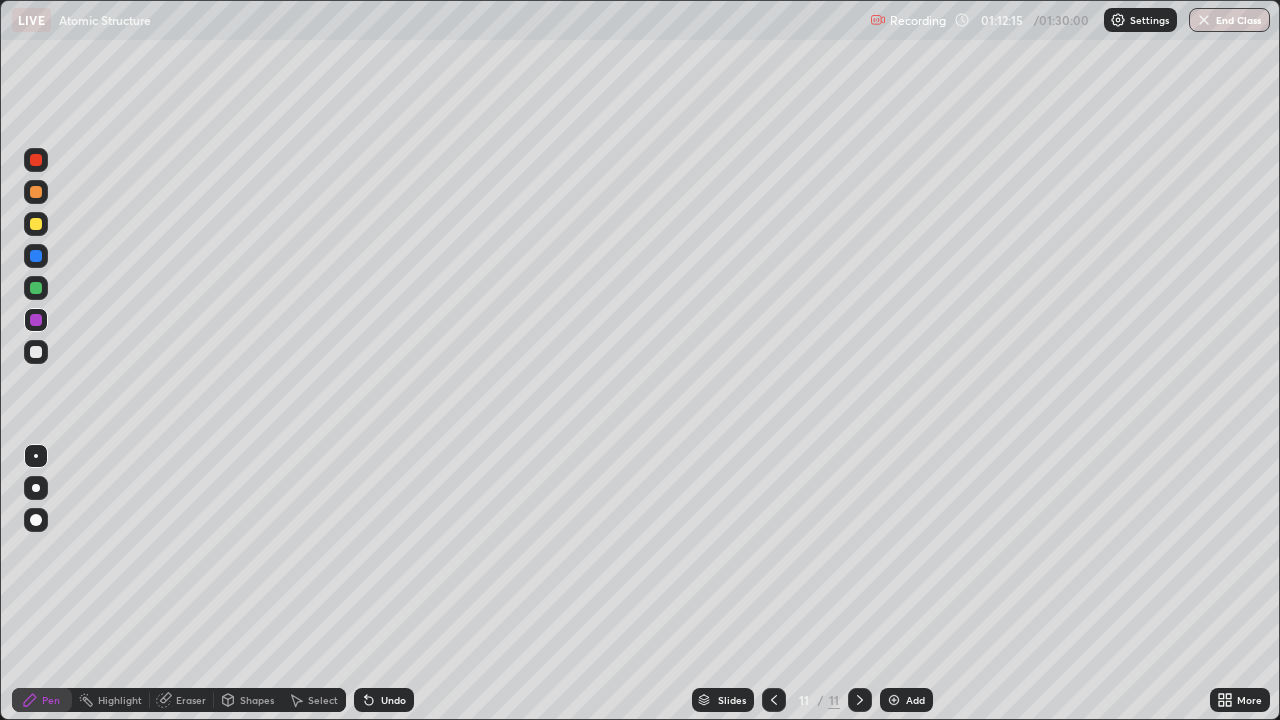 click at bounding box center (36, 352) 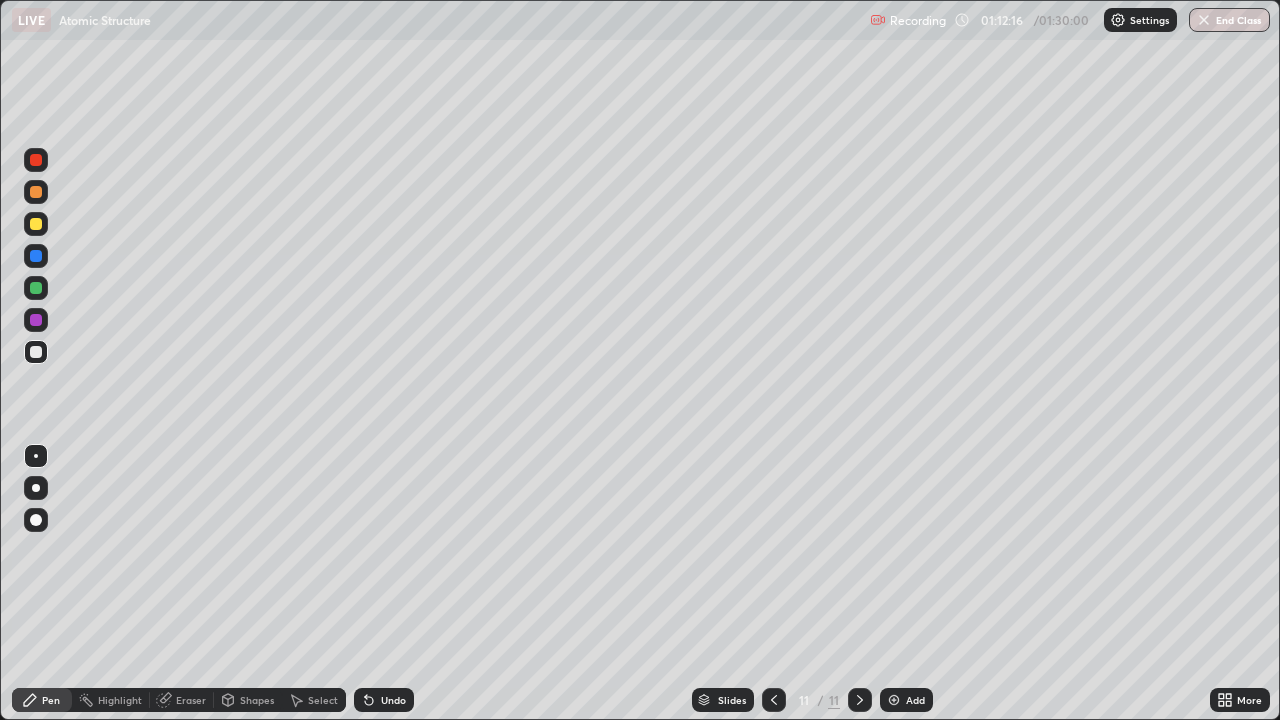 click at bounding box center [36, 224] 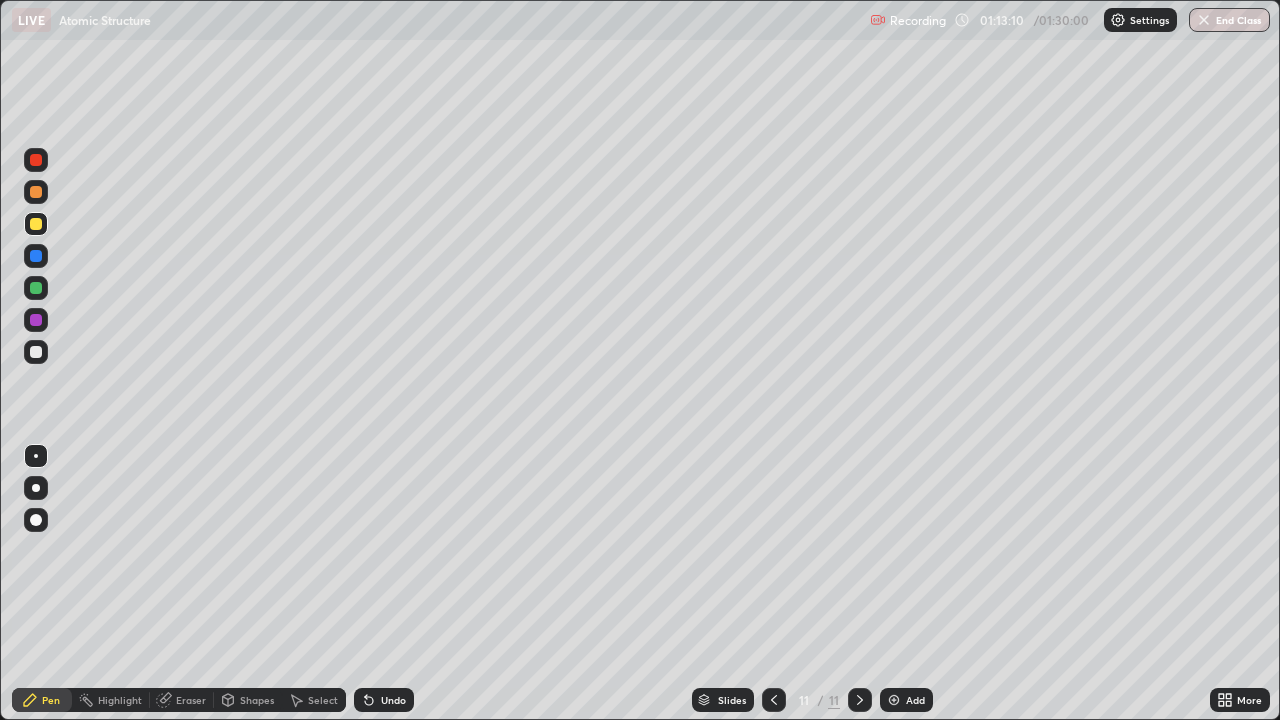 click at bounding box center (36, 320) 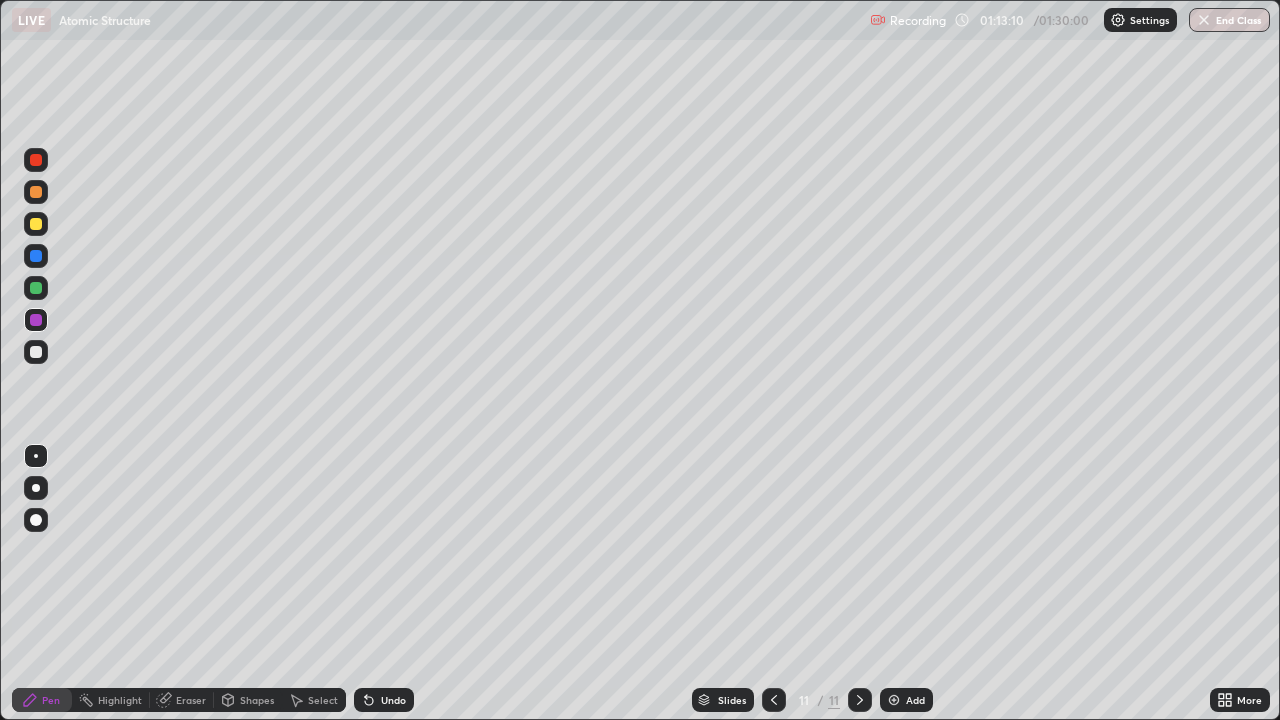 click at bounding box center (36, 352) 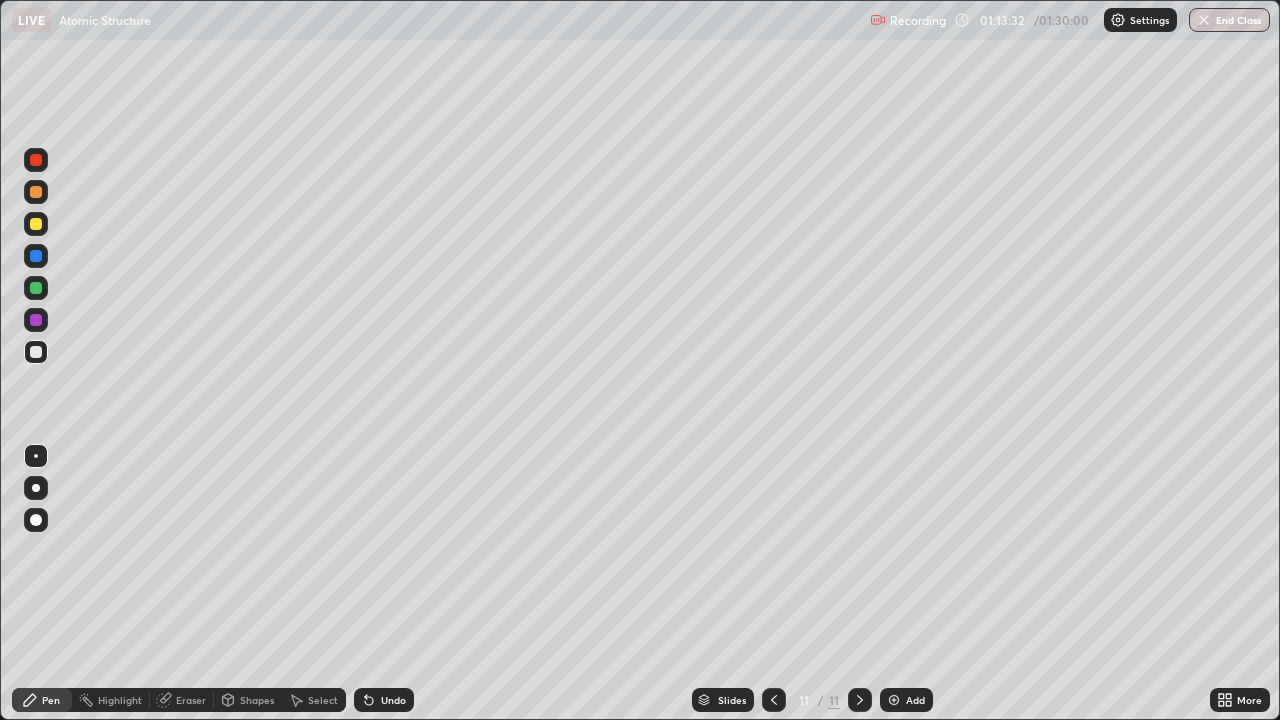 click at bounding box center [36, 224] 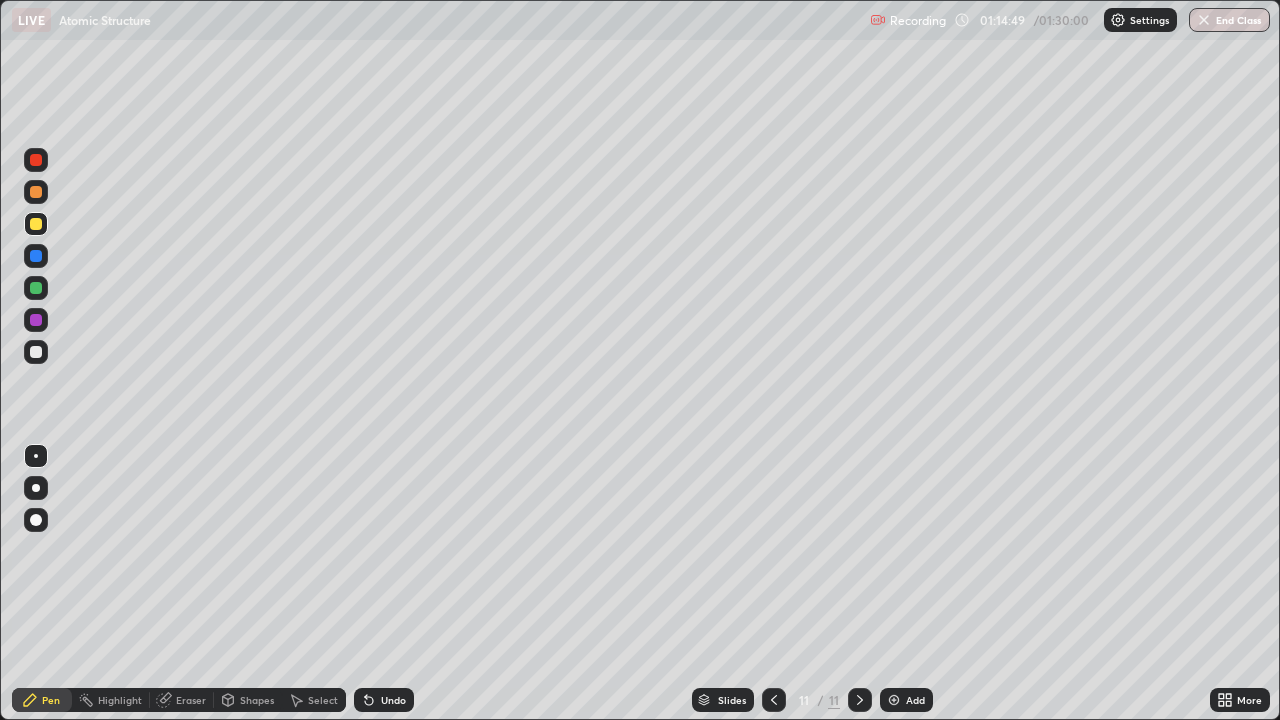 click on "Eraser" at bounding box center (191, 700) 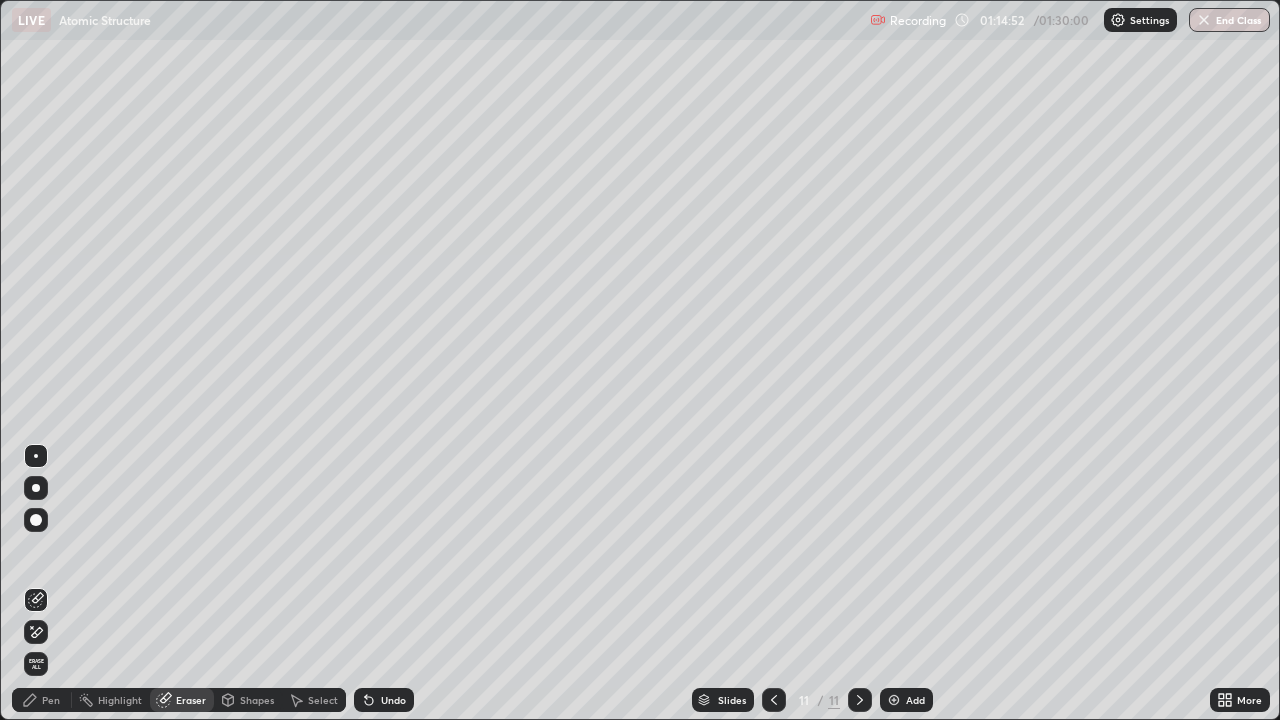 click on "Pen" at bounding box center [42, 700] 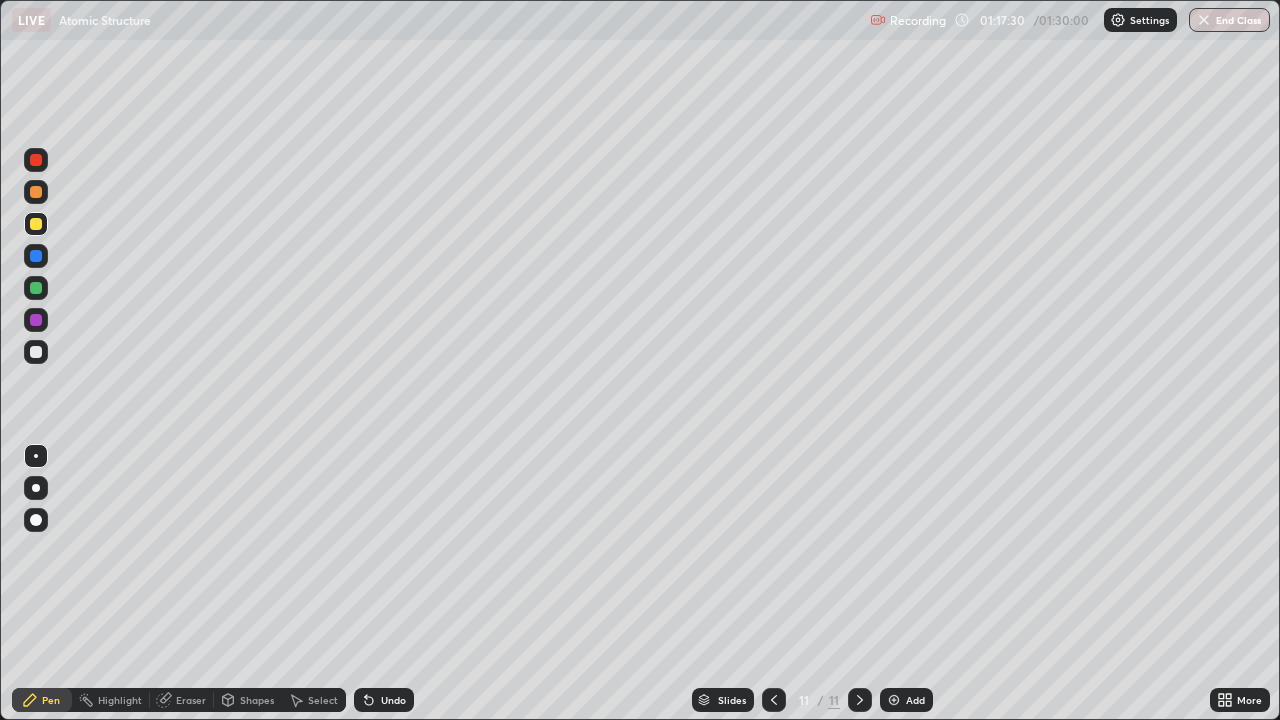 click on "End Class" at bounding box center (1229, 20) 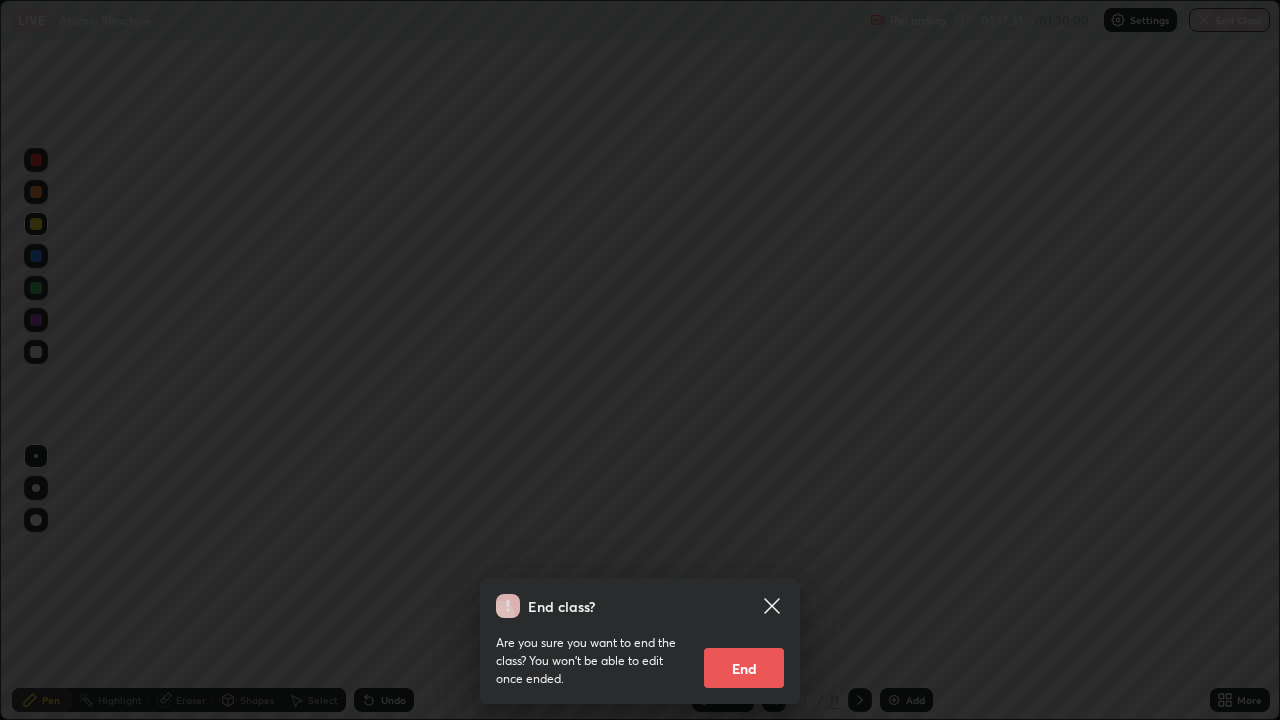 click on "End" at bounding box center (744, 668) 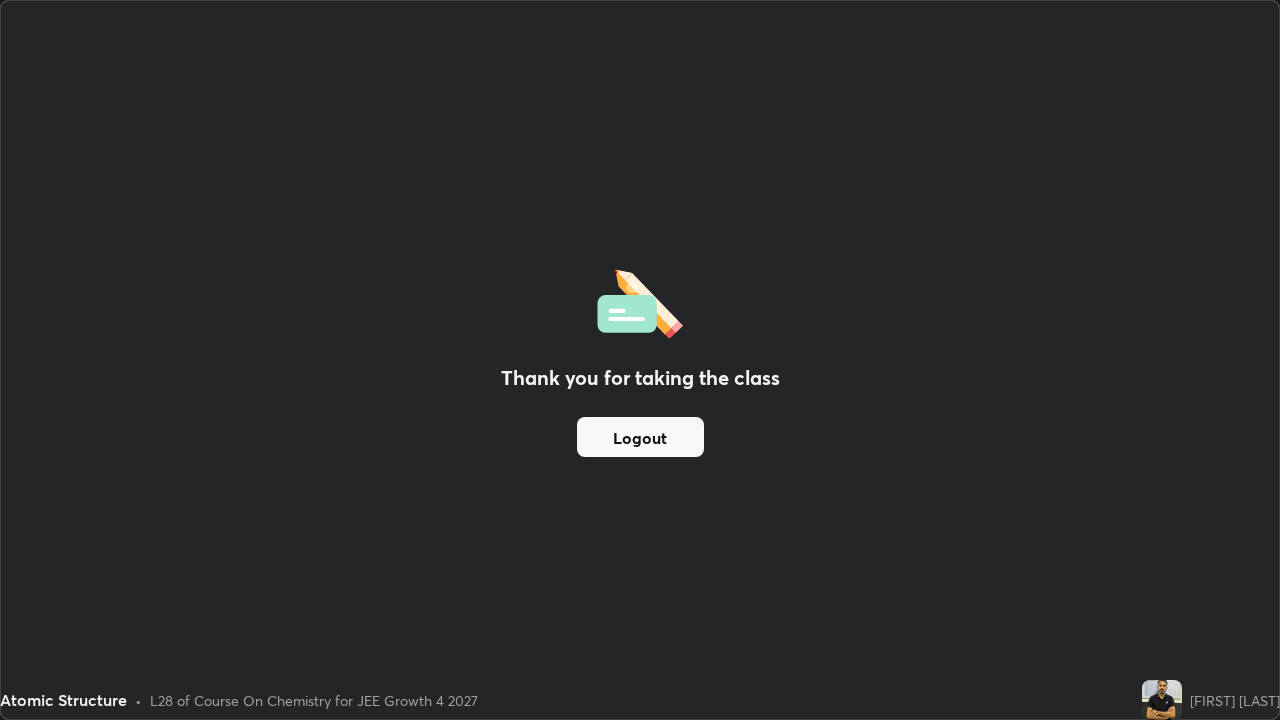 click on "Logout" at bounding box center (640, 437) 